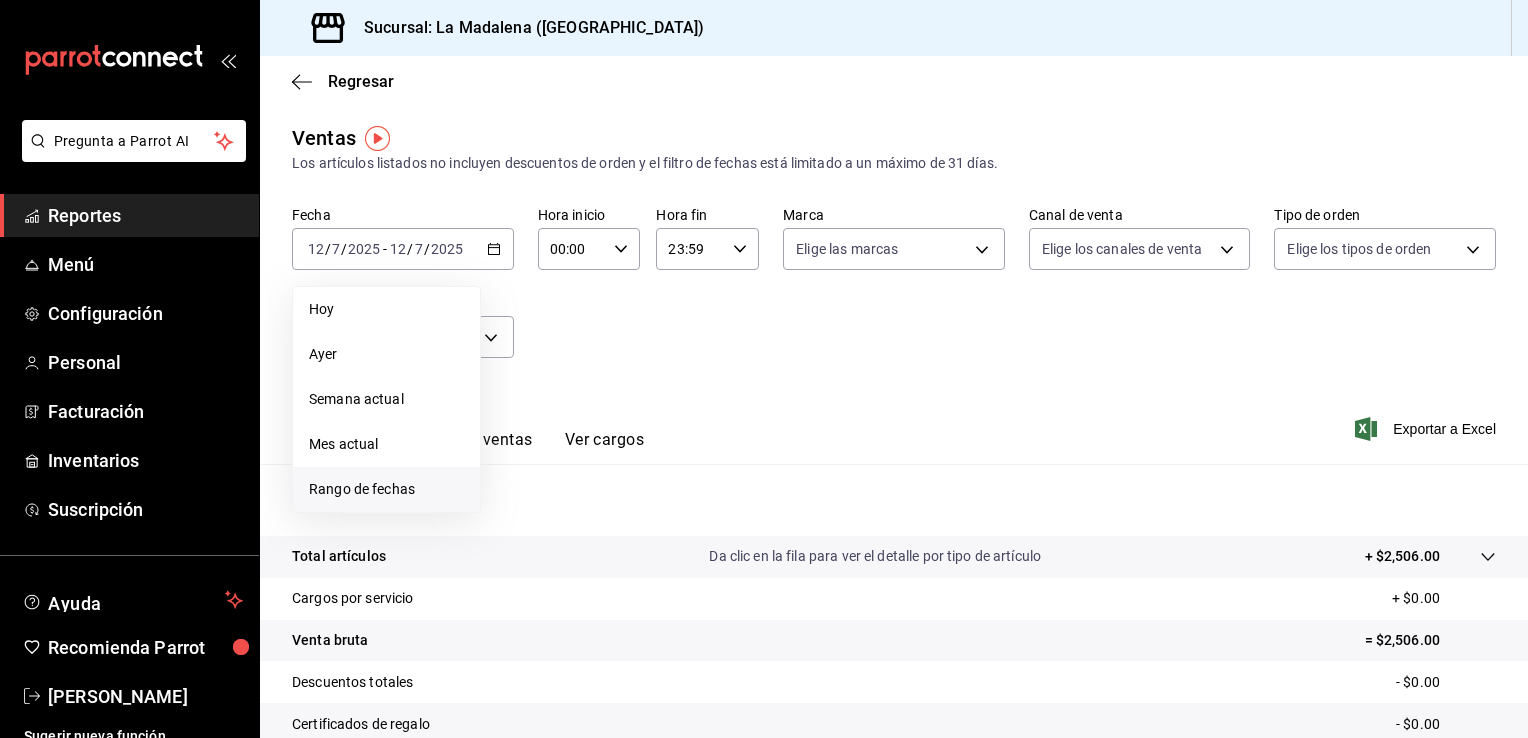 scroll, scrollTop: 0, scrollLeft: 0, axis: both 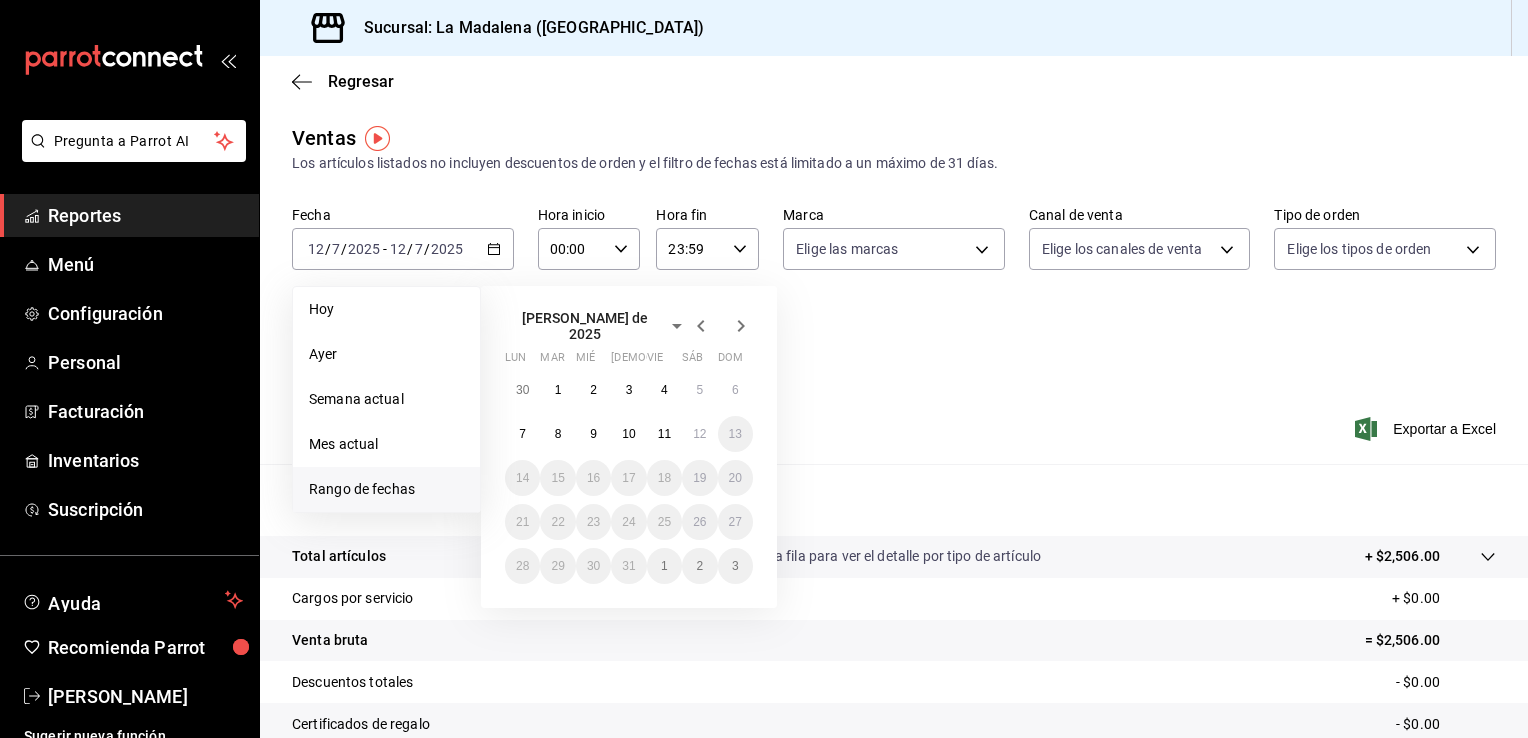 click 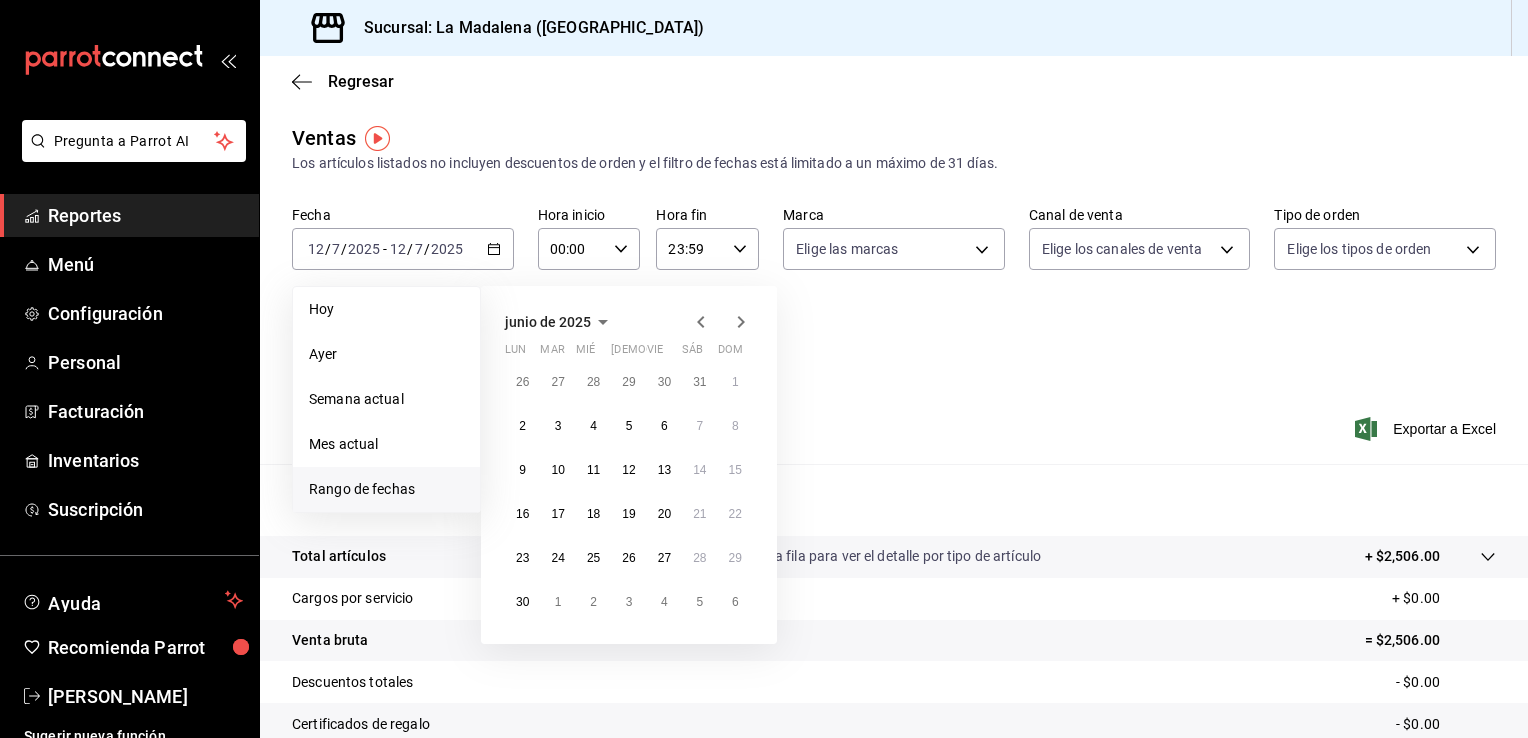 click 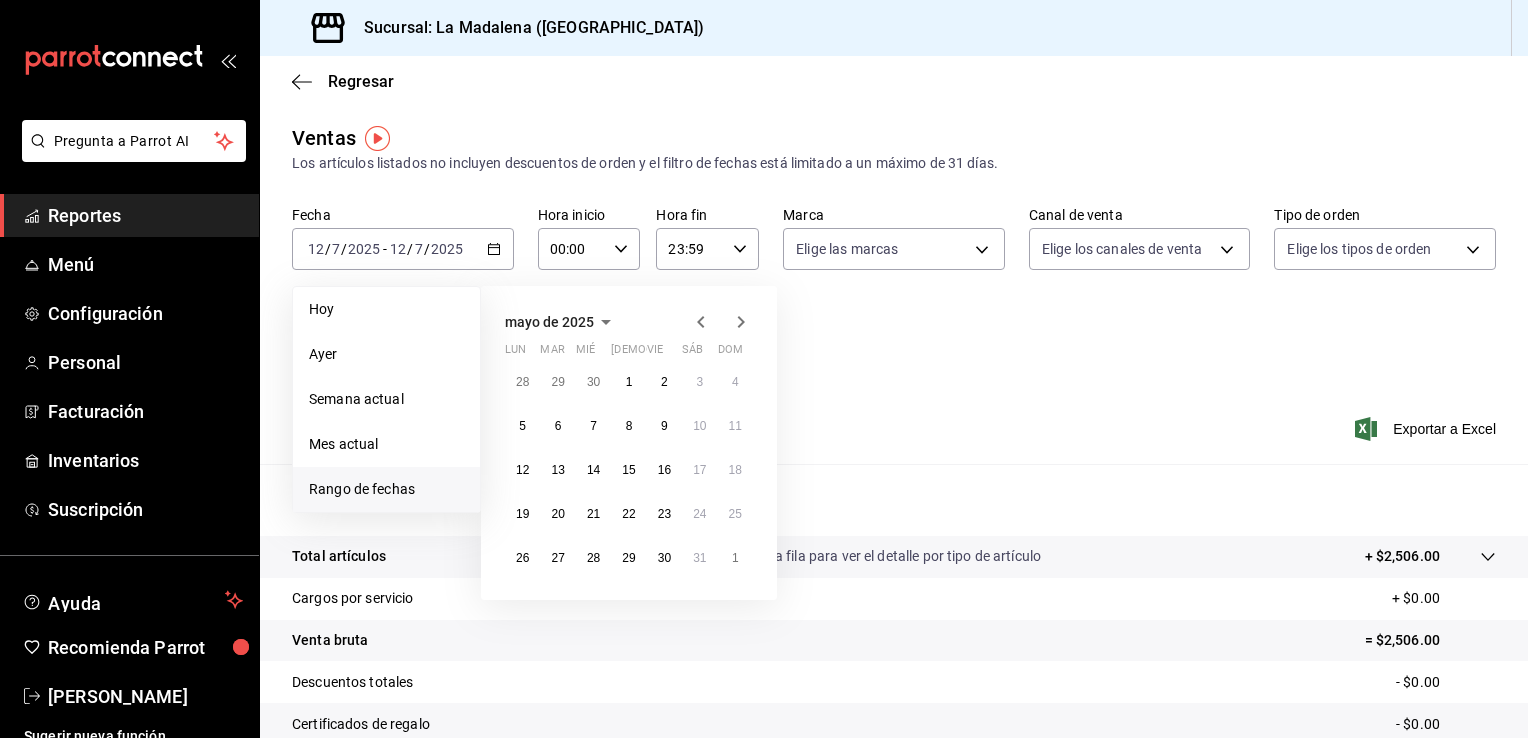 click 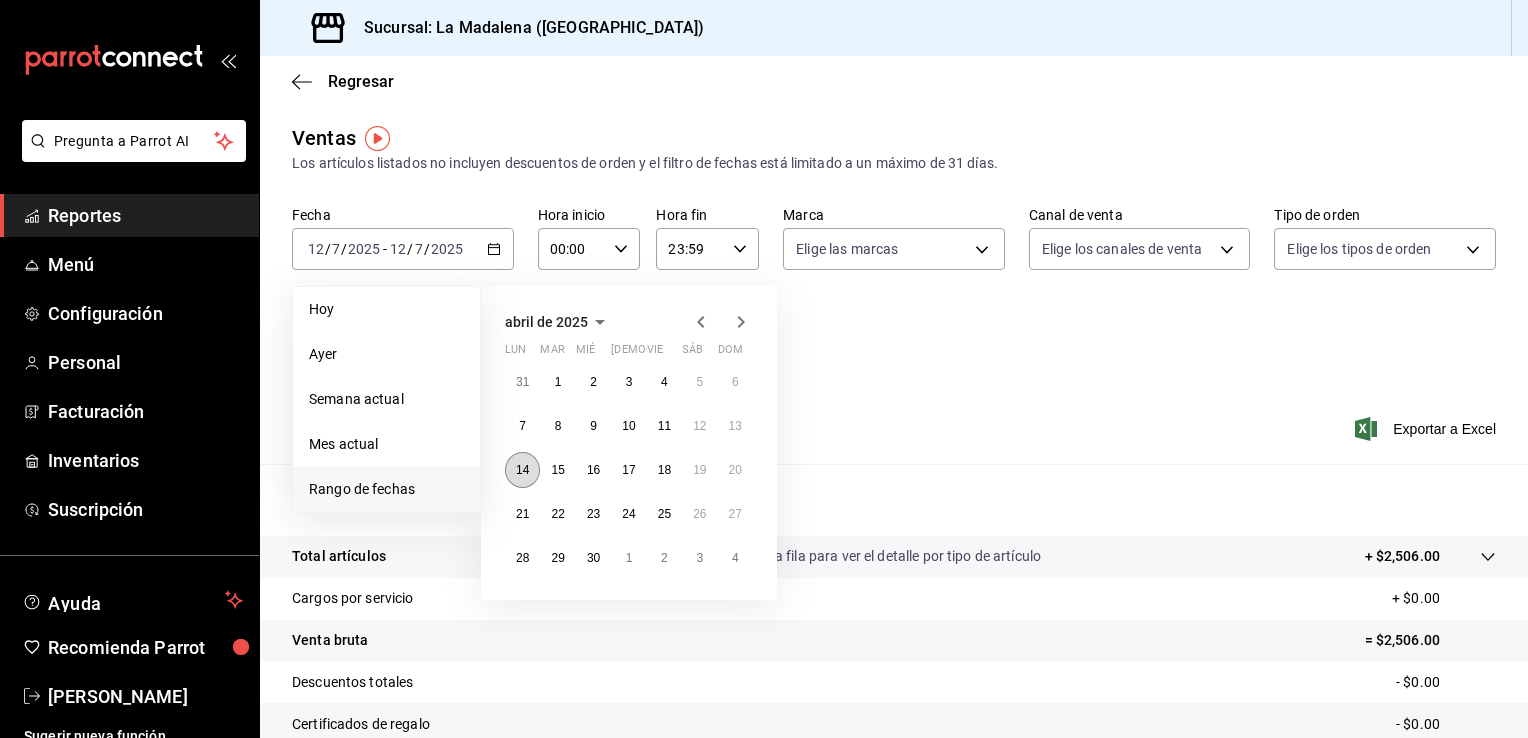 click on "14" at bounding box center (522, 470) 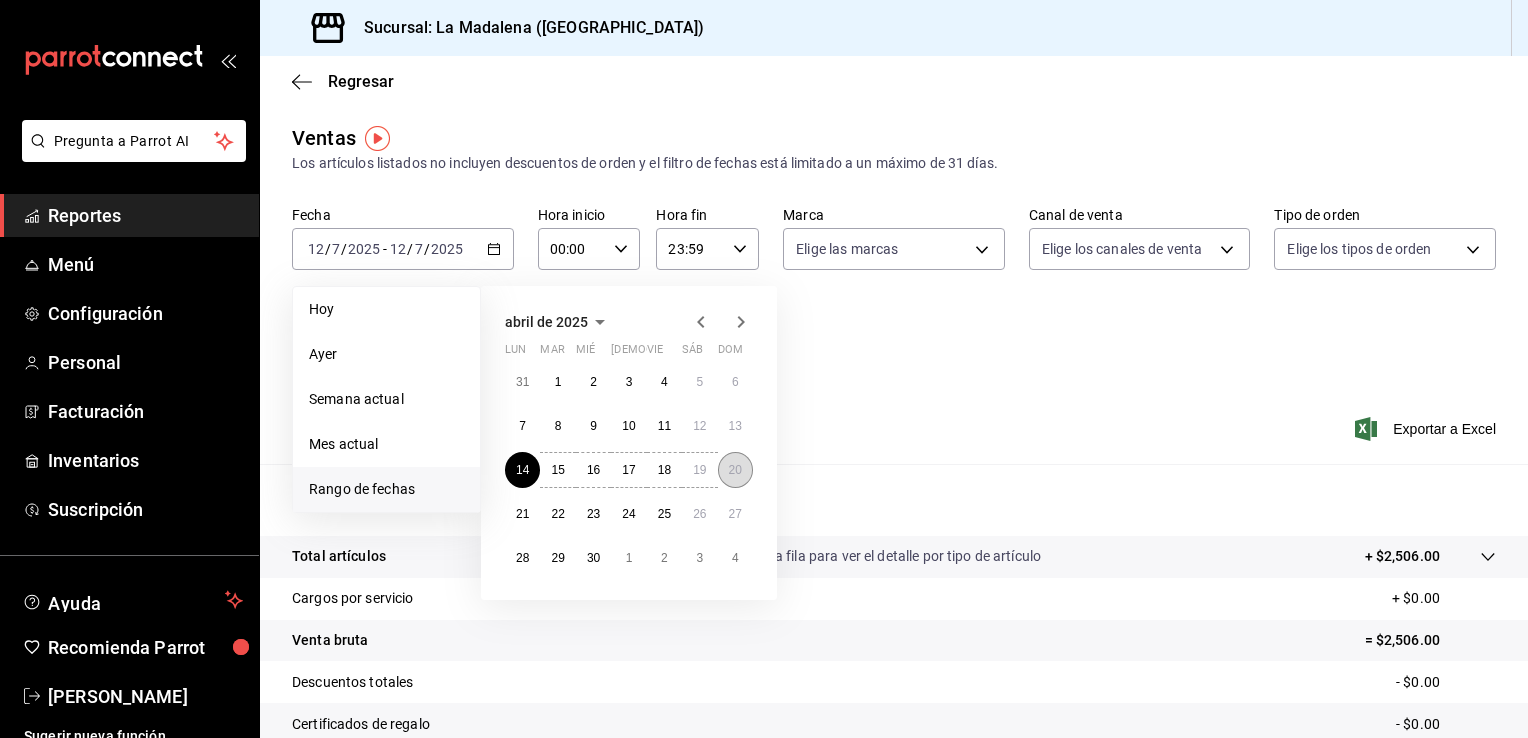 click on "20" at bounding box center (735, 470) 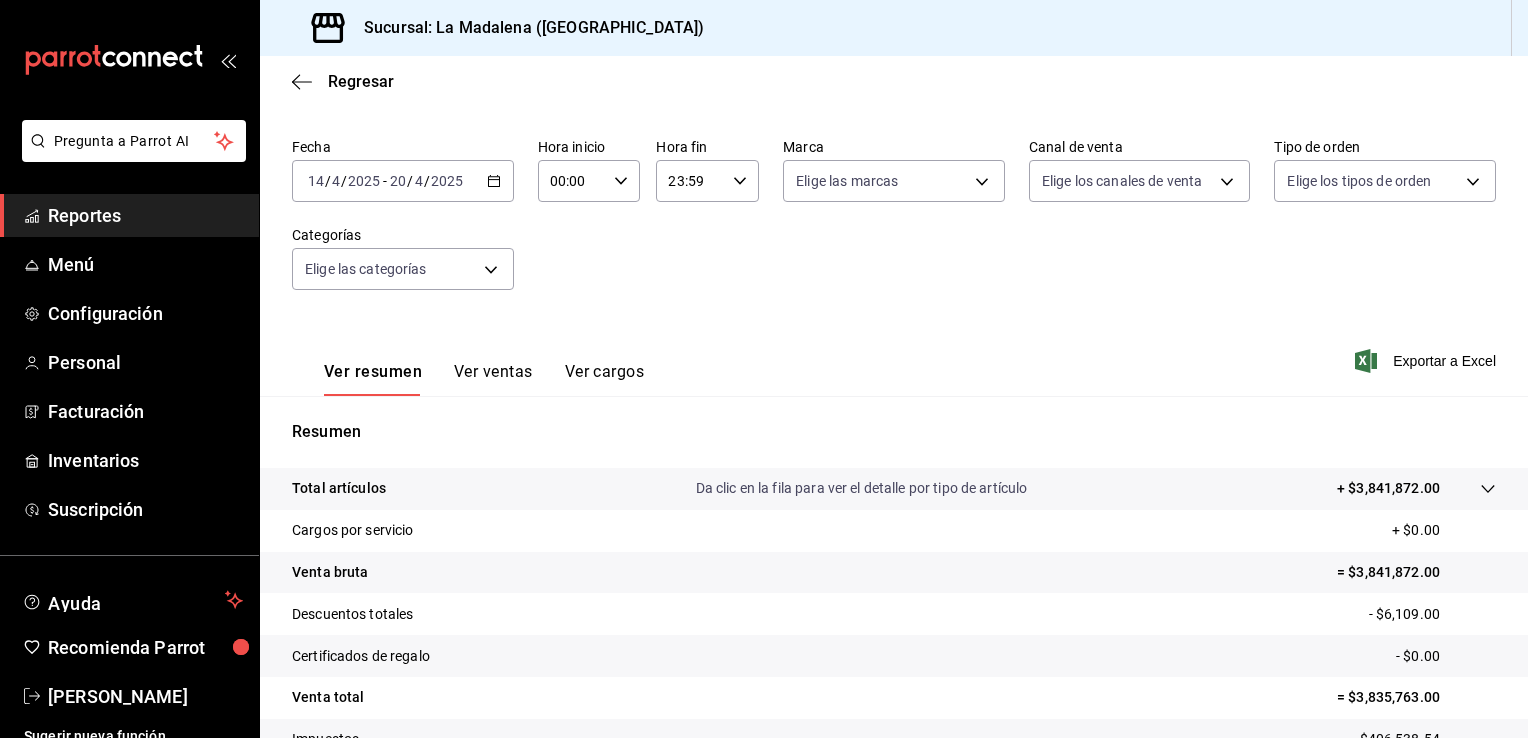 scroll, scrollTop: 0, scrollLeft: 0, axis: both 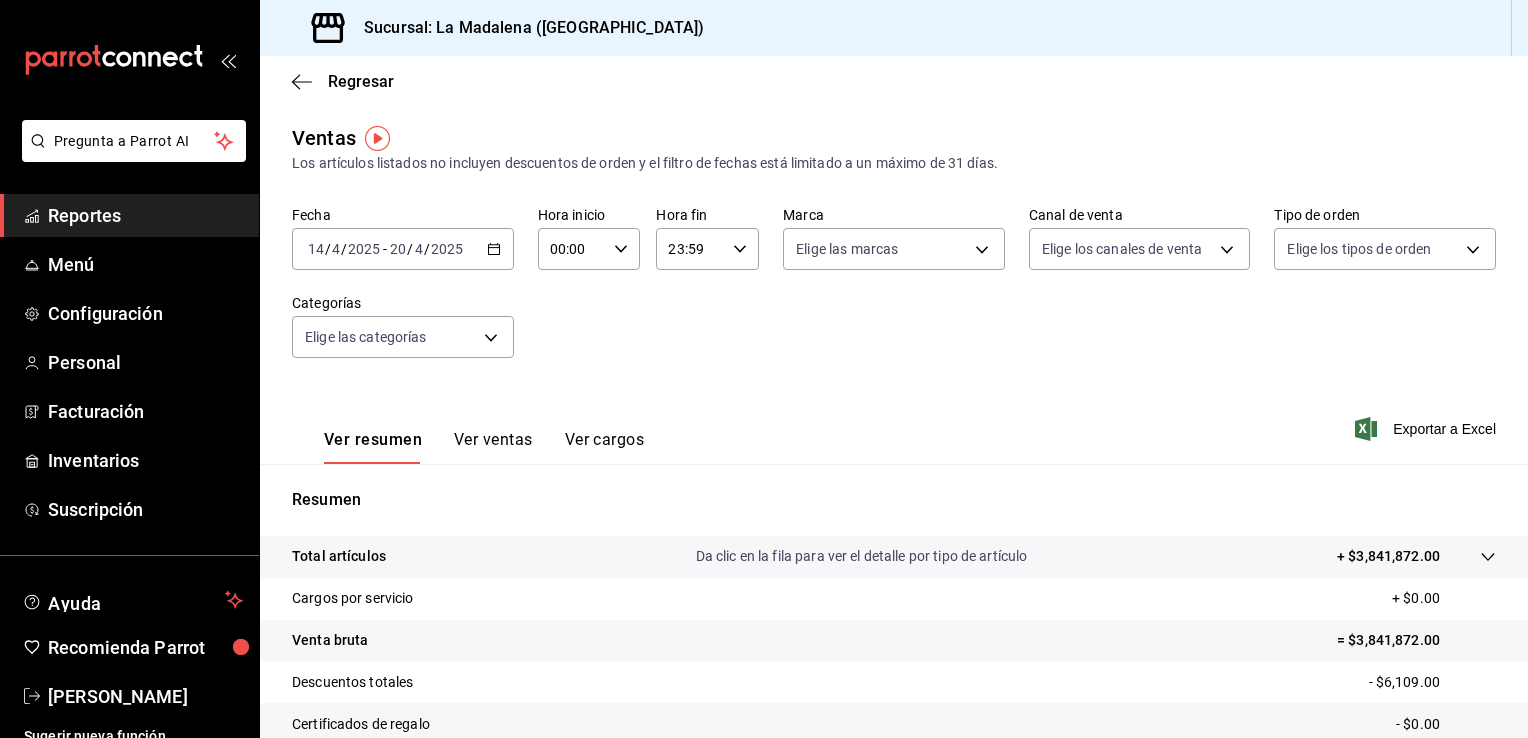 click on "Ver ventas" at bounding box center (493, 447) 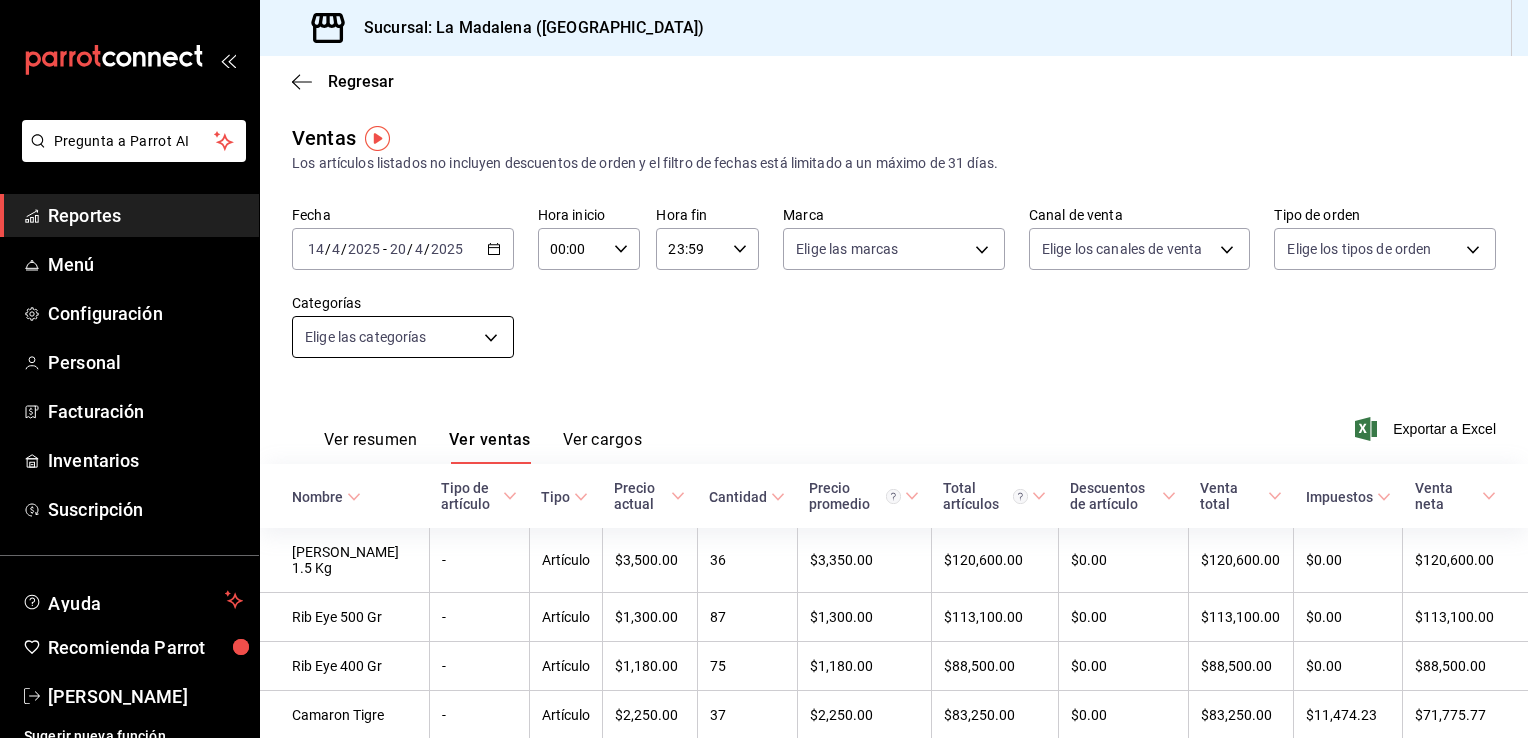 click on "Pregunta a Parrot AI Reportes   Menú   Configuración   Personal   Facturación   Inventarios   Suscripción   Ayuda Recomienda Parrot   [PERSON_NAME]   Sugerir nueva función   Sucursal: La Madalena (Cancun) Regresar Ventas Los artículos listados no incluyen descuentos de orden y el filtro de fechas está limitado a un máximo de 31 [PERSON_NAME]. Fecha [DATE] [DATE] - [DATE] [DATE] Hora inicio 00:00 Hora inicio Hora fin 23:59 Hora fin Marca Elige las marcas Canal de venta Elige los [PERSON_NAME] de venta Tipo de orden Elige los tipos de orden Categorías Elige las categorías Ver resumen Ver ventas Ver cargos Exportar a Excel Nombre Tipo de artículo Tipo Precio actual Cantidad Precio promedio   Total artículos   Descuentos de artículo Venta total Impuestos Venta [PERSON_NAME] 1.5 Kg - Artículo $3,500.00 36 $3,350.00 $120,600.00 $0.00 $120,600.00 $0.00 $120,600.00 Rib Eye 500 Gr - Artículo $1,300.00 87 $1,300.00 $113,100.00 $0.00 $113,100.00 $0.00 $113,100.00 Rib Eye 400 Gr - Artículo 75" at bounding box center [764, 369] 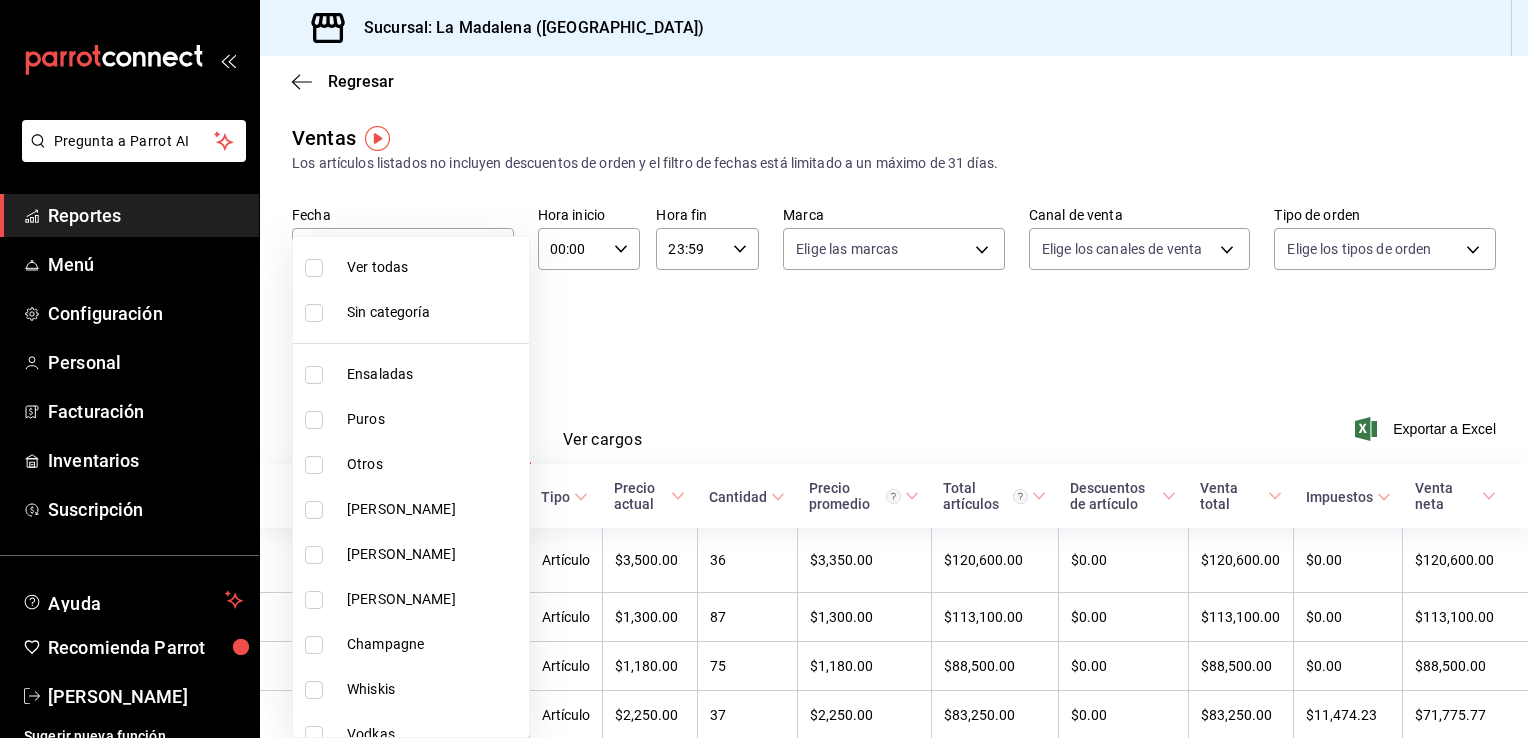 click on "Puros" at bounding box center (411, 419) 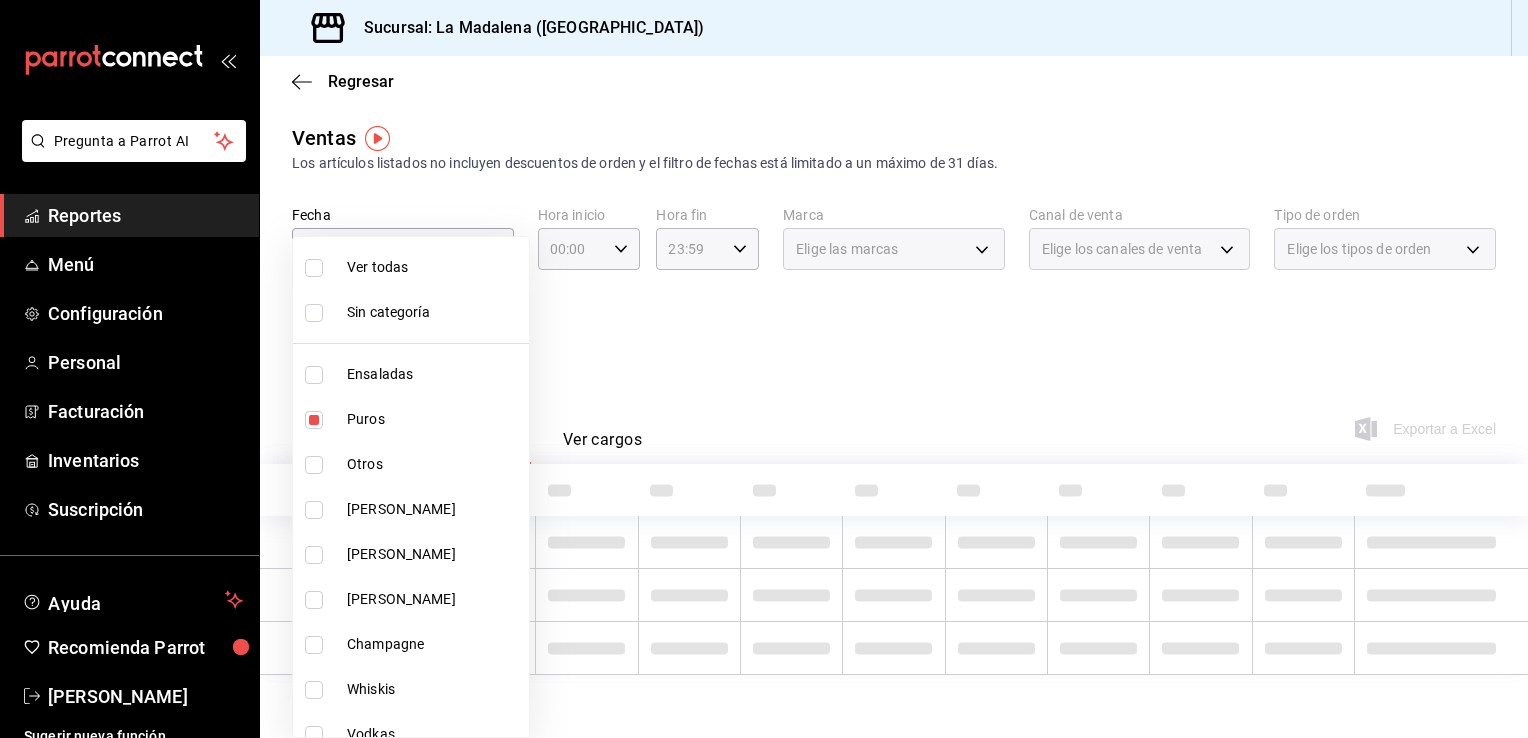 click on "Puros" at bounding box center (434, 419) 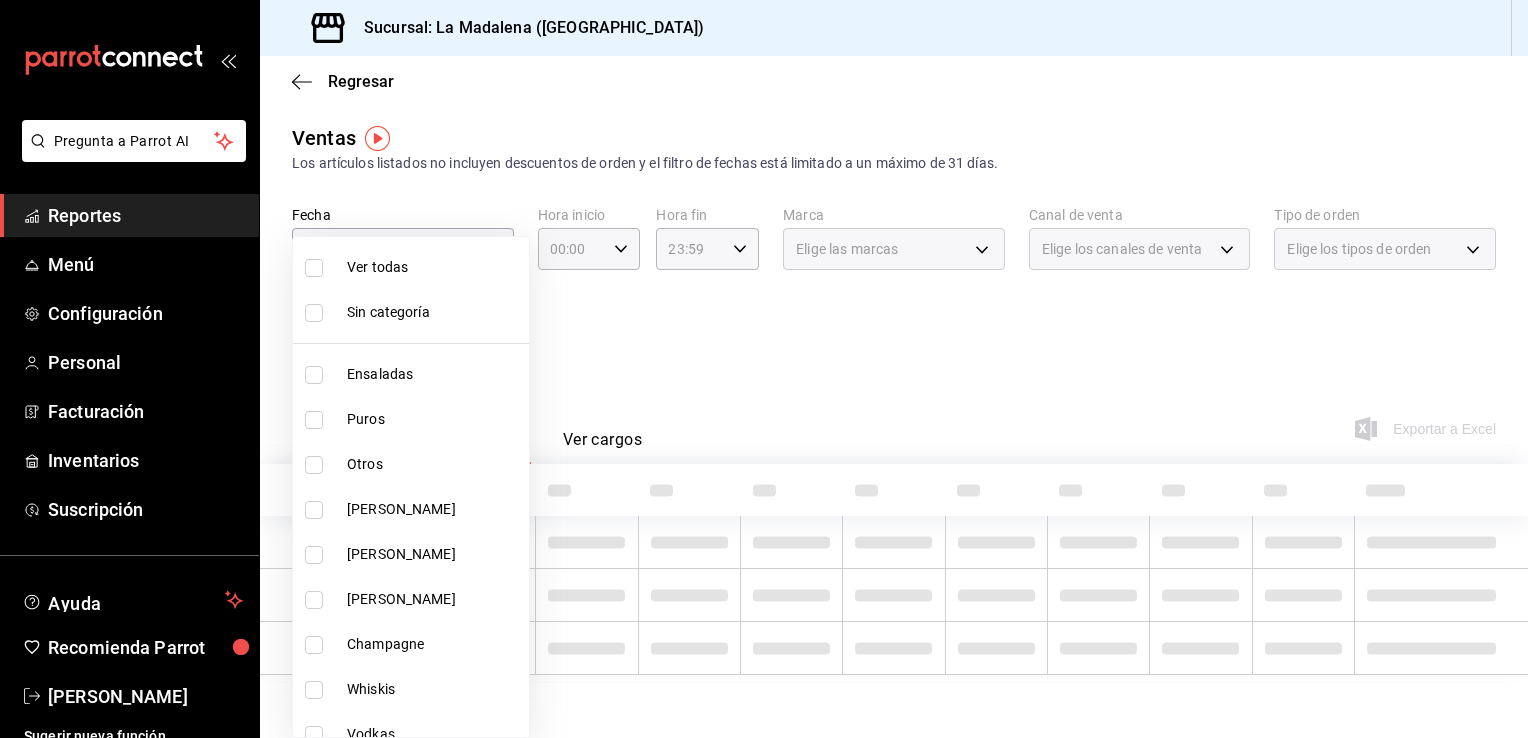 click on "[PERSON_NAME]" at bounding box center [434, 509] 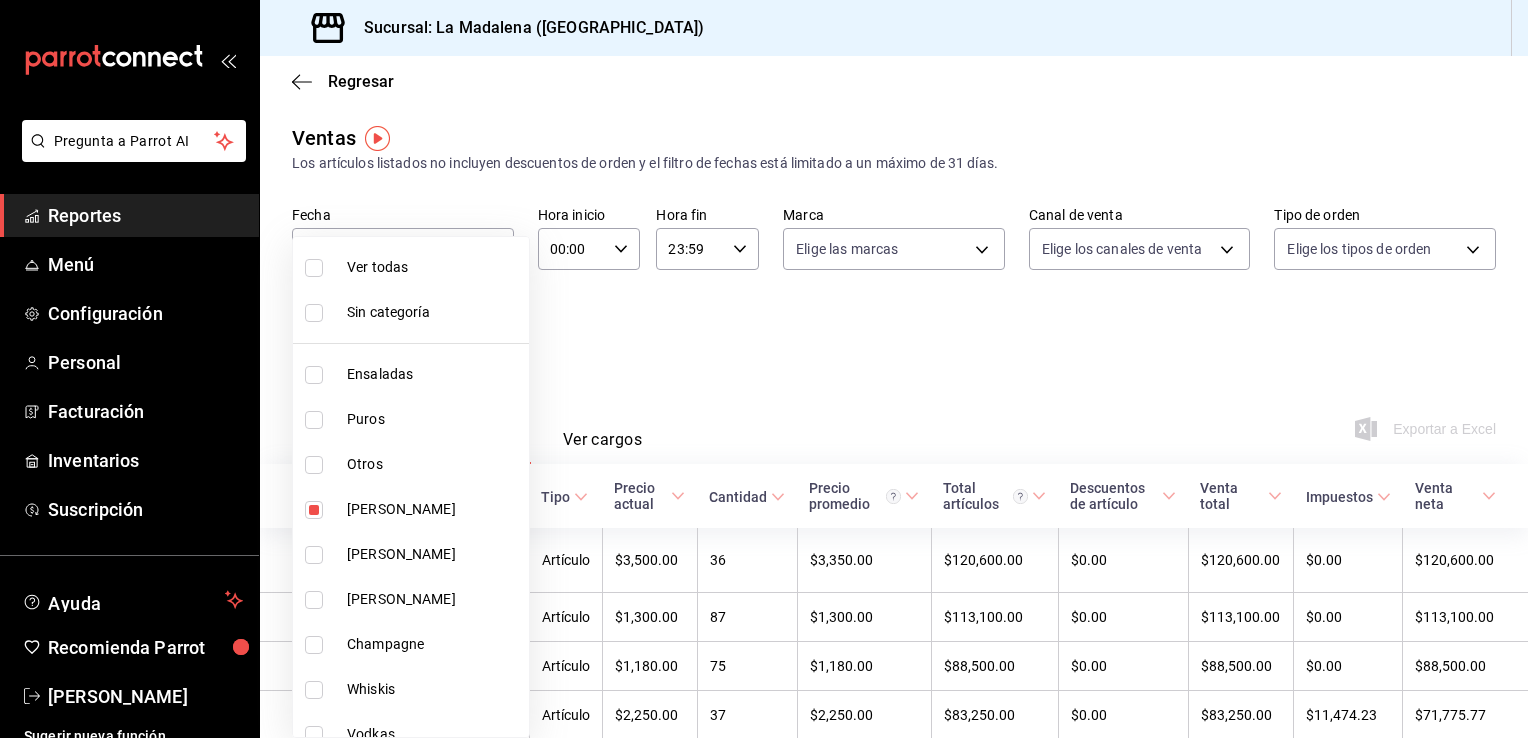 click on "[PERSON_NAME]" at bounding box center [434, 554] 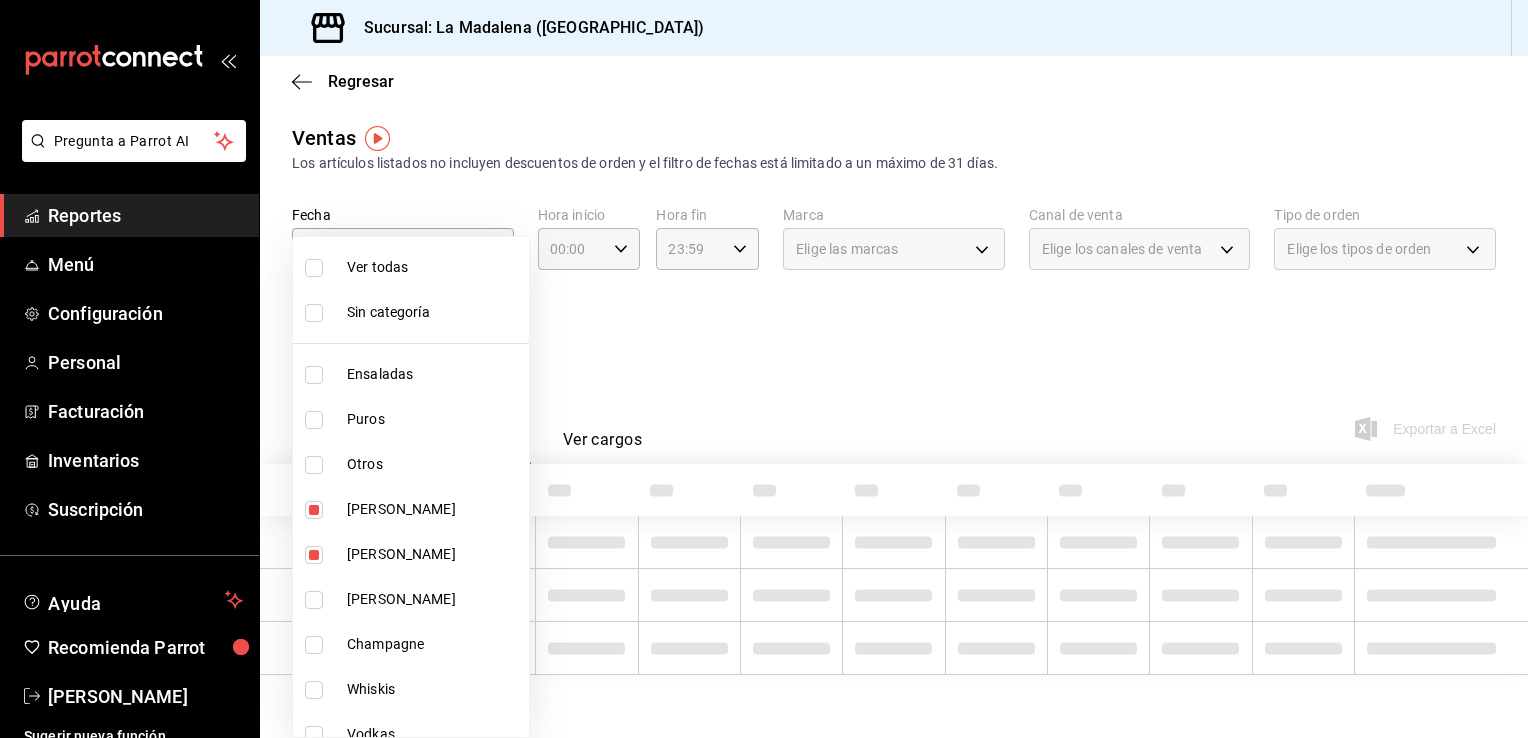 click on "[PERSON_NAME]" at bounding box center [434, 599] 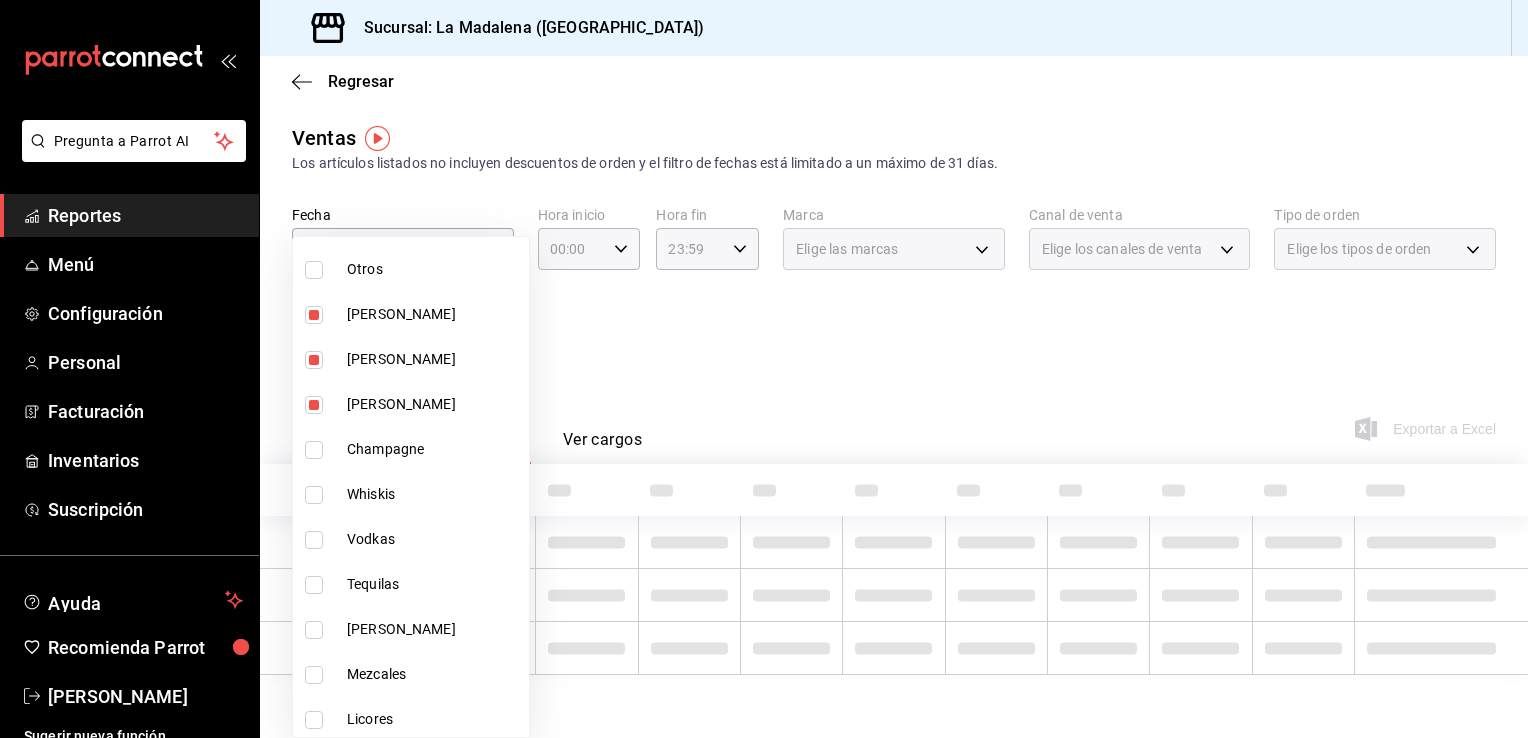 scroll, scrollTop: 200, scrollLeft: 0, axis: vertical 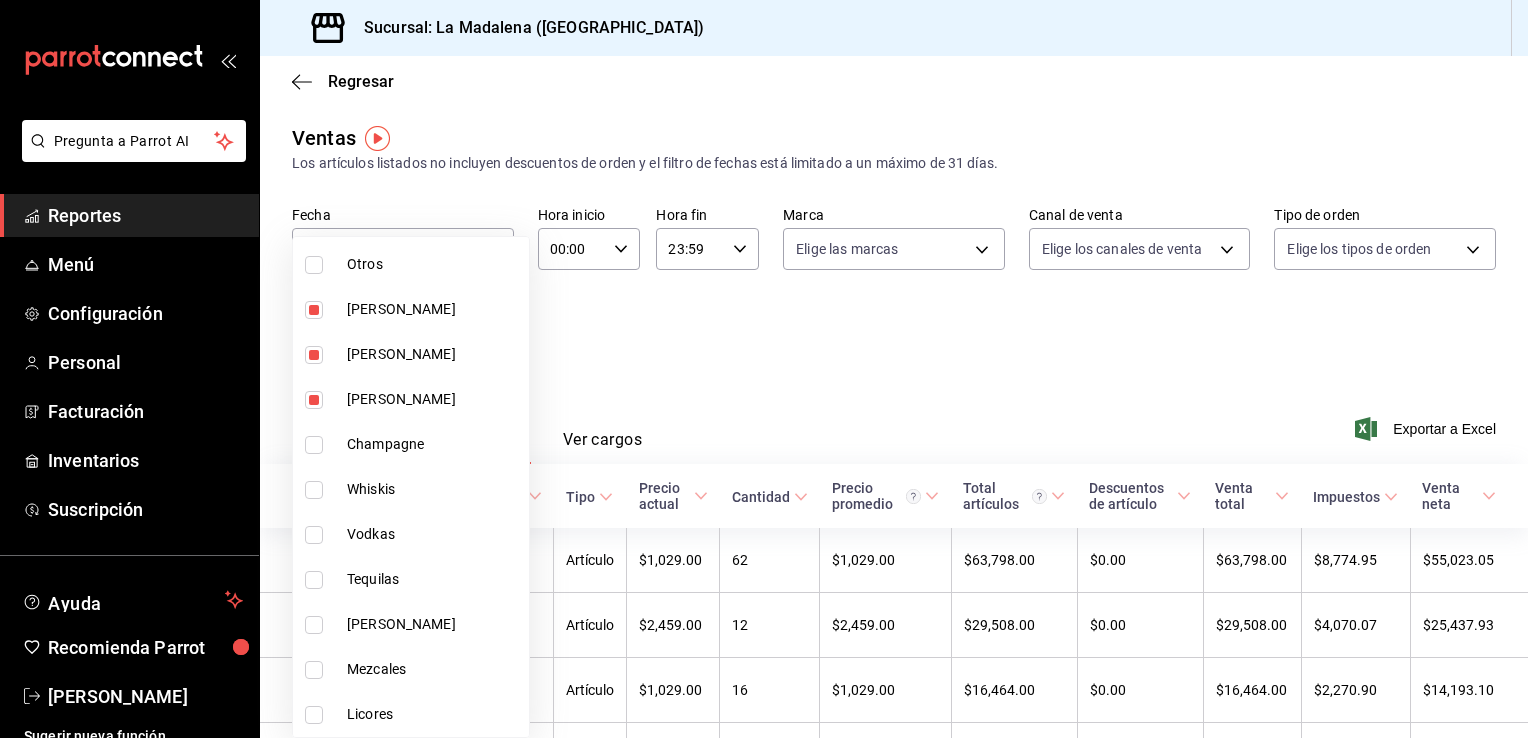 click on "Champagne" at bounding box center (434, 444) 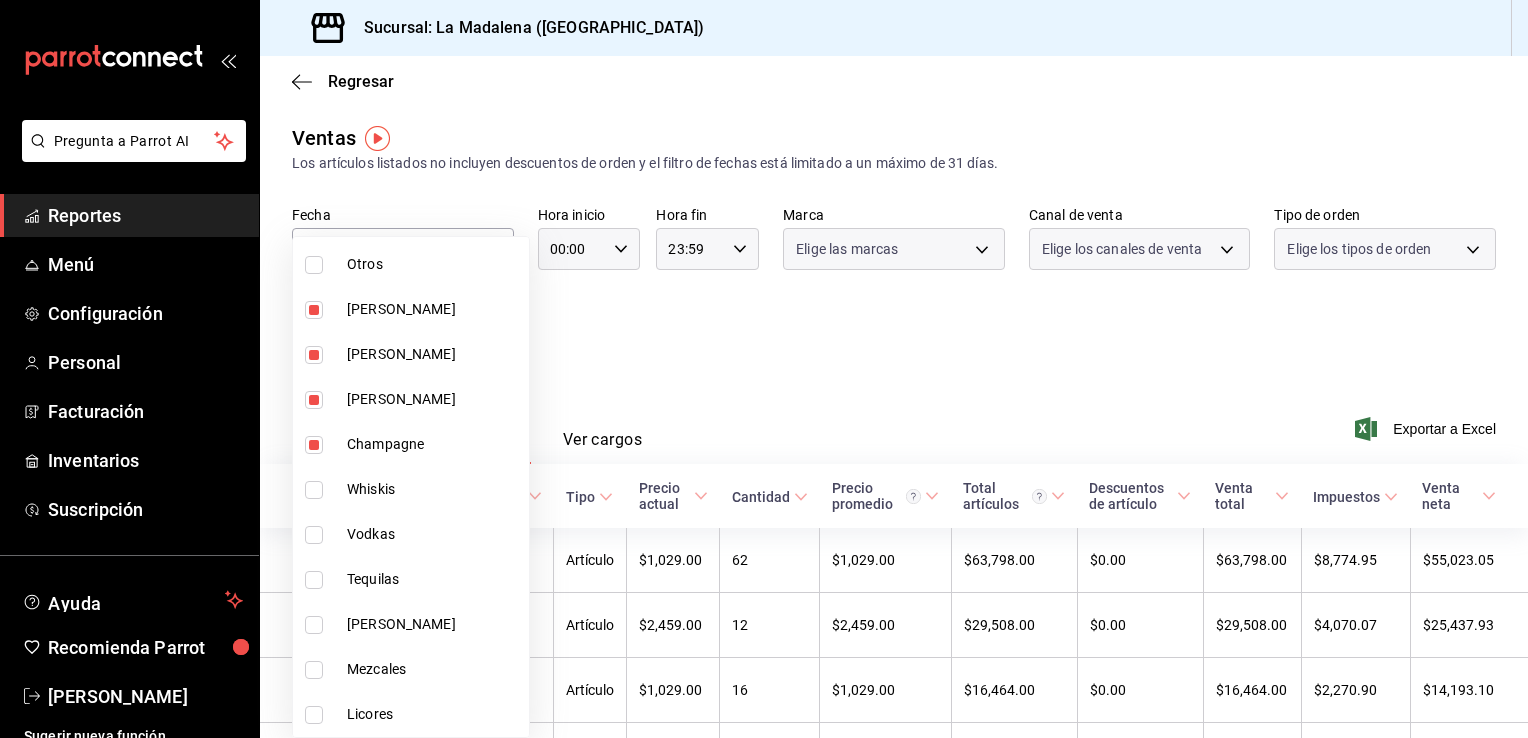click on "Whiskis" at bounding box center (434, 489) 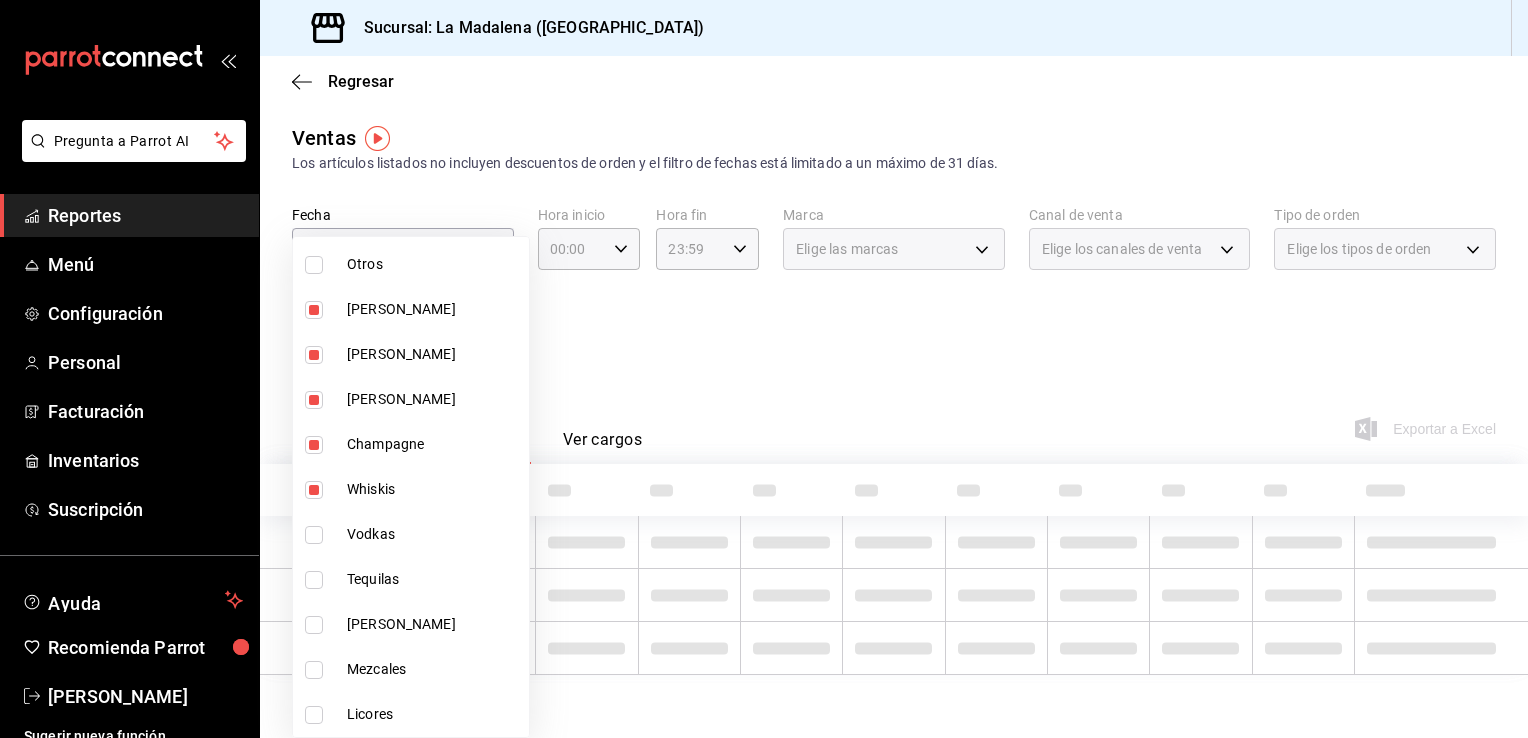 click on "Vodkas" at bounding box center (434, 534) 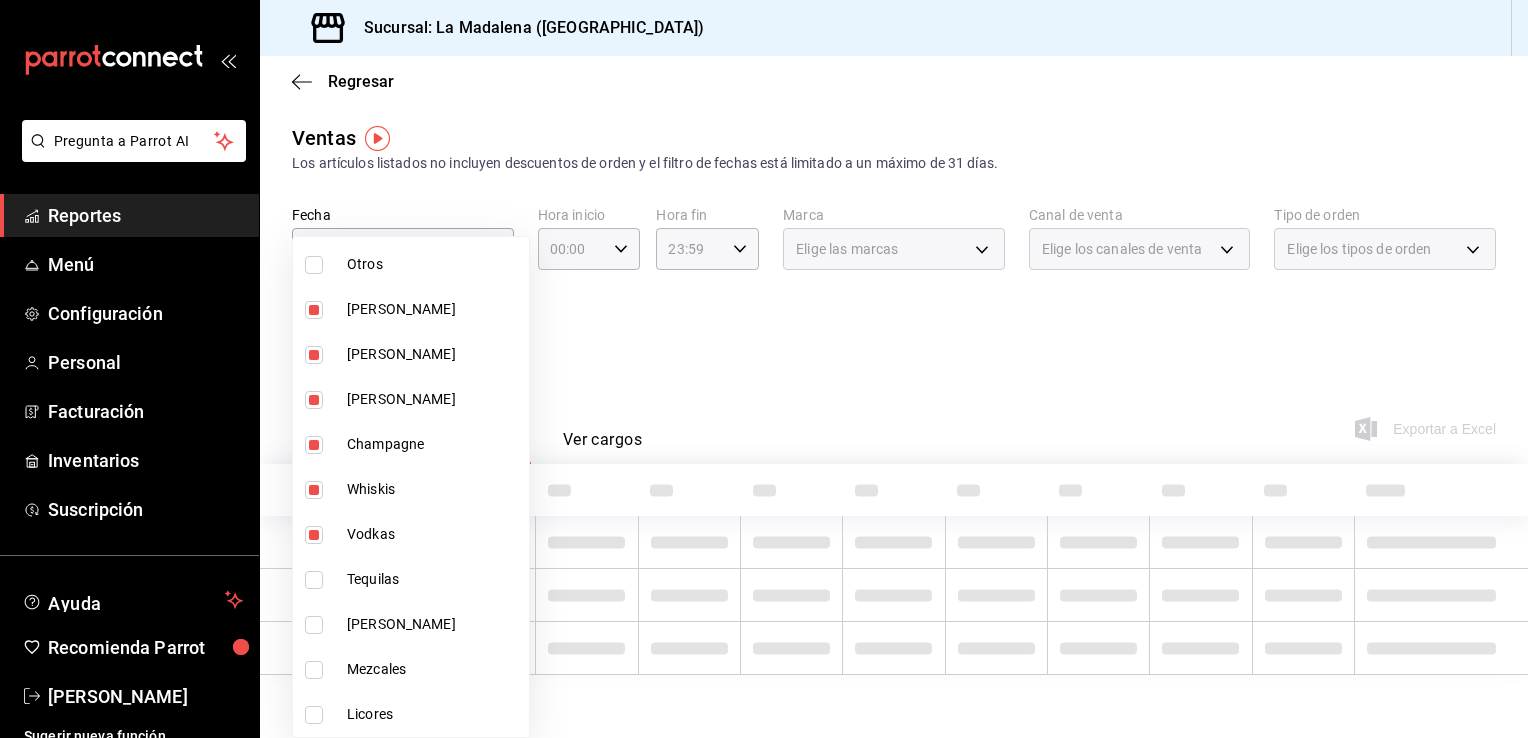 drag, startPoint x: 373, startPoint y: 571, endPoint x: 370, endPoint y: 518, distance: 53.08484 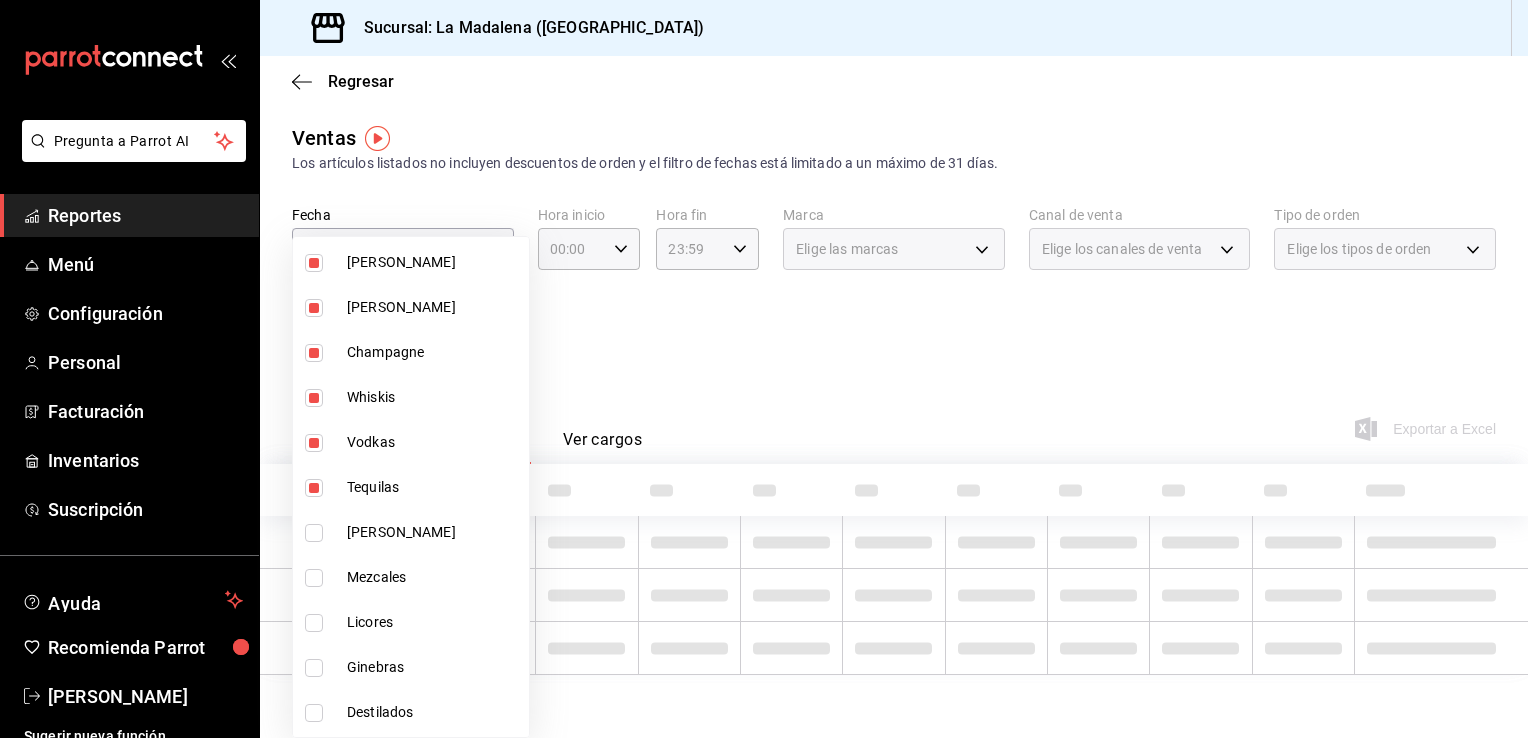 scroll, scrollTop: 300, scrollLeft: 0, axis: vertical 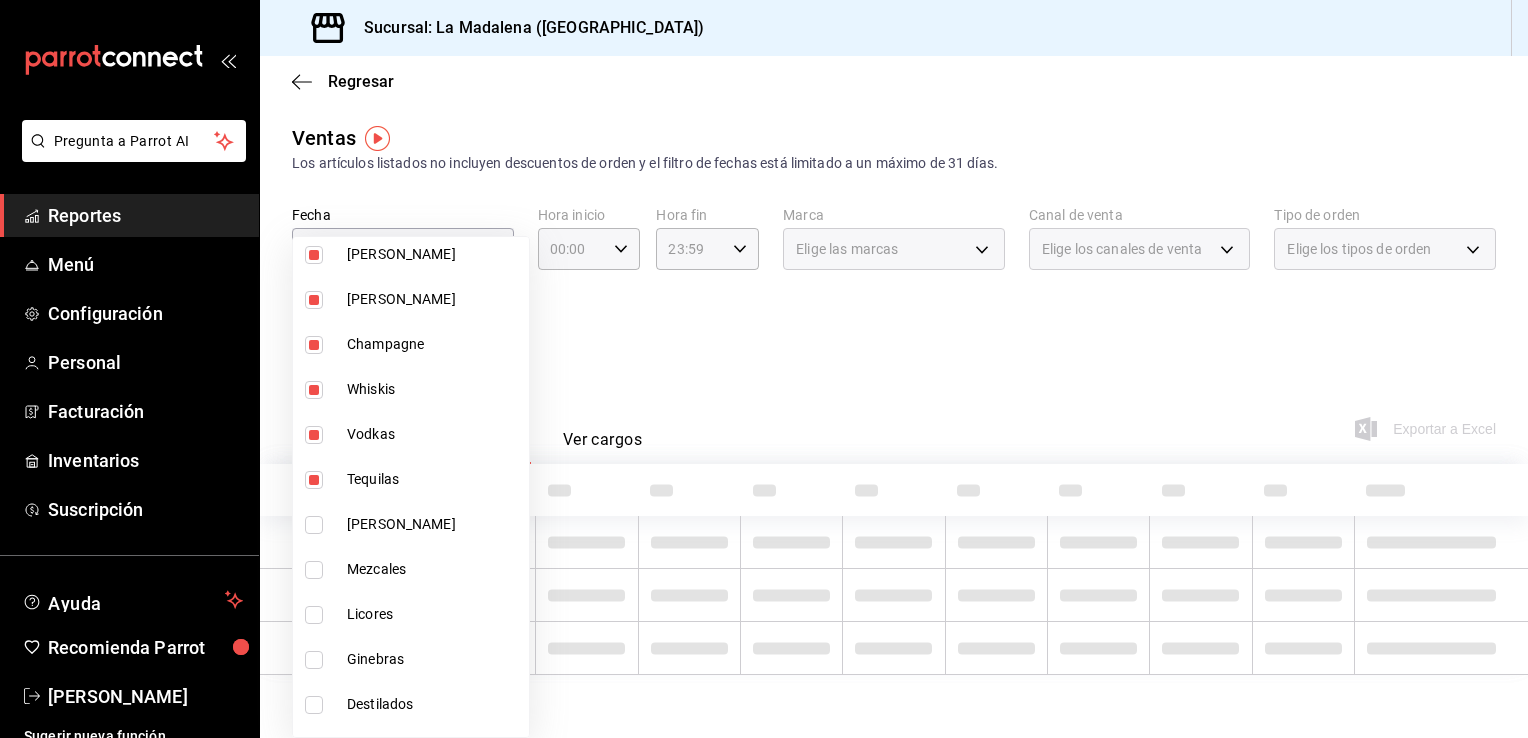 drag, startPoint x: 371, startPoint y: 518, endPoint x: 360, endPoint y: 560, distance: 43.416588 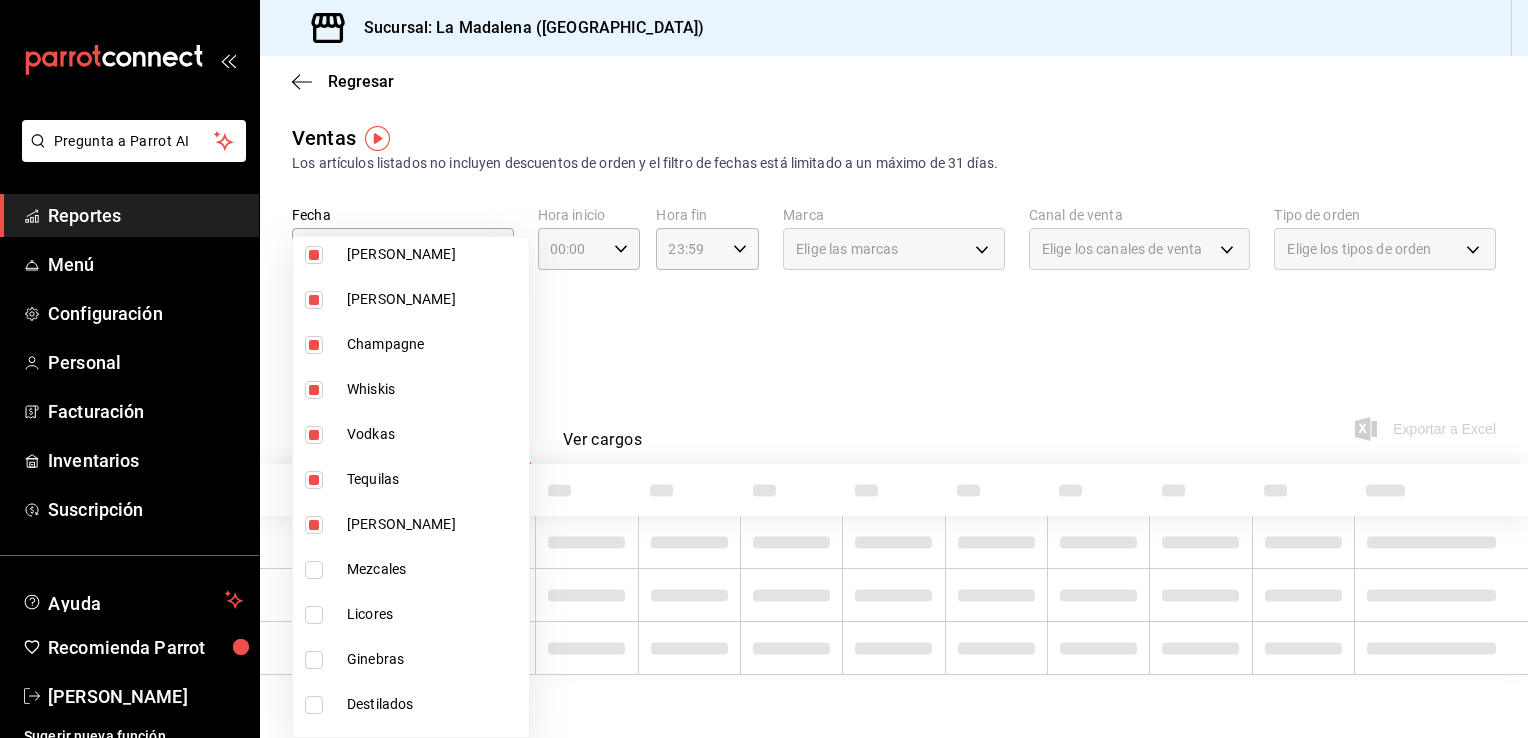 click on "Mezcales" at bounding box center [434, 569] 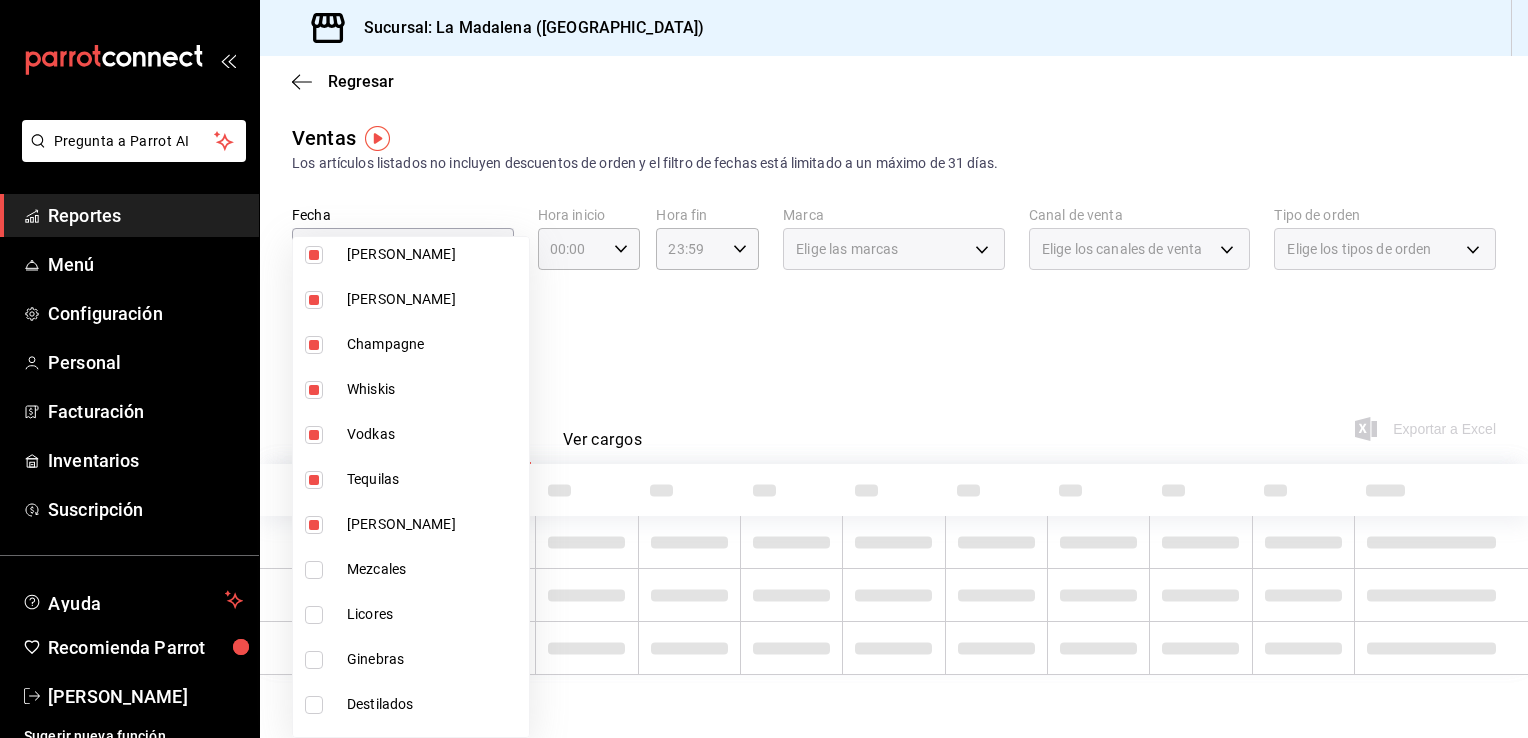 checkbox on "true" 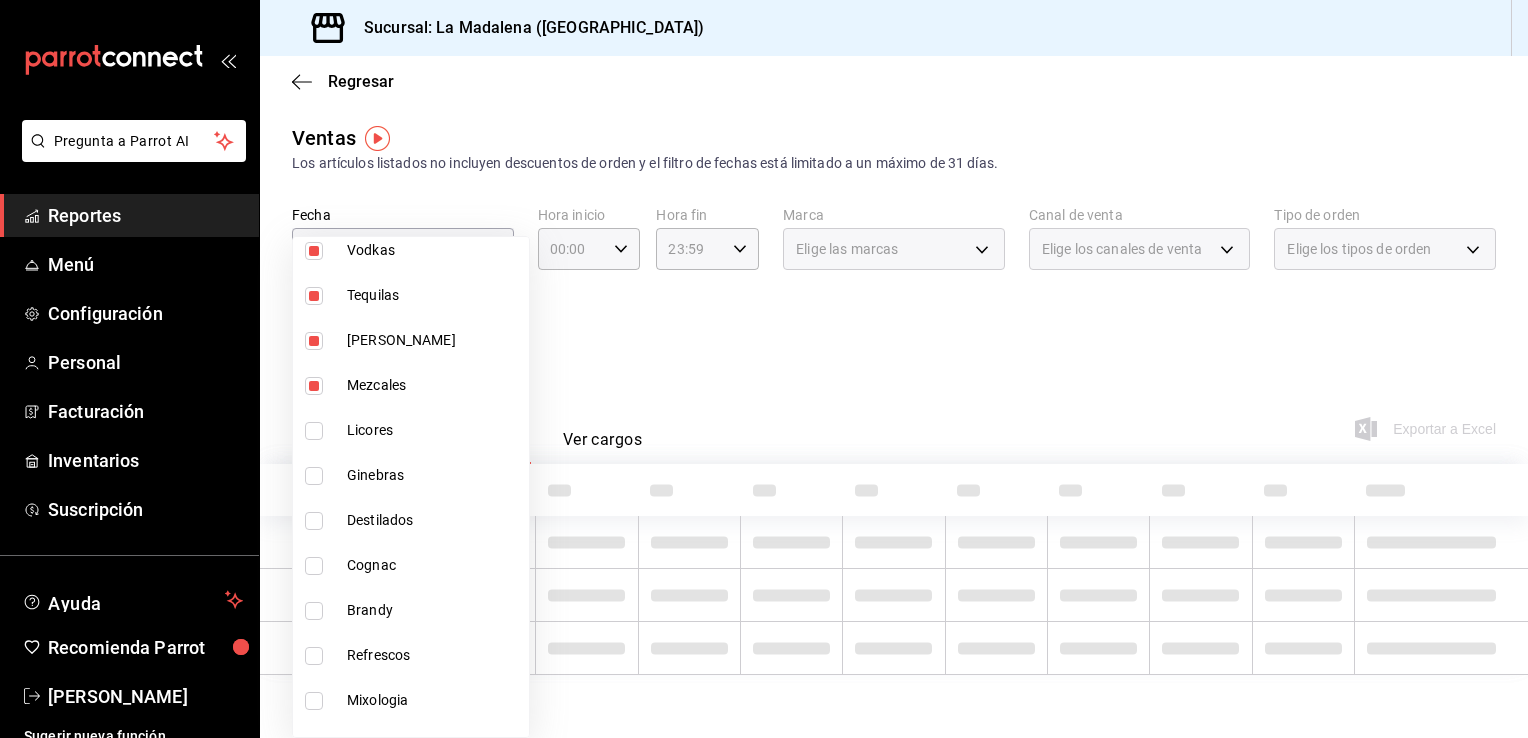 scroll, scrollTop: 500, scrollLeft: 0, axis: vertical 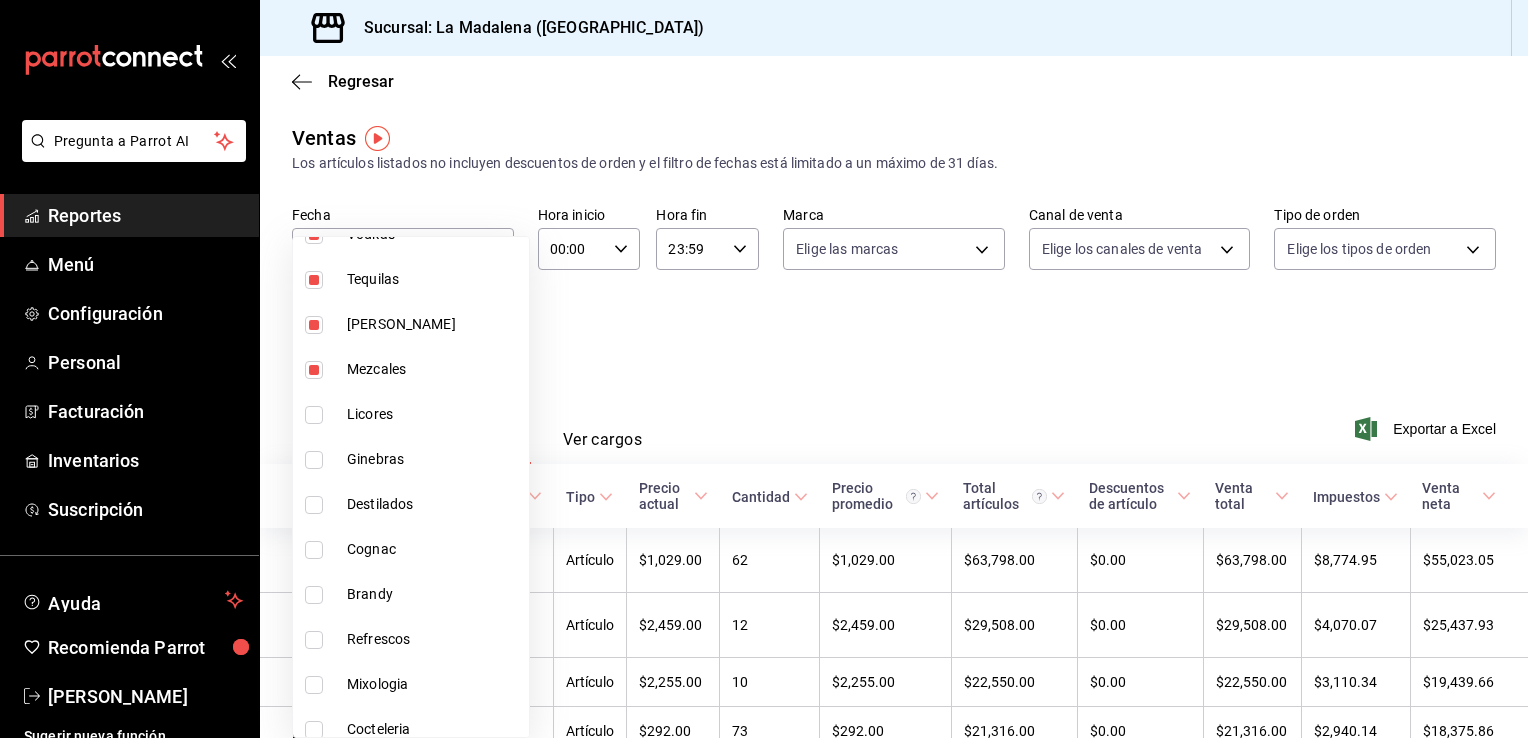 click on "Licores" at bounding box center (434, 414) 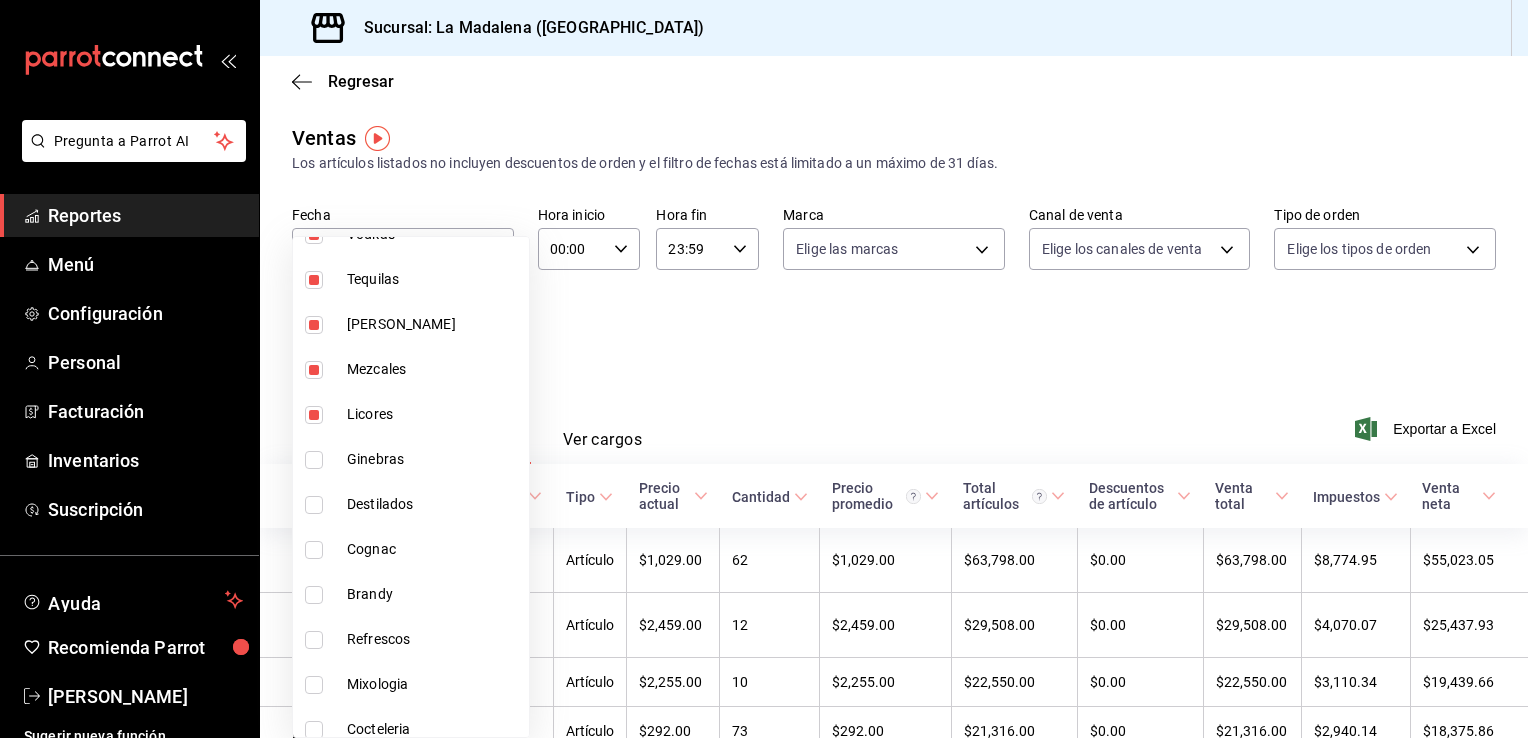 click on "Ginebras" at bounding box center [411, 459] 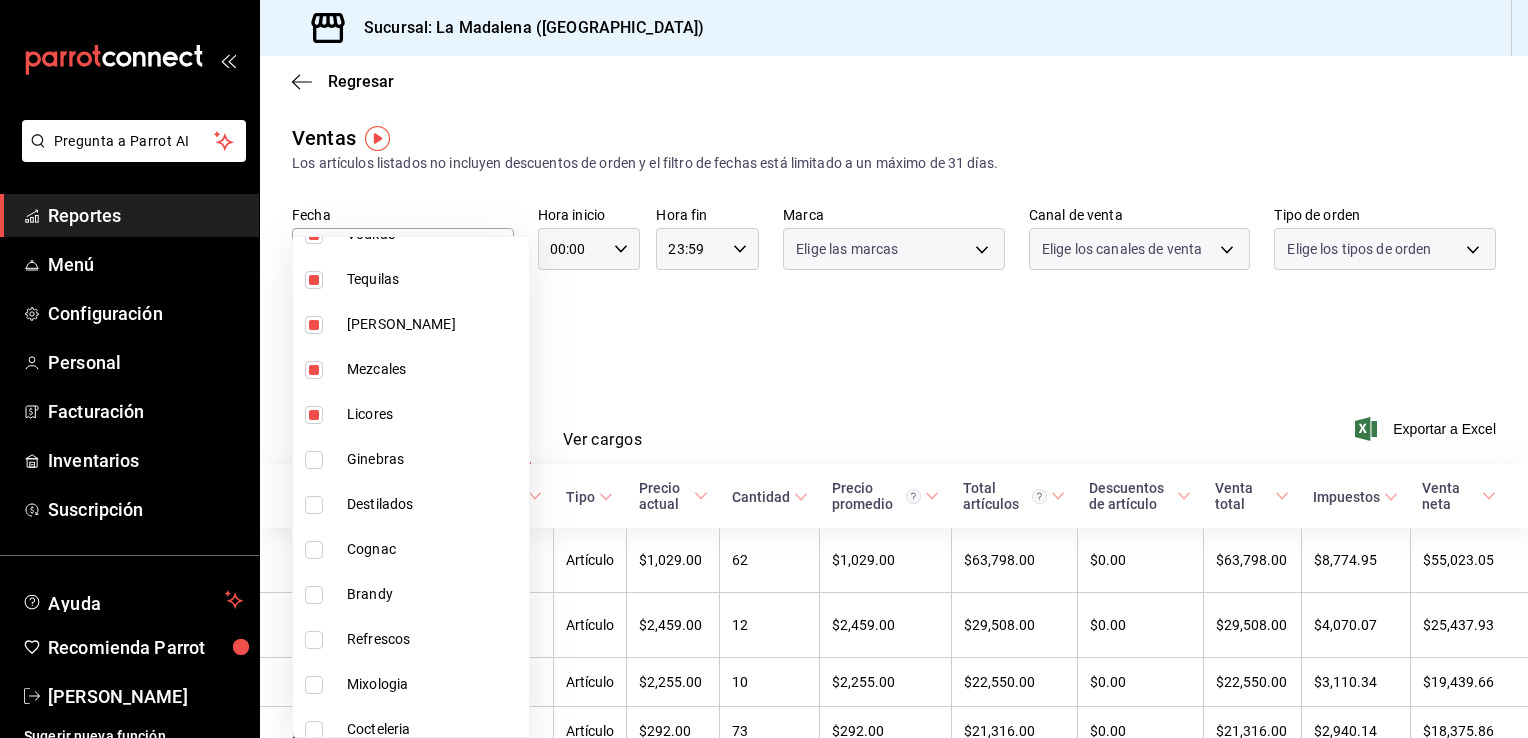 type on "586bd8a3-b211-41c3-982e-5866a433a7a3,9f1b3b10-2e64-4b76-8cfe-71b33b56f520,2f844ff2-8c1b-44ba-a2dd-94dfd8feee7b,8c928680-2e27-46ef-bef7-14e3350f6799,87d3c509-e999-4273-a504-f2f02c488d44,345b4f7f-e92a-4017-af8c-af29f154f8c1,1f36c26c-7882-4a61-bc75-c4a98cb51a38,a6029385-d8a8-4970-a867-905925078734,0f655e95-57b9-4923-af33-3a91782dee88,f896673a-fda6-4f40-8720-11d8e8d8ad3f,28b590e3-921d-4a64-b23f-0cdd61834320" 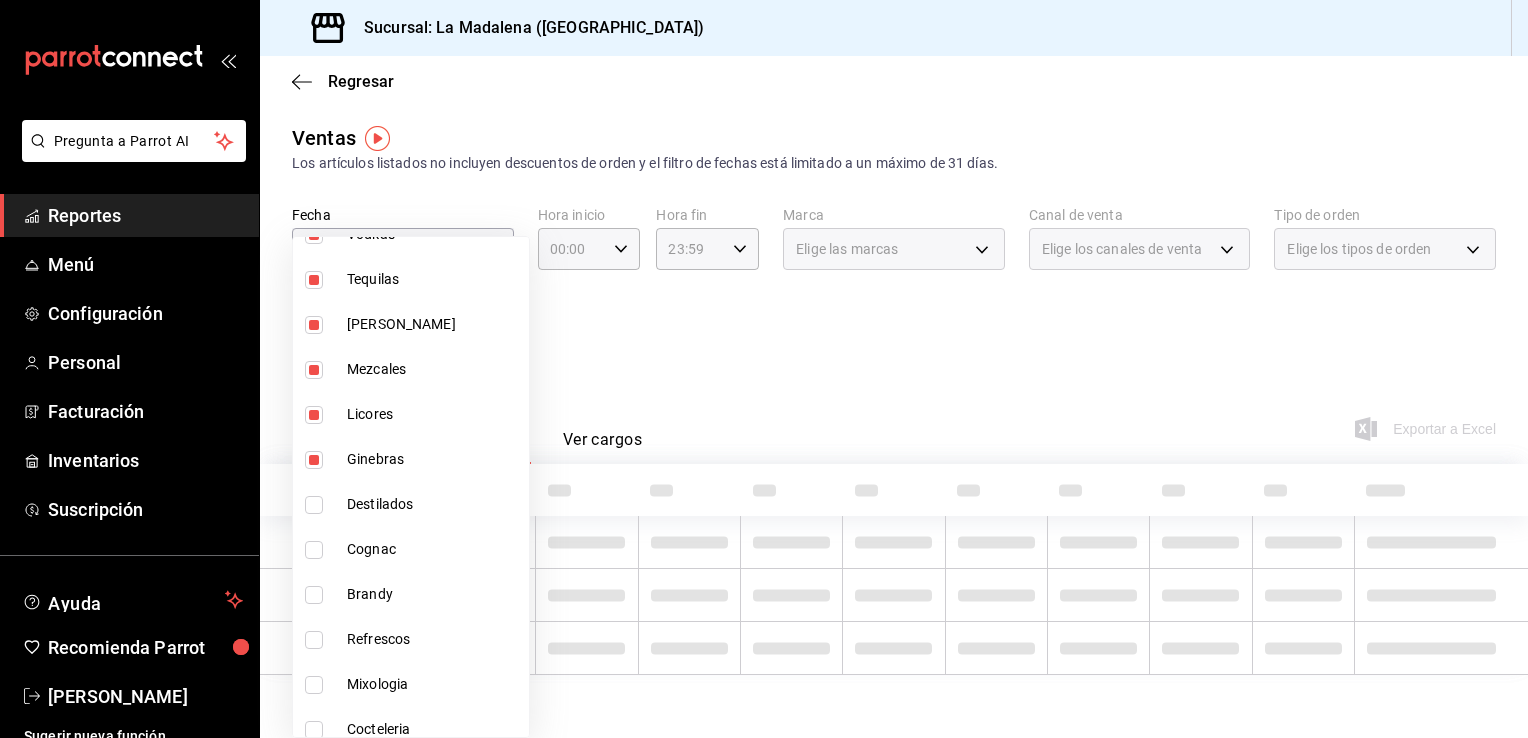 click on "Destilados" at bounding box center (434, 504) 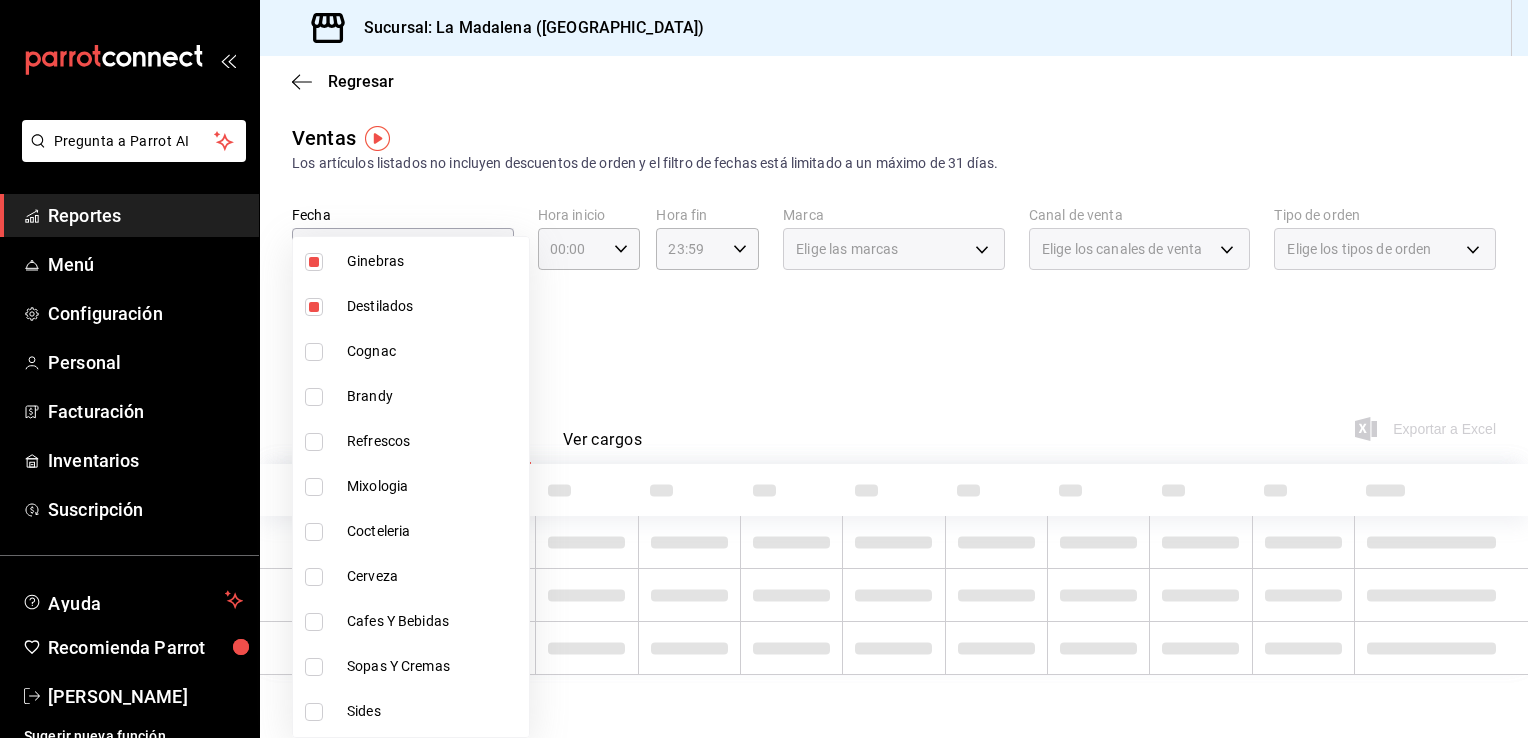 scroll, scrollTop: 700, scrollLeft: 0, axis: vertical 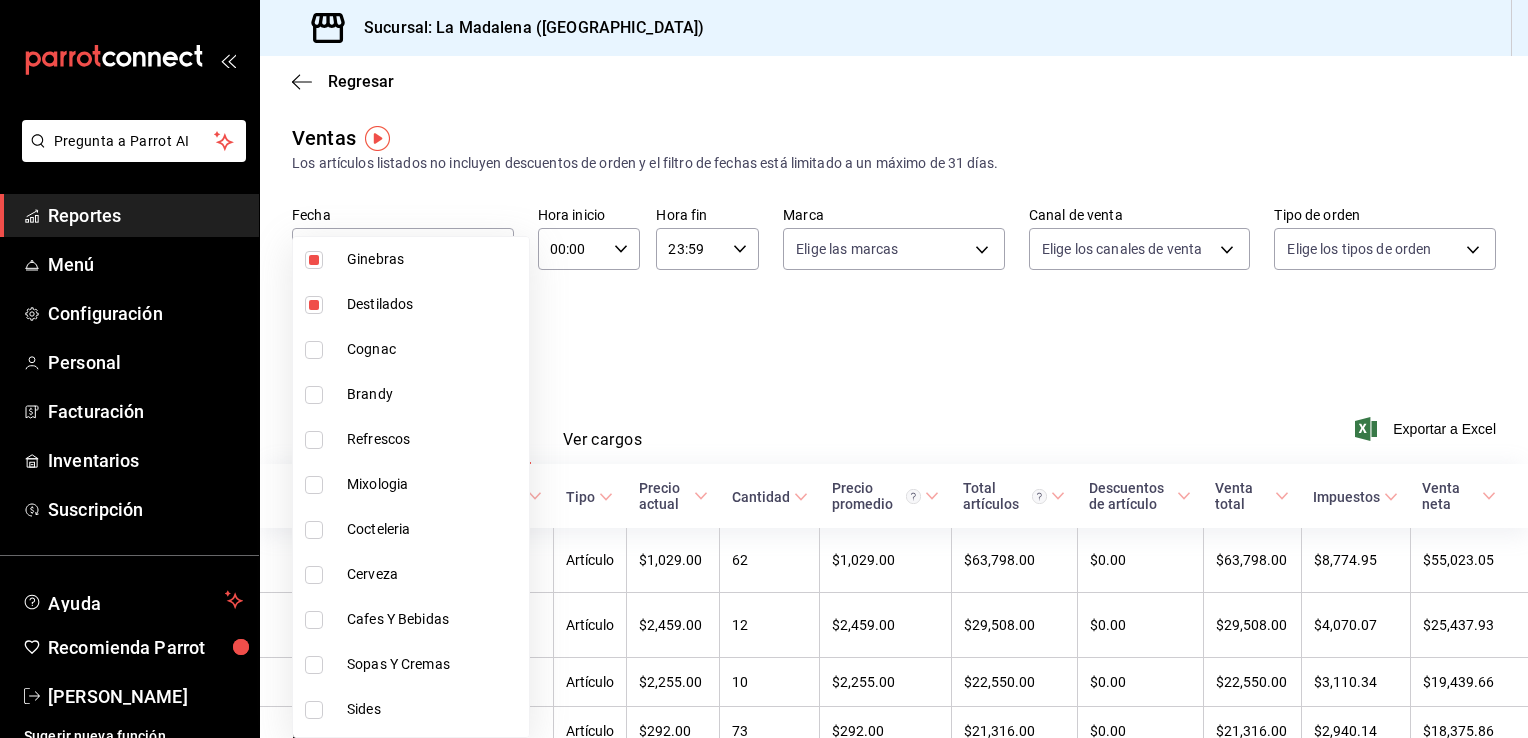 click on "Cognac" at bounding box center [434, 349] 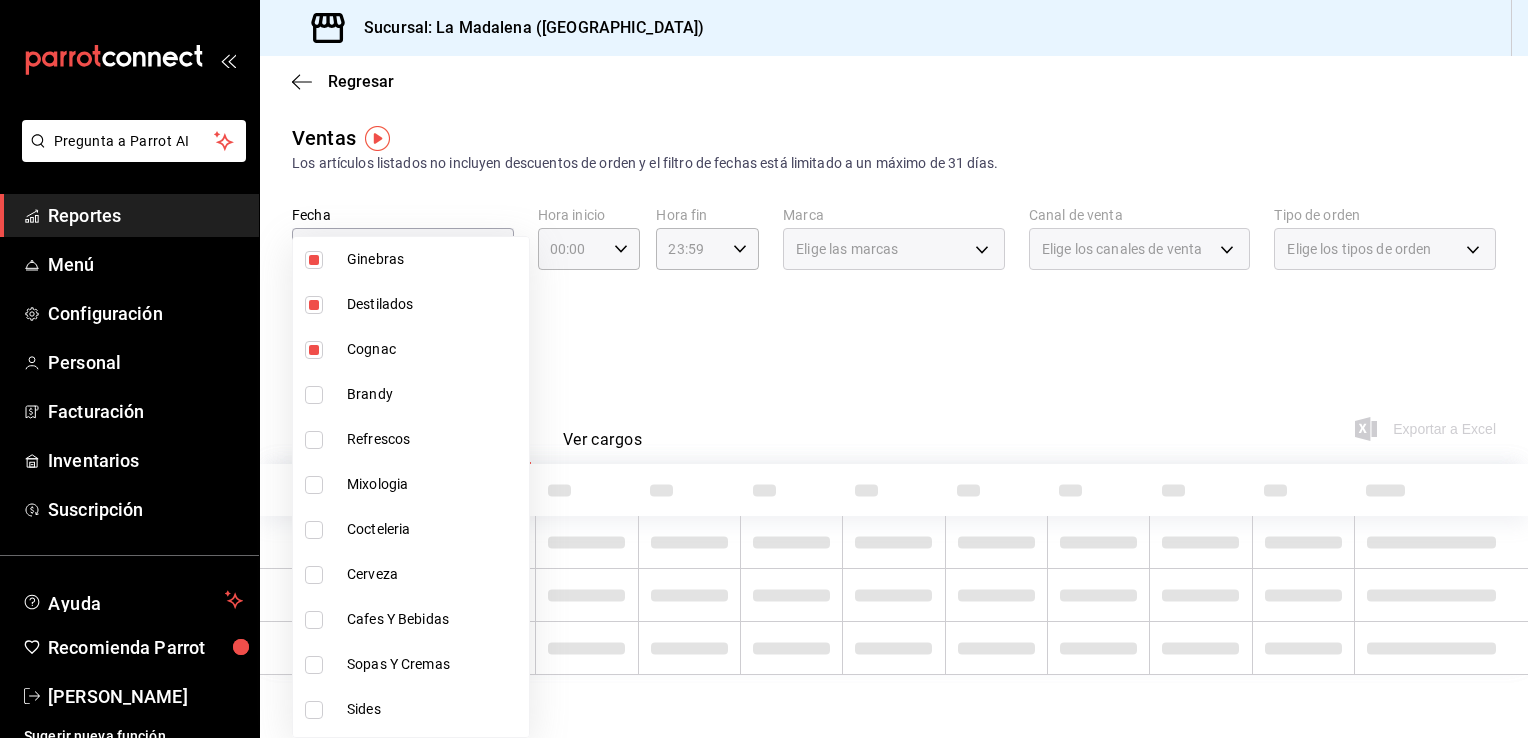 click on "Brandy" at bounding box center (411, 394) 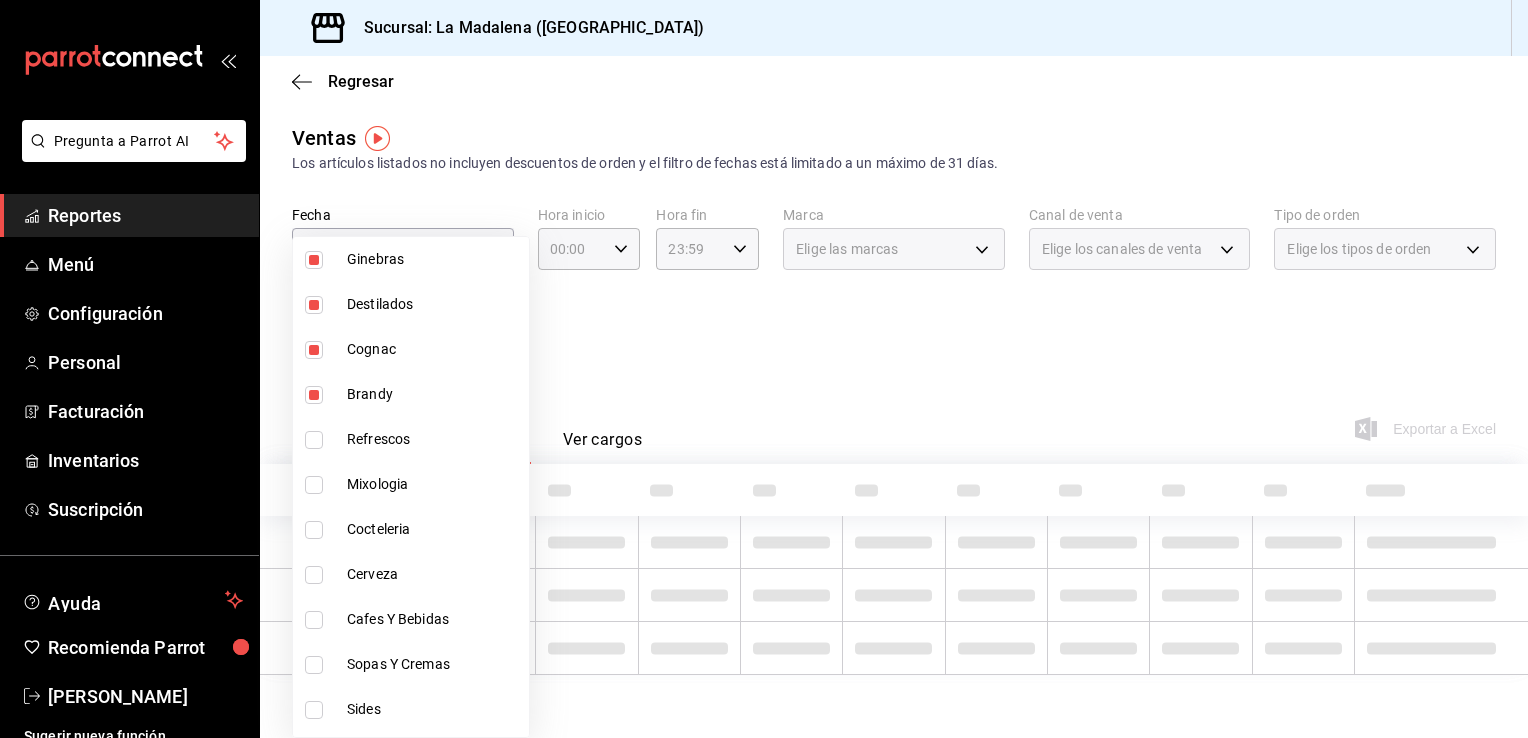 click on "Mixologia" at bounding box center (411, 484) 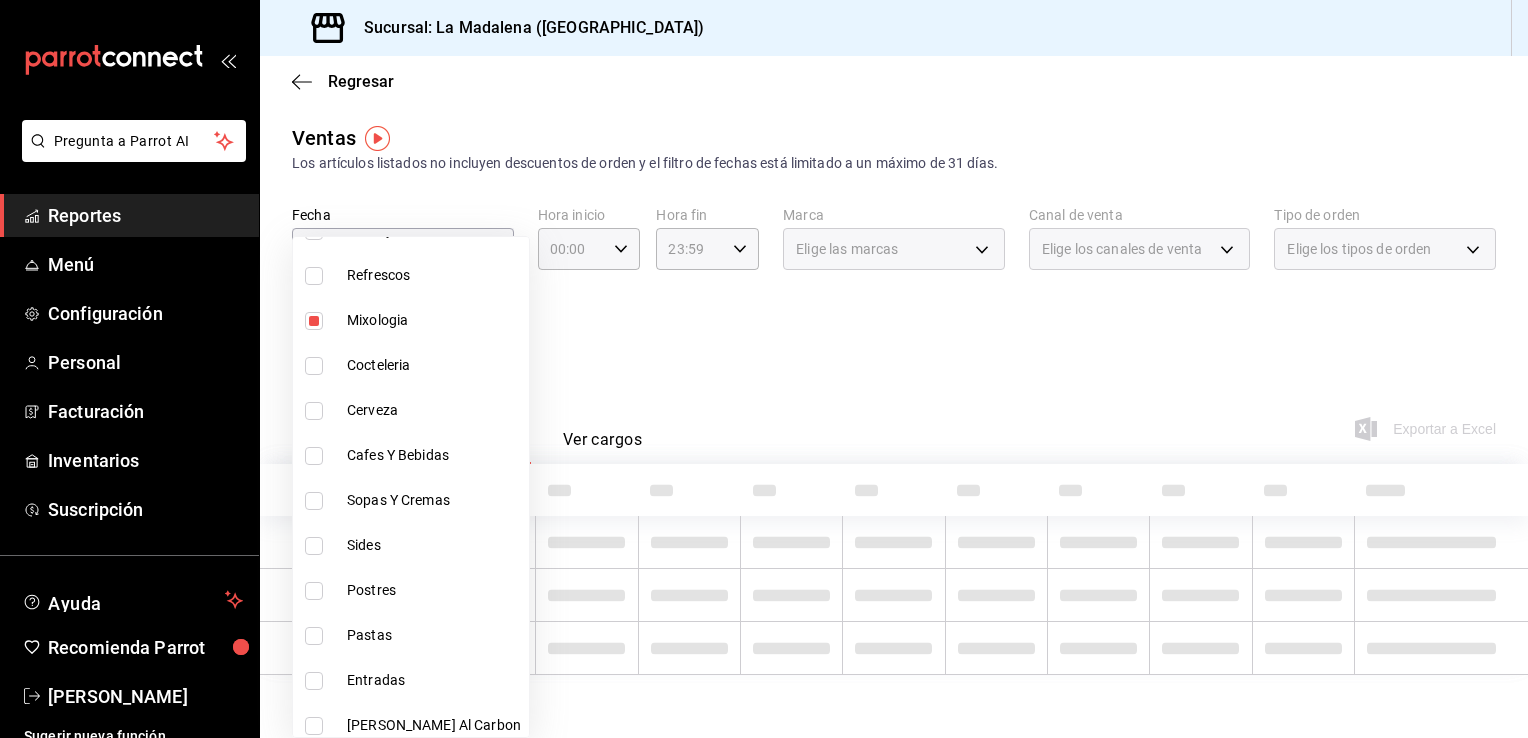 scroll, scrollTop: 900, scrollLeft: 0, axis: vertical 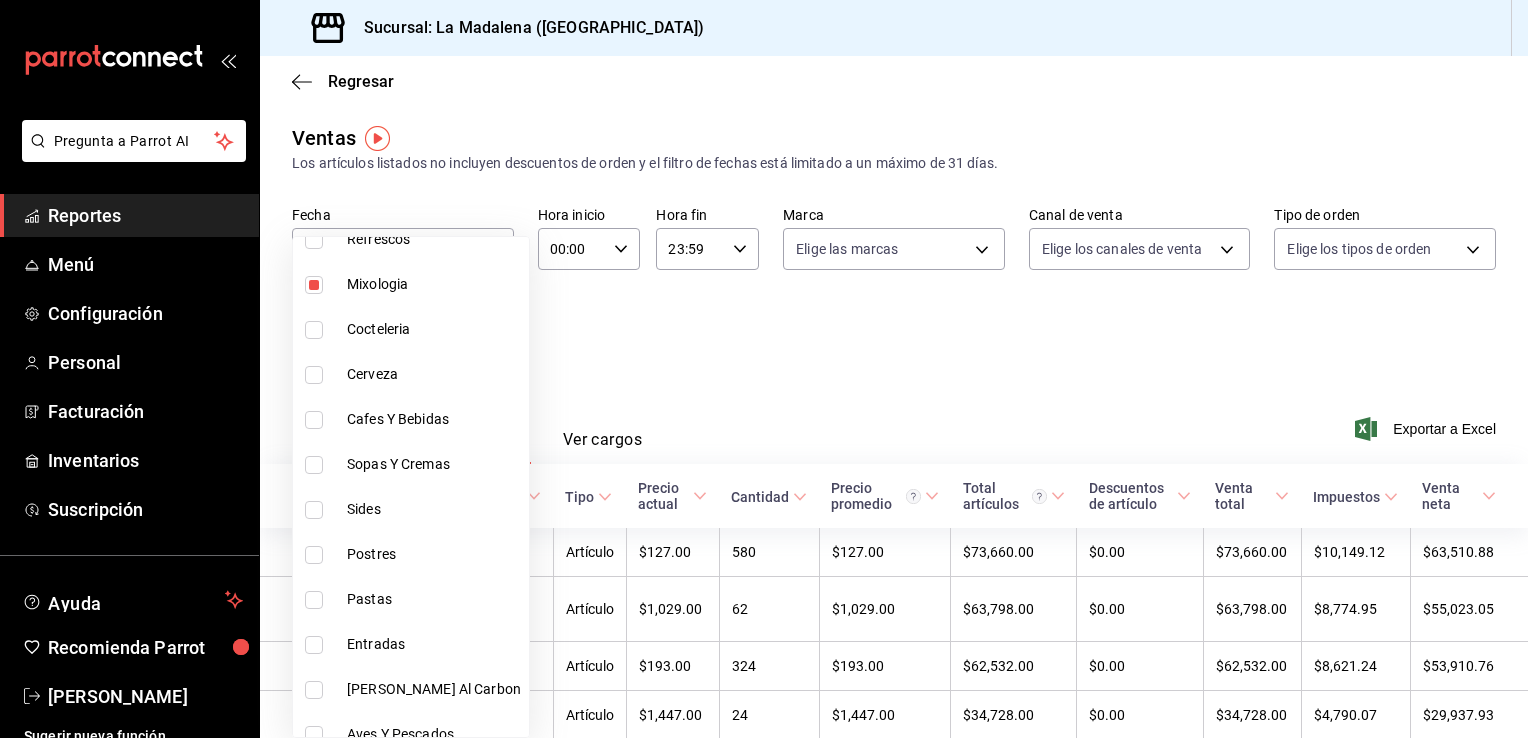 click on "Cocteleria" at bounding box center [434, 329] 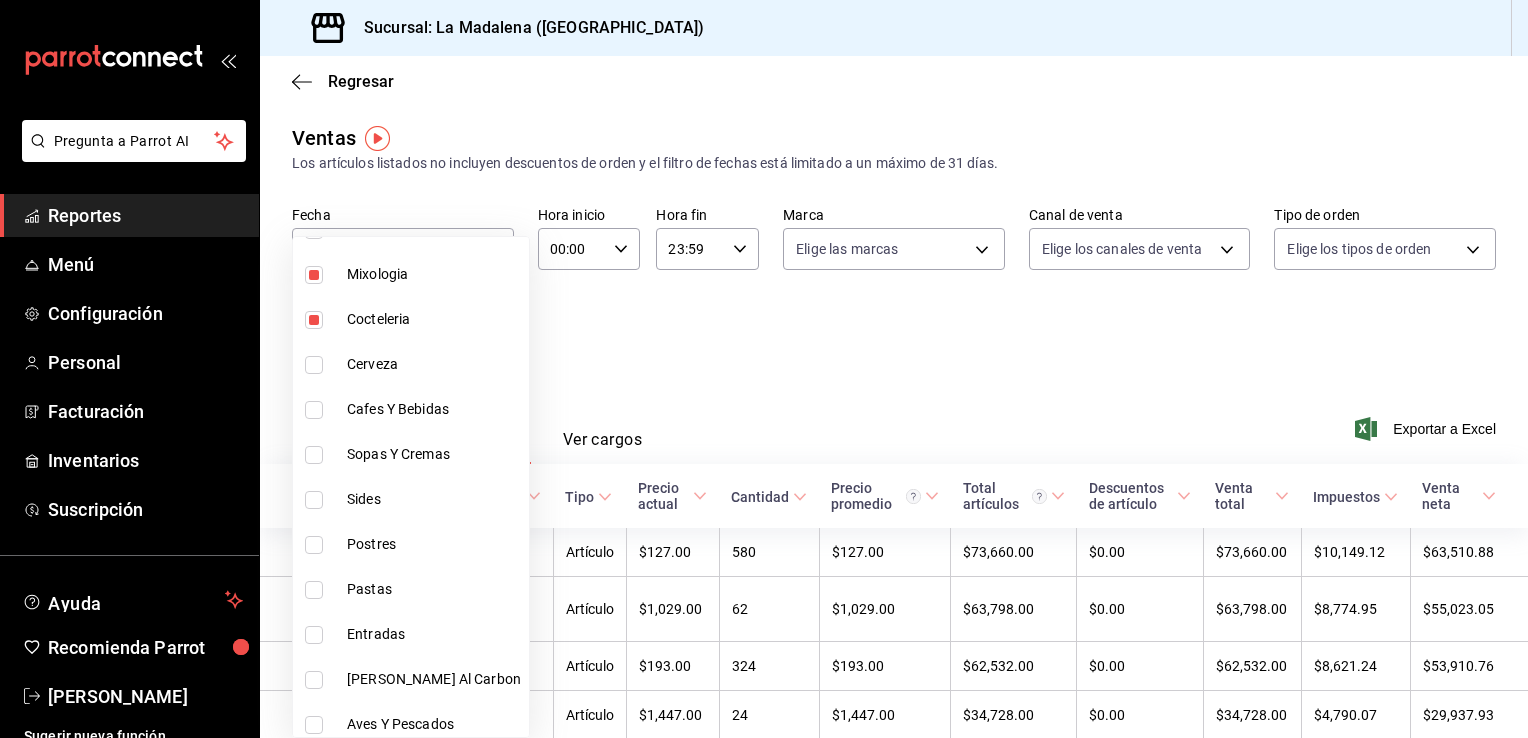 scroll, scrollTop: 920, scrollLeft: 0, axis: vertical 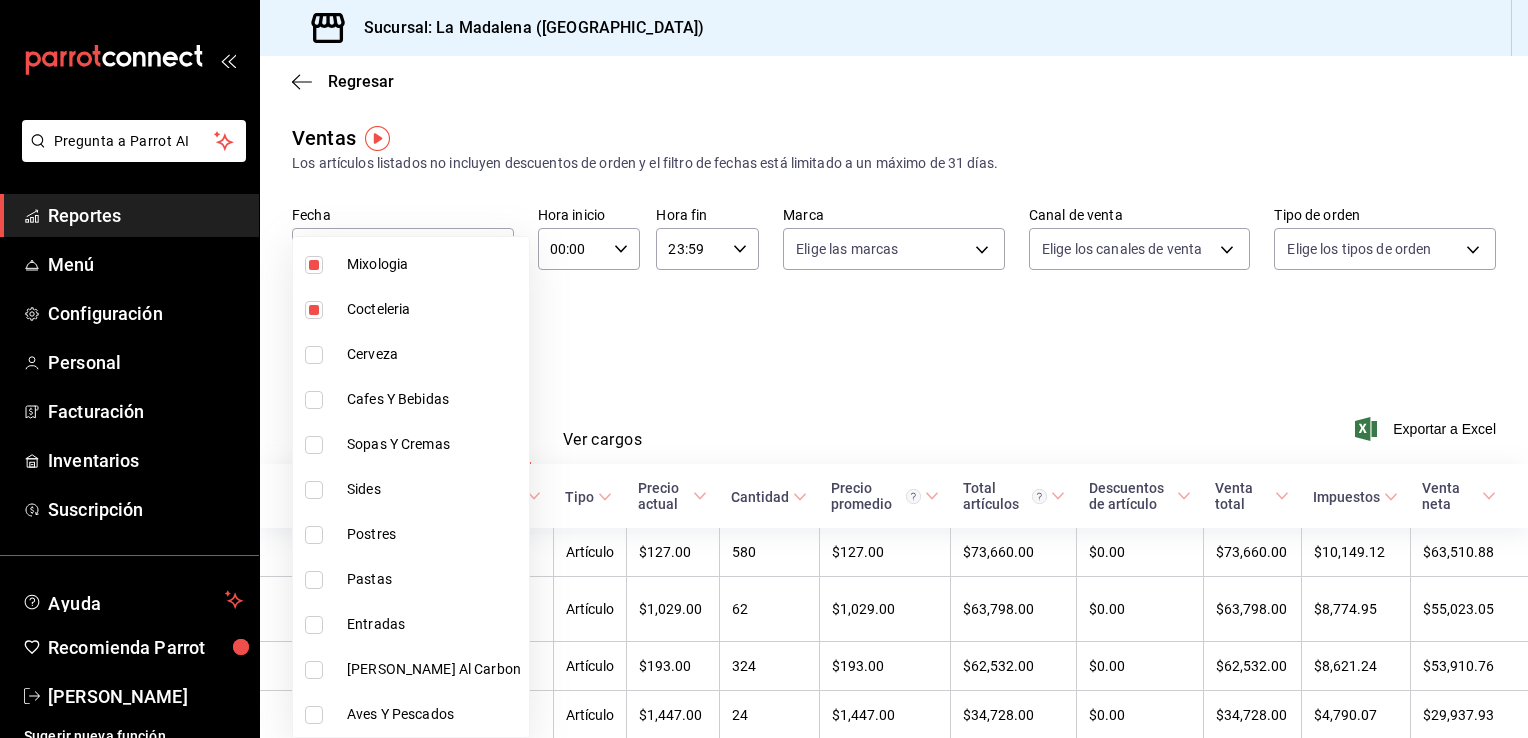 click at bounding box center [764, 369] 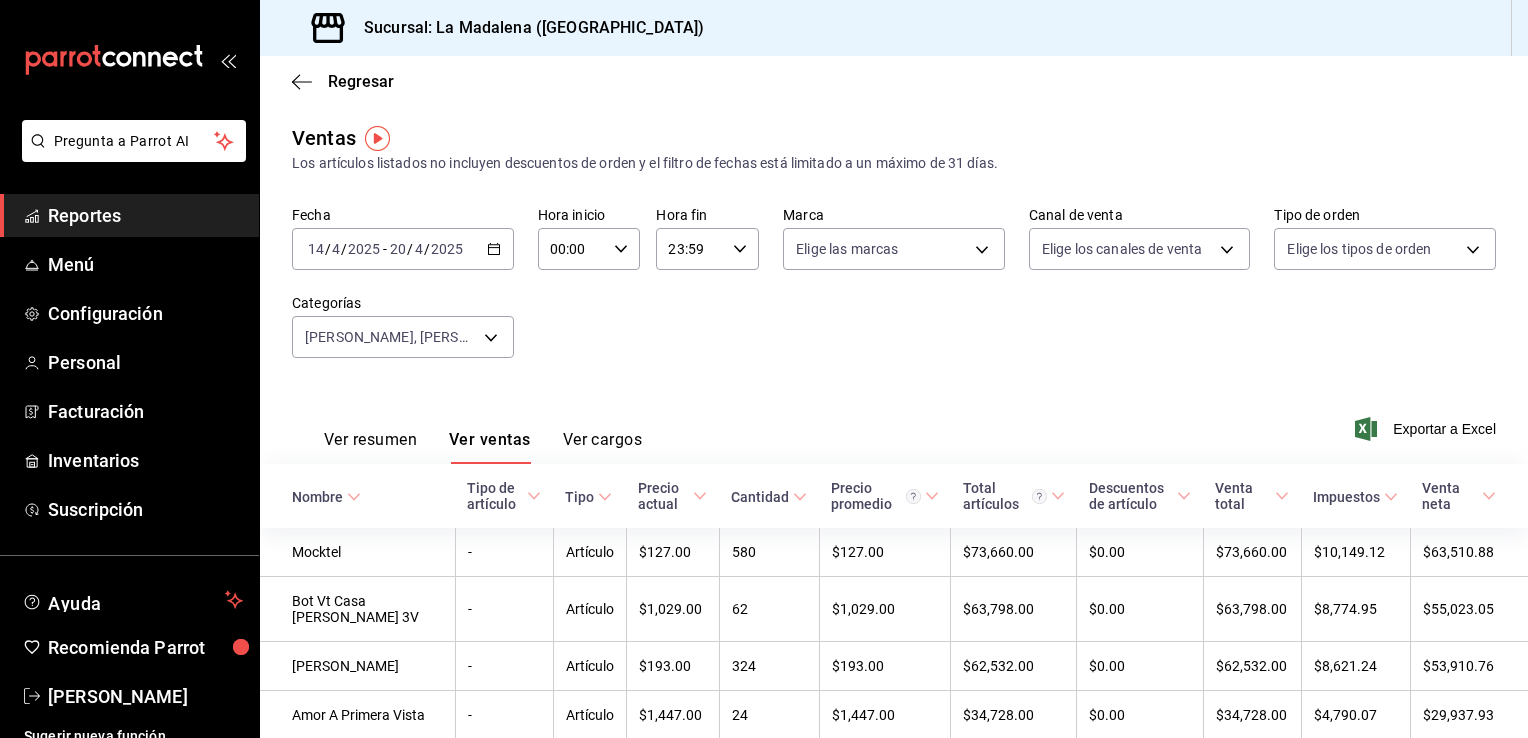 click on "Ver resumen Ver ventas Ver cargos Exportar a Excel" at bounding box center [894, 423] 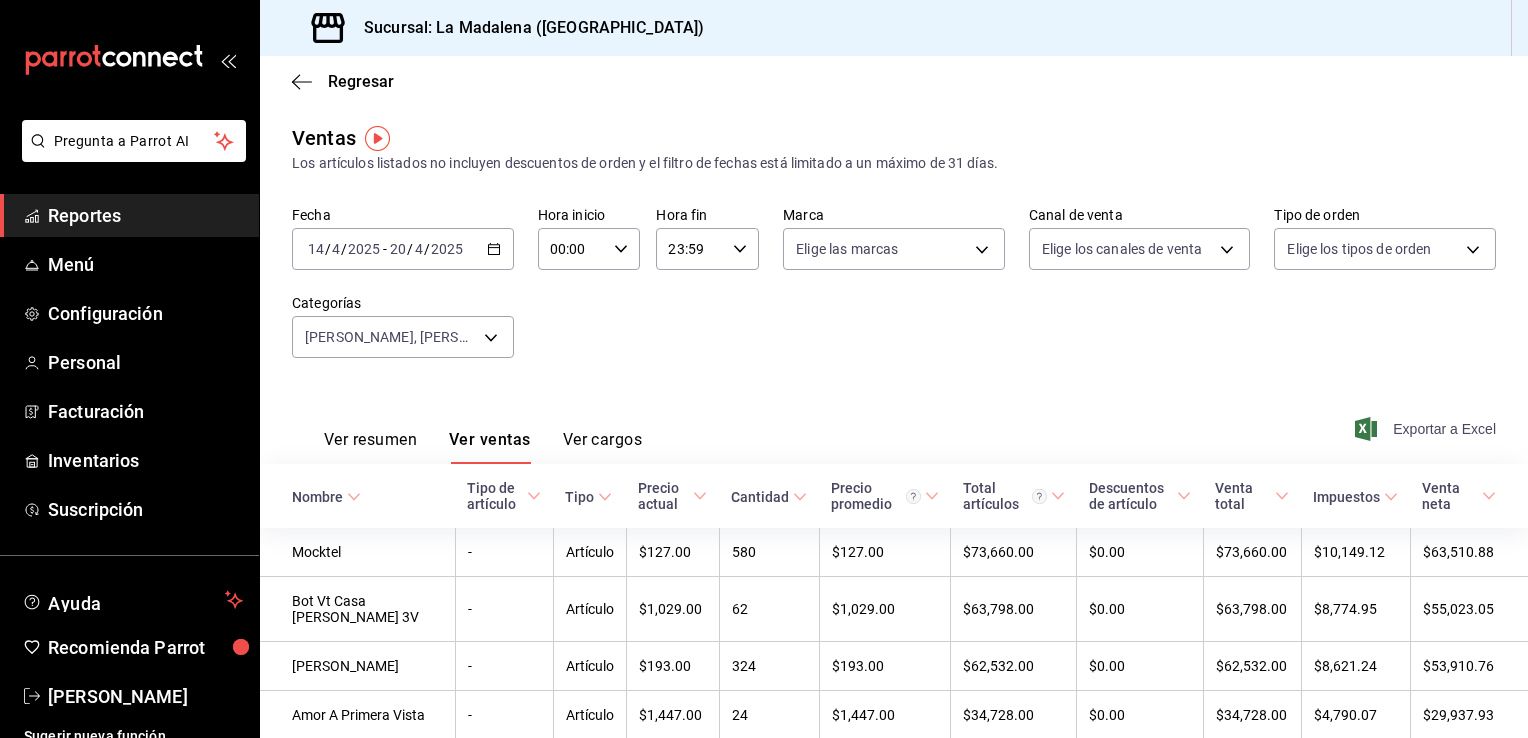 click on "Exportar a Excel" at bounding box center (1427, 429) 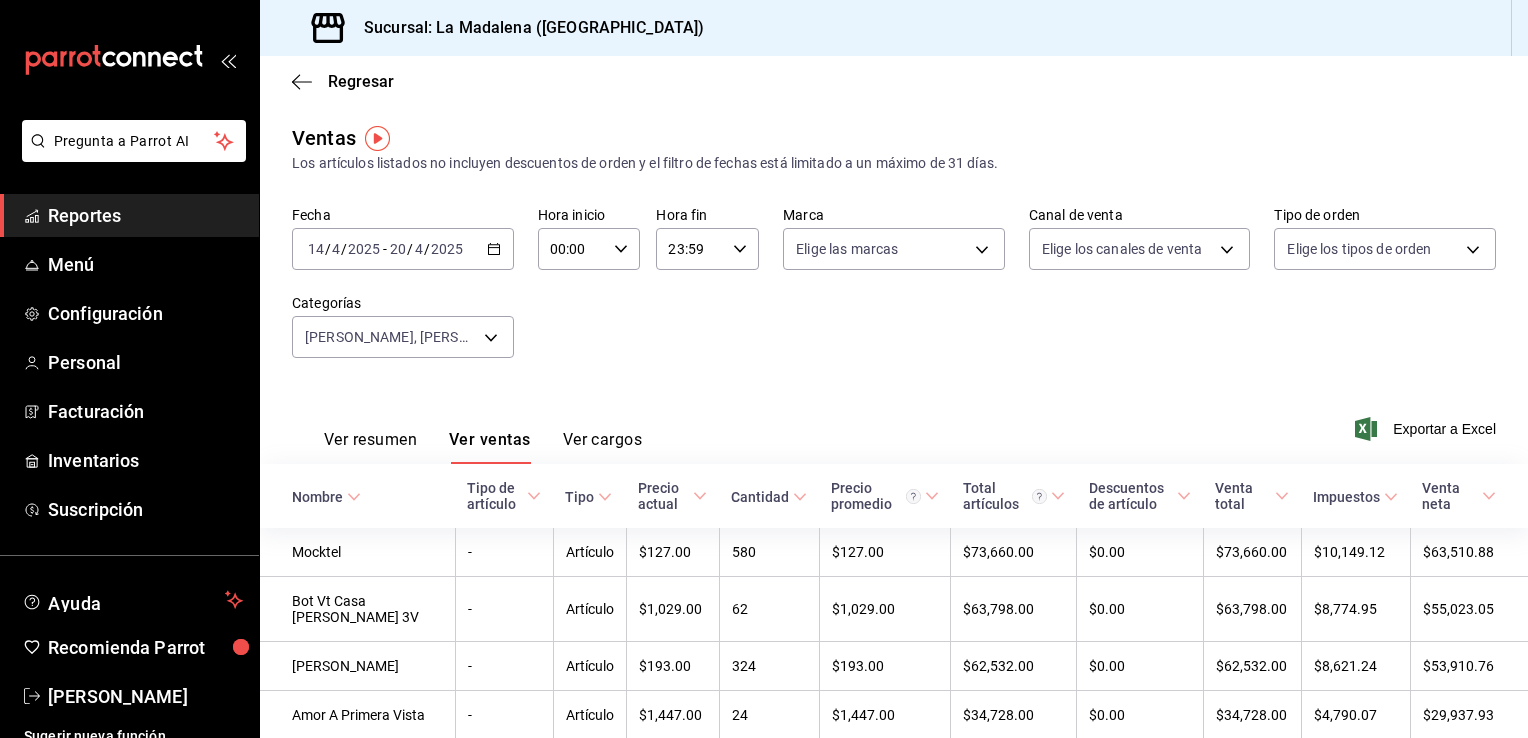 click on "Los artículos listados no incluyen descuentos de orden y el filtro de fechas está limitado a un máximo de 31 días." at bounding box center (894, 163) 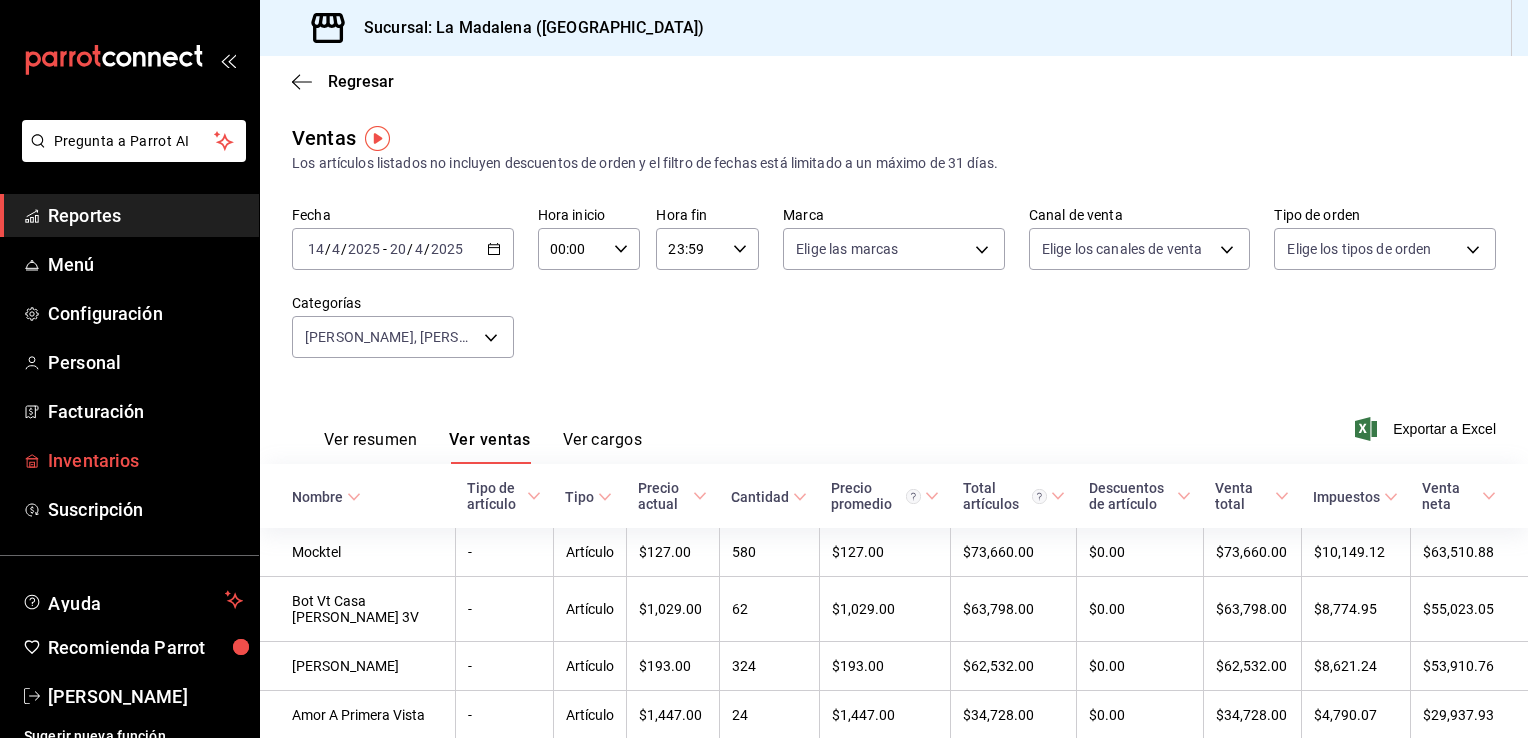 click on "Inventarios" at bounding box center [145, 460] 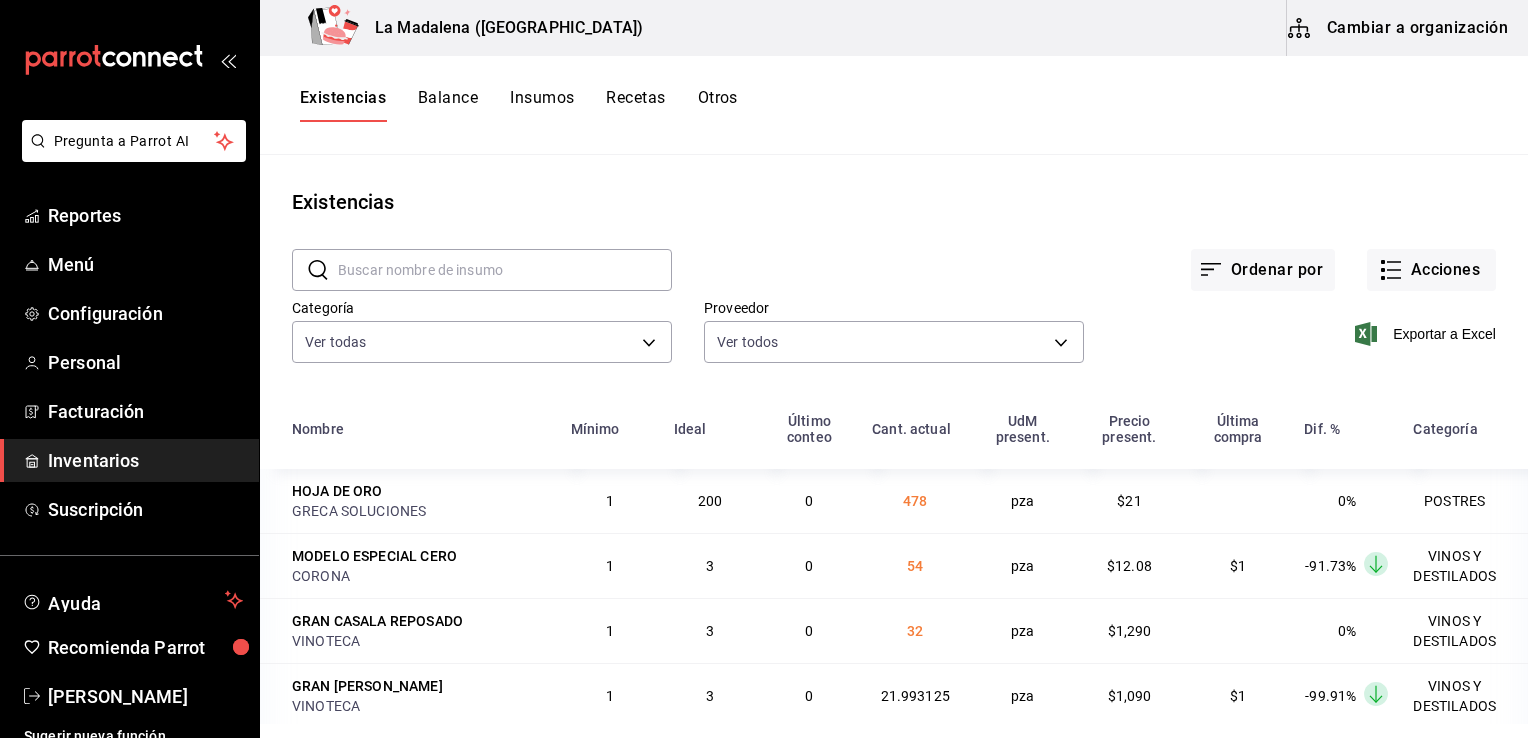 click on "Pregunta a Parrot AI" at bounding box center [129, 157] 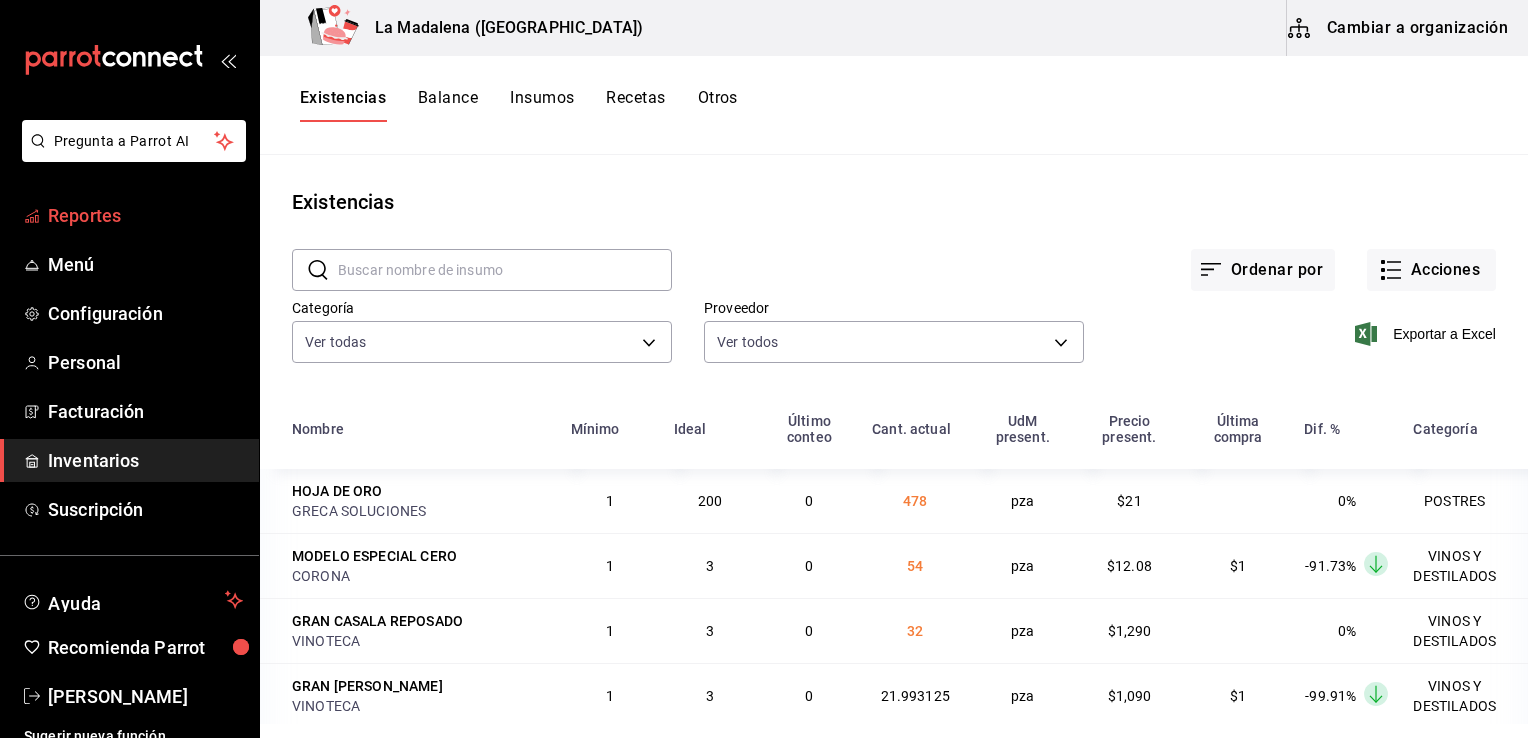 click on "Reportes" at bounding box center [145, 215] 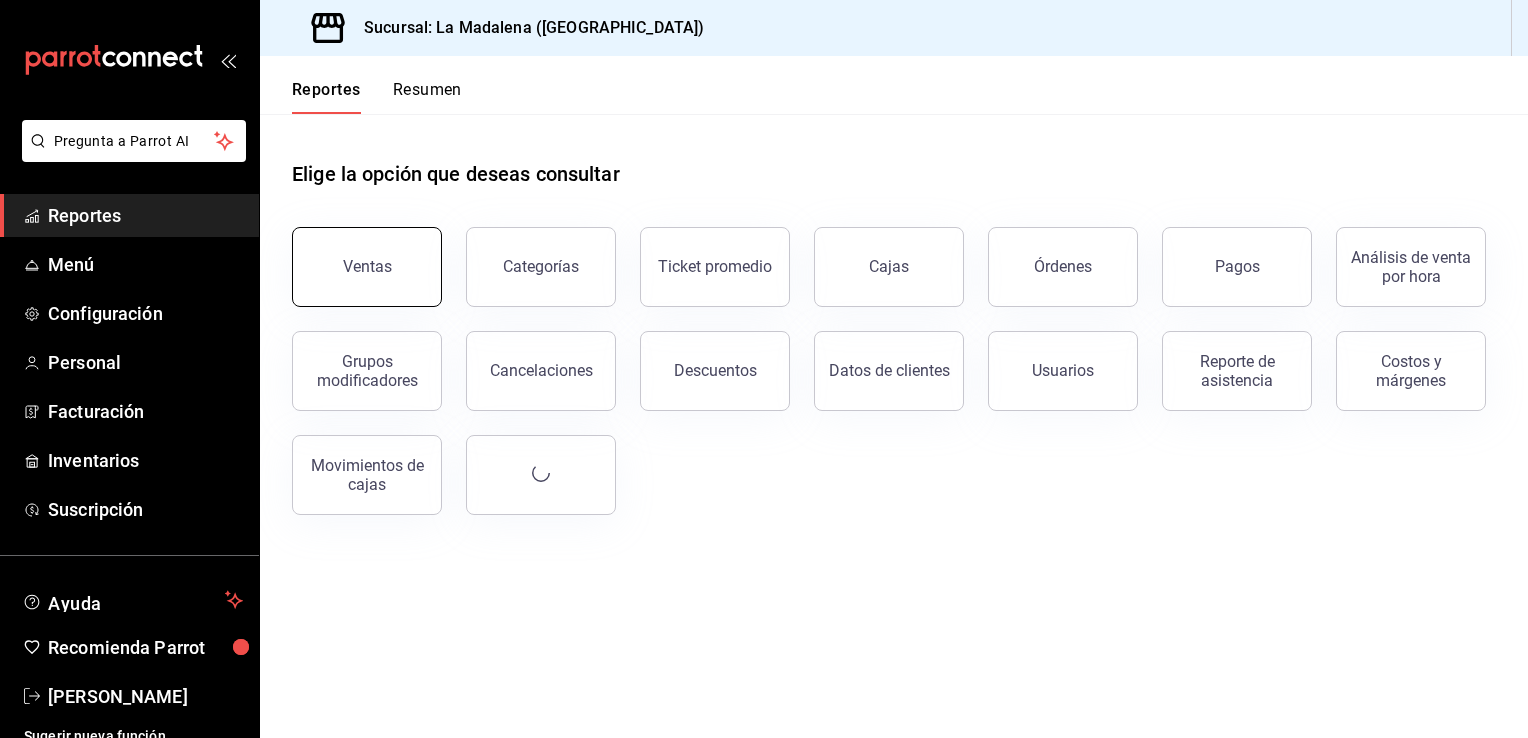 click on "Ventas" at bounding box center (367, 266) 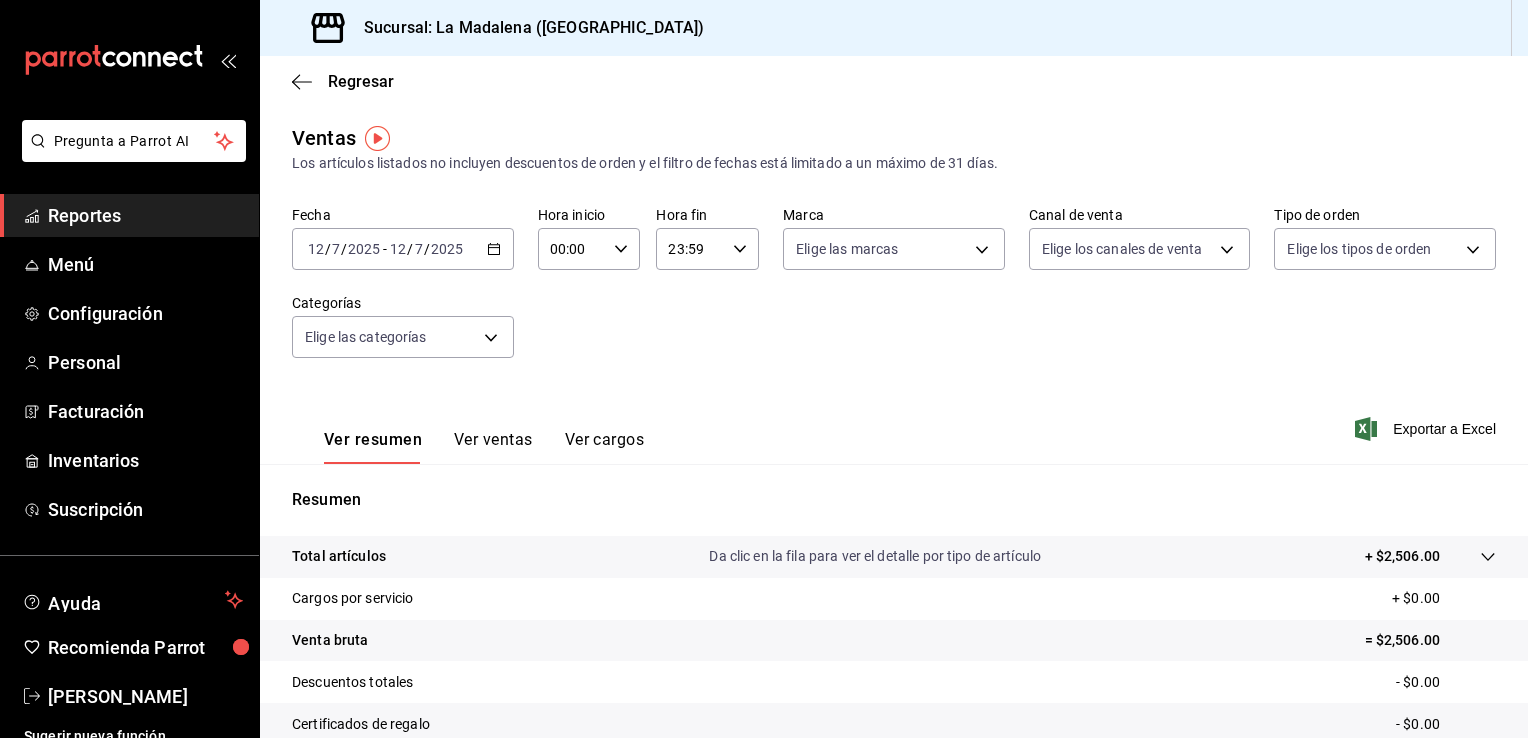 click 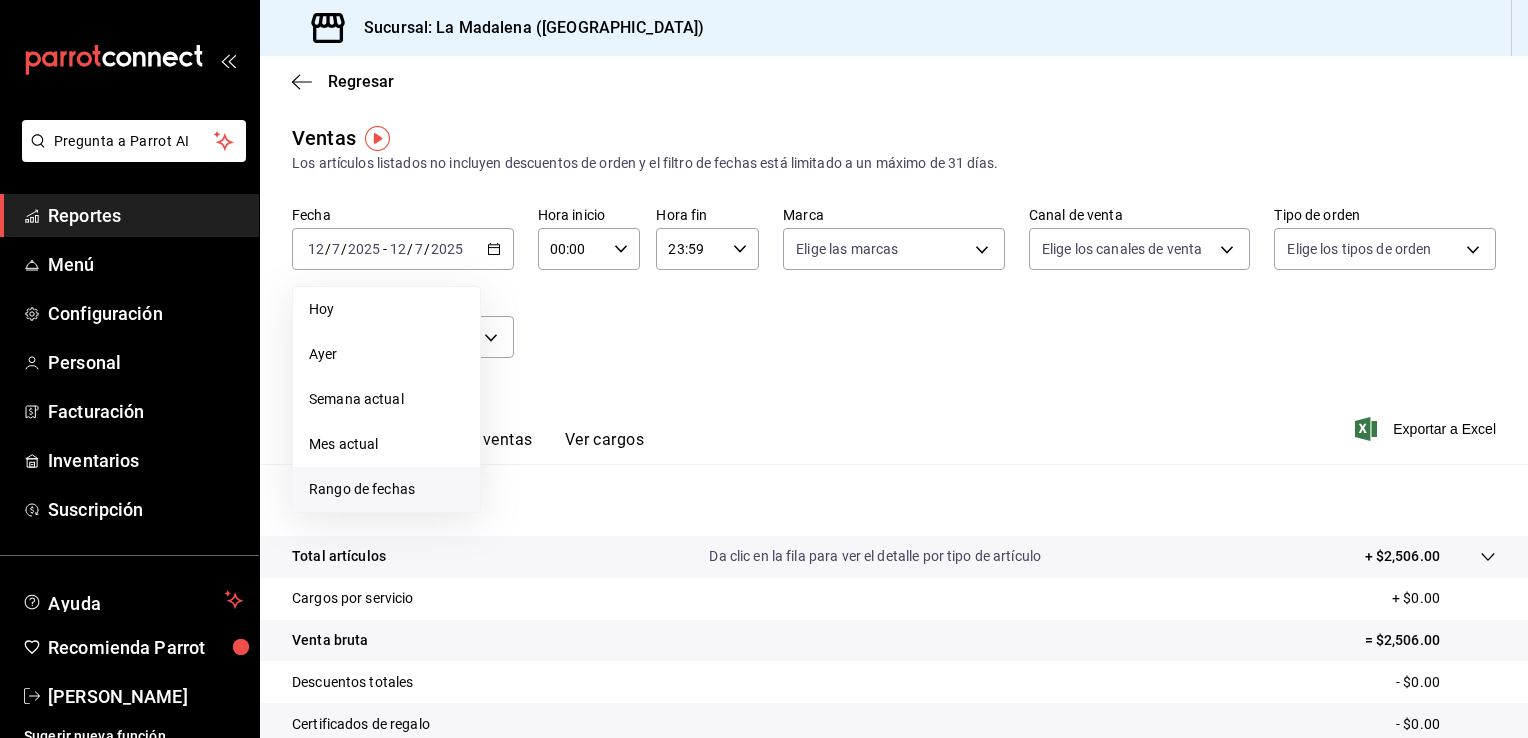 click on "Rango de fechas" at bounding box center (386, 489) 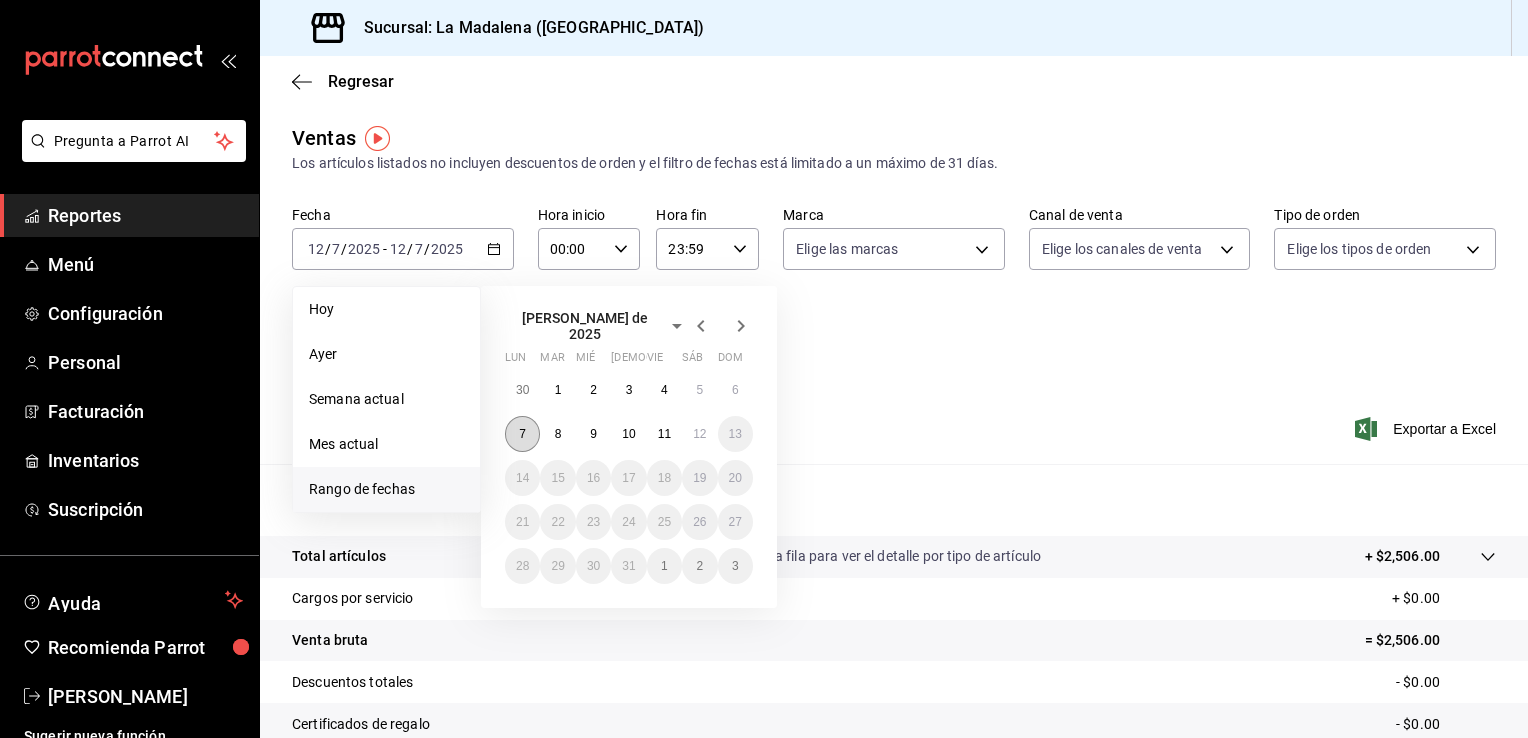 click on "7" at bounding box center [522, 434] 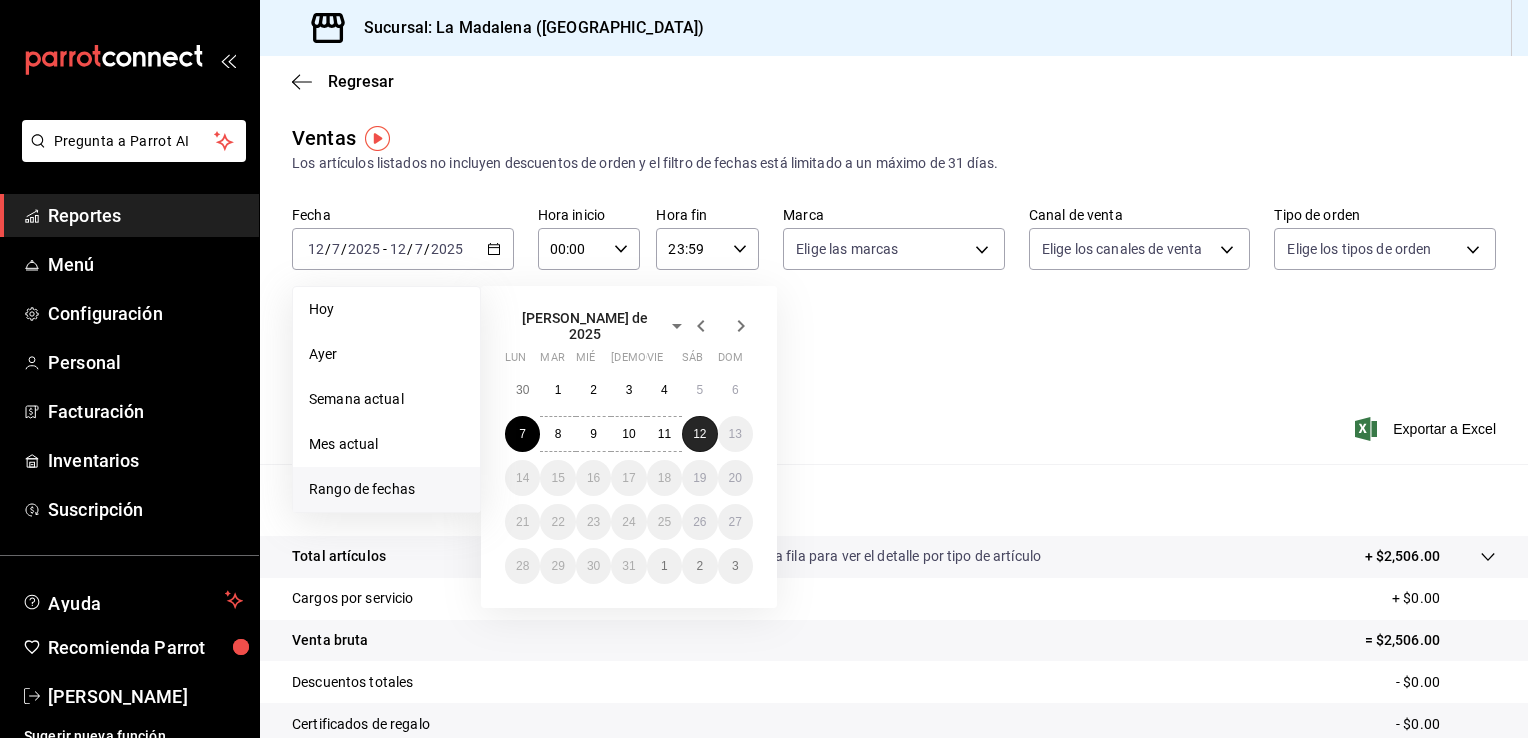 click on "12" at bounding box center [699, 434] 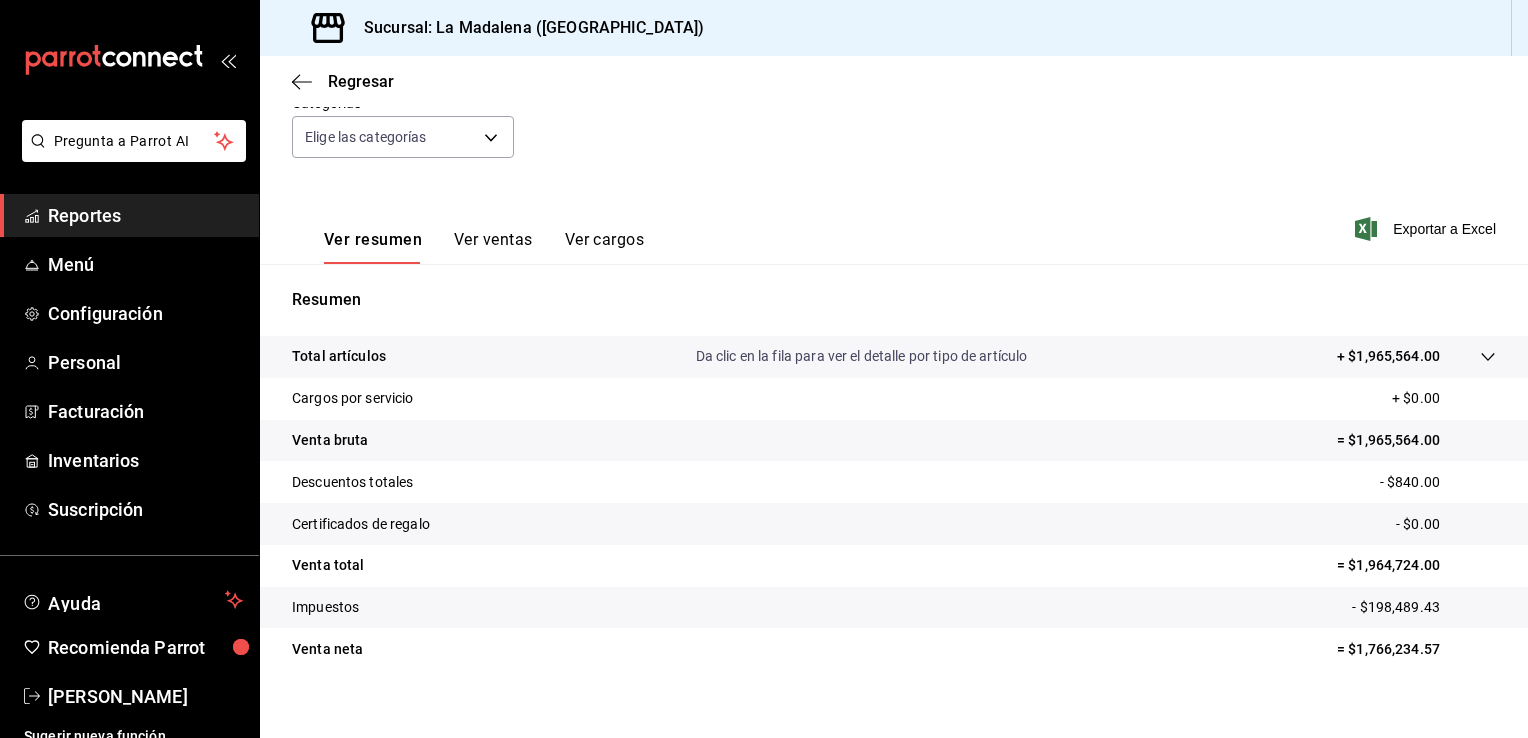 scroll, scrollTop: 220, scrollLeft: 0, axis: vertical 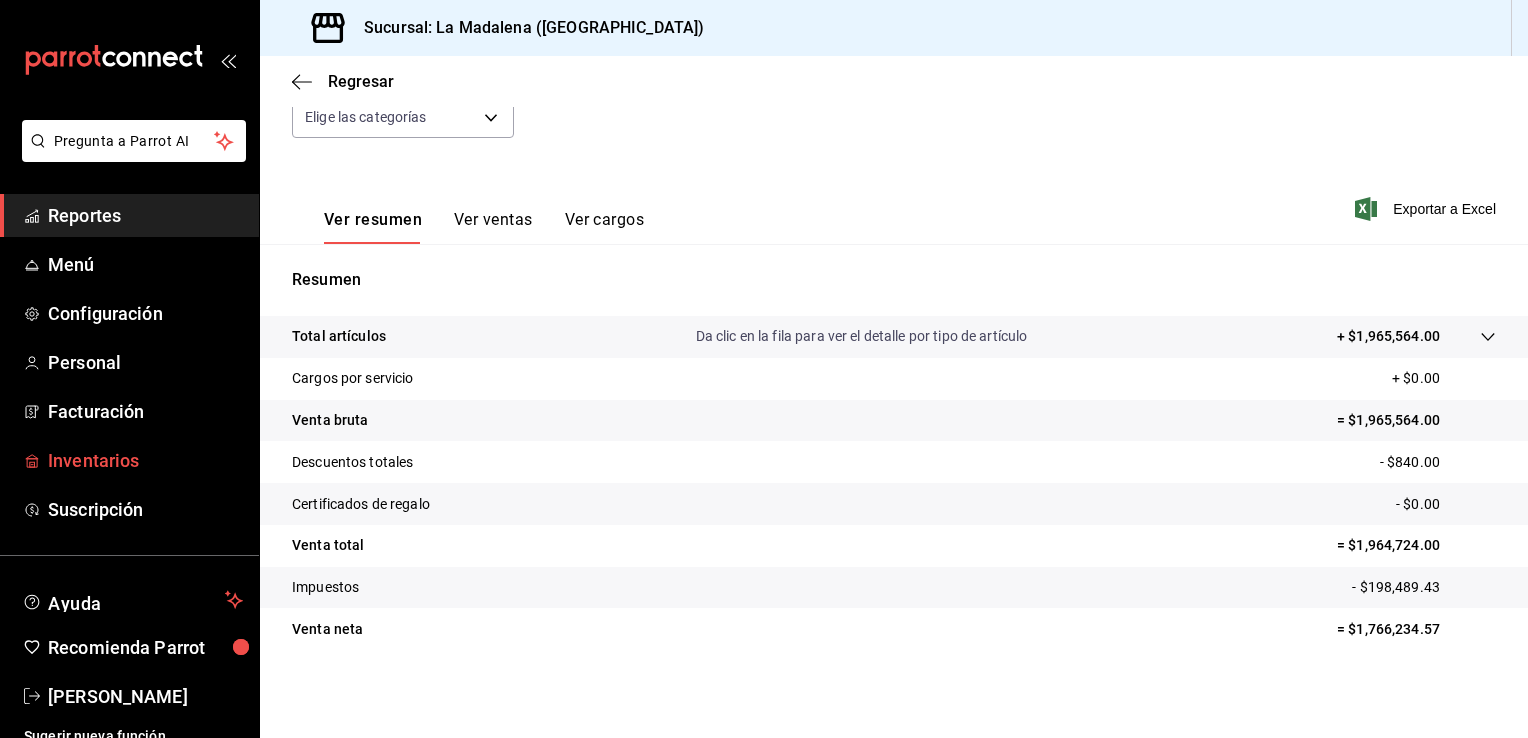 click on "Inventarios" at bounding box center [145, 460] 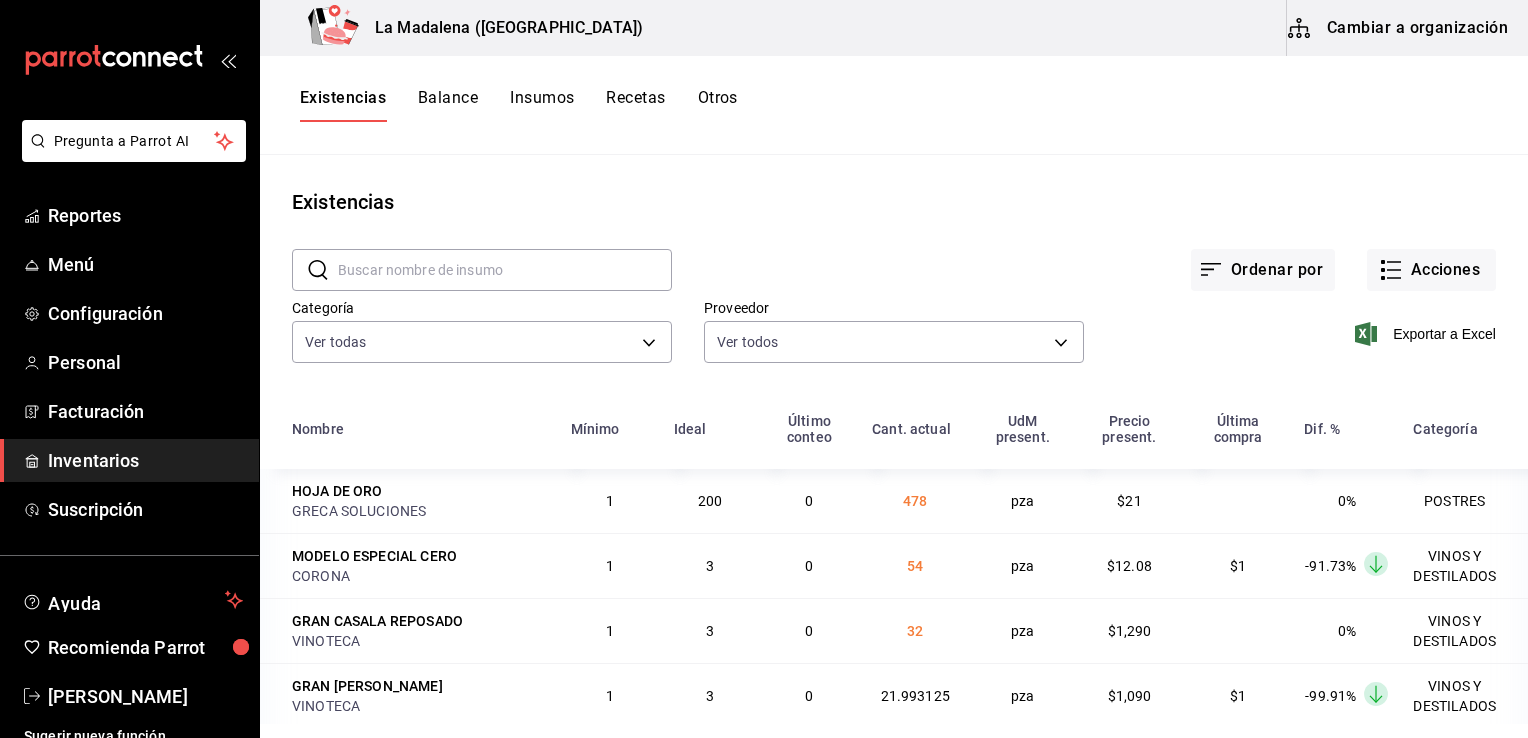 click on "Proveedor Ver todos" at bounding box center [878, 318] 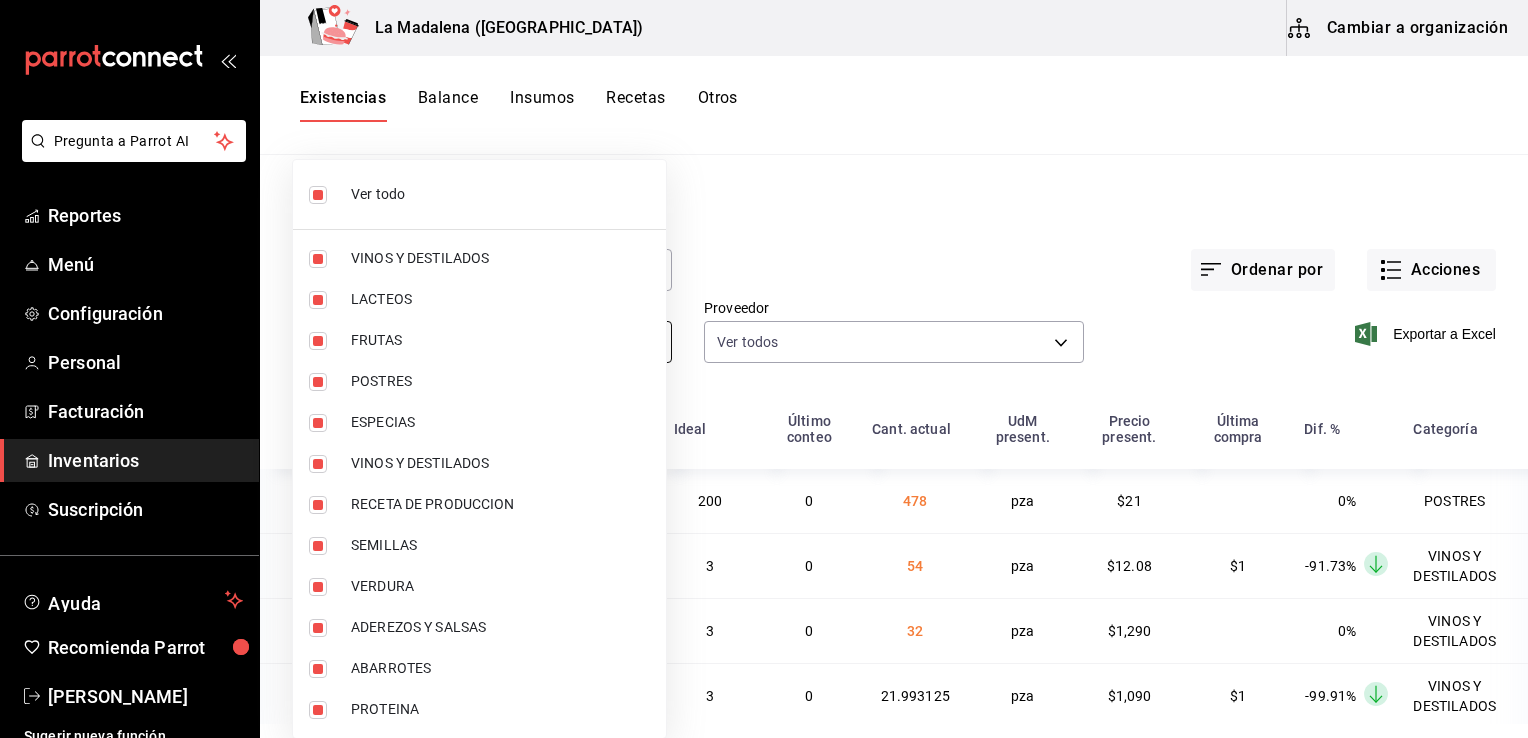 click on "Pregunta a Parrot AI Reportes   Menú   Configuración   Personal   Facturación   Inventarios   Suscripción   Ayuda Recomienda Parrot   [PERSON_NAME]   Sugerir nueva función   La Madalena ([GEOGRAPHIC_DATA]) Cambiar a organización Existencias Balance Insumos Recetas Otros Existencias ​ ​ Ordenar por Acciones Categoría Ver todas be0ce7a6-2660-4f84-b744-857dbbbd8cf4,a36e3bca-10a6-43db-a253-e8528f4586c4,75fe18fd-0990-48e5-aab6-d99f2b3ea603,300b8f87-2b59-439f-b980-3e97300322fa,aae981cc-fbfd-4010-be08-27603533858c,6b144202-4515-49e4-b569-d22a29c80e26,08771b58-814e-47fc-93cd-264114e10516,7e61902c-8ffa-4225-90c6-1e33d99a1d8d,cab624ca-7b85-456d-af3f-fd0efeb1bd9a,eaa60775-4c05-4c50-ae40-378651a8223e,62e6f27a-3188-4fd8-9d57-1cc912691b13,89020659-a685-42c8-84d5-b1543ef933a3 Proveedor Ver todos Exportar a Excel Nombre Mínimo Ideal Último conteo Cant. actual [GEOGRAPHIC_DATA] present. Precio present. Última compra Dif. % Categoría HOJA DE ORO  GRECA SOLUCIONES  1 200 0 478 pza $21 0% POSTRES MODELO ESPECIAL CERO  CORONA 1 3 0 54" at bounding box center (764, 362) 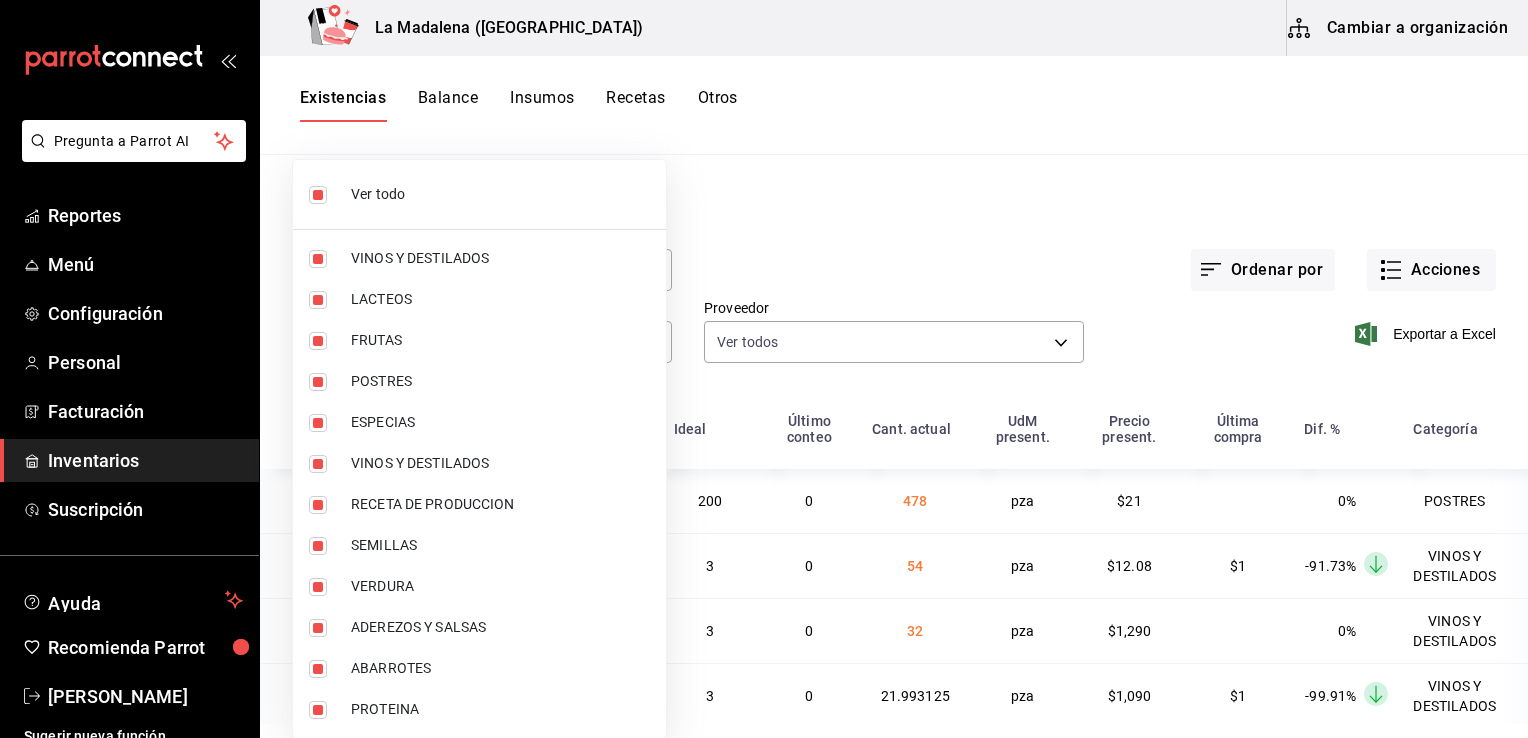 click at bounding box center (764, 369) 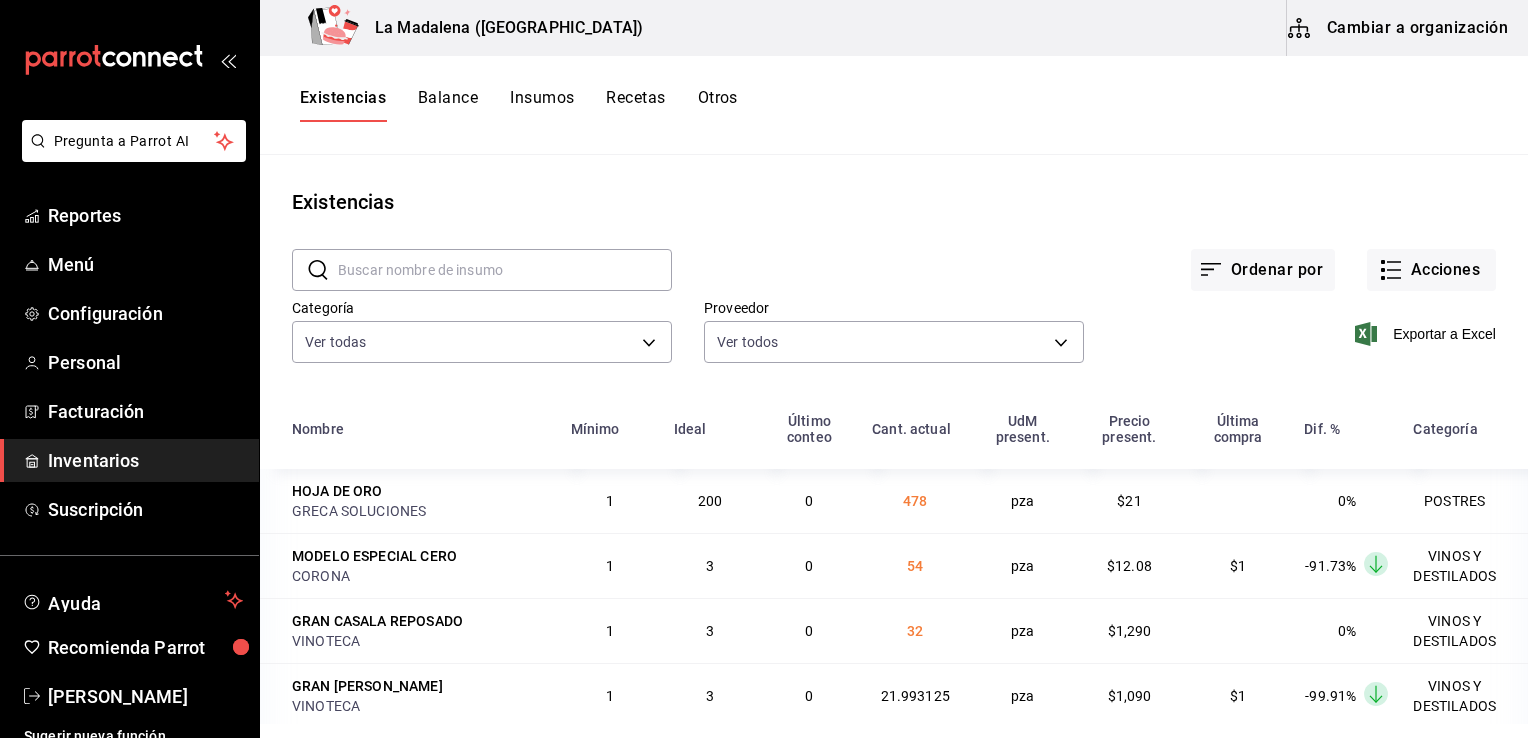 click on "Cambiar a organización" at bounding box center [1399, 28] 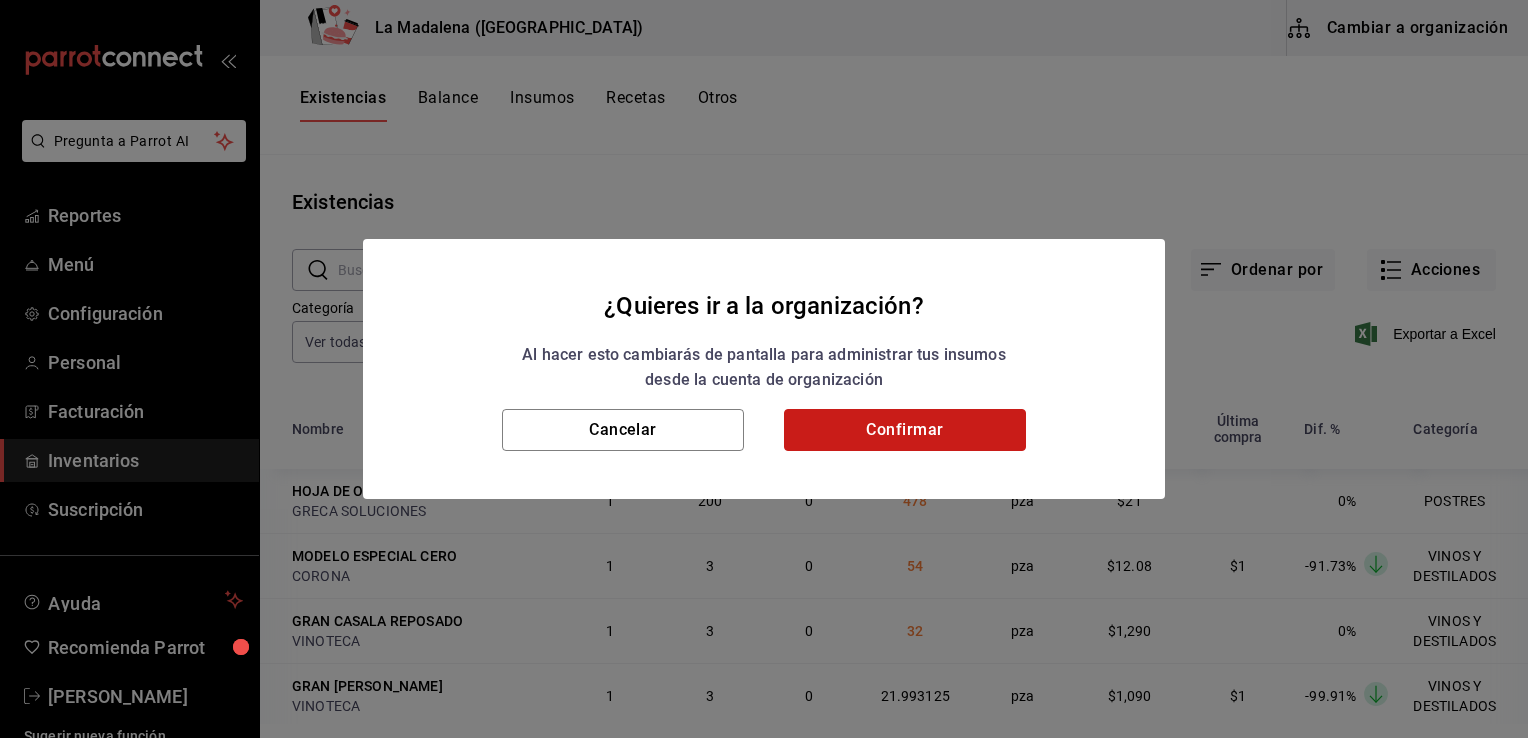click on "Confirmar" at bounding box center (905, 430) 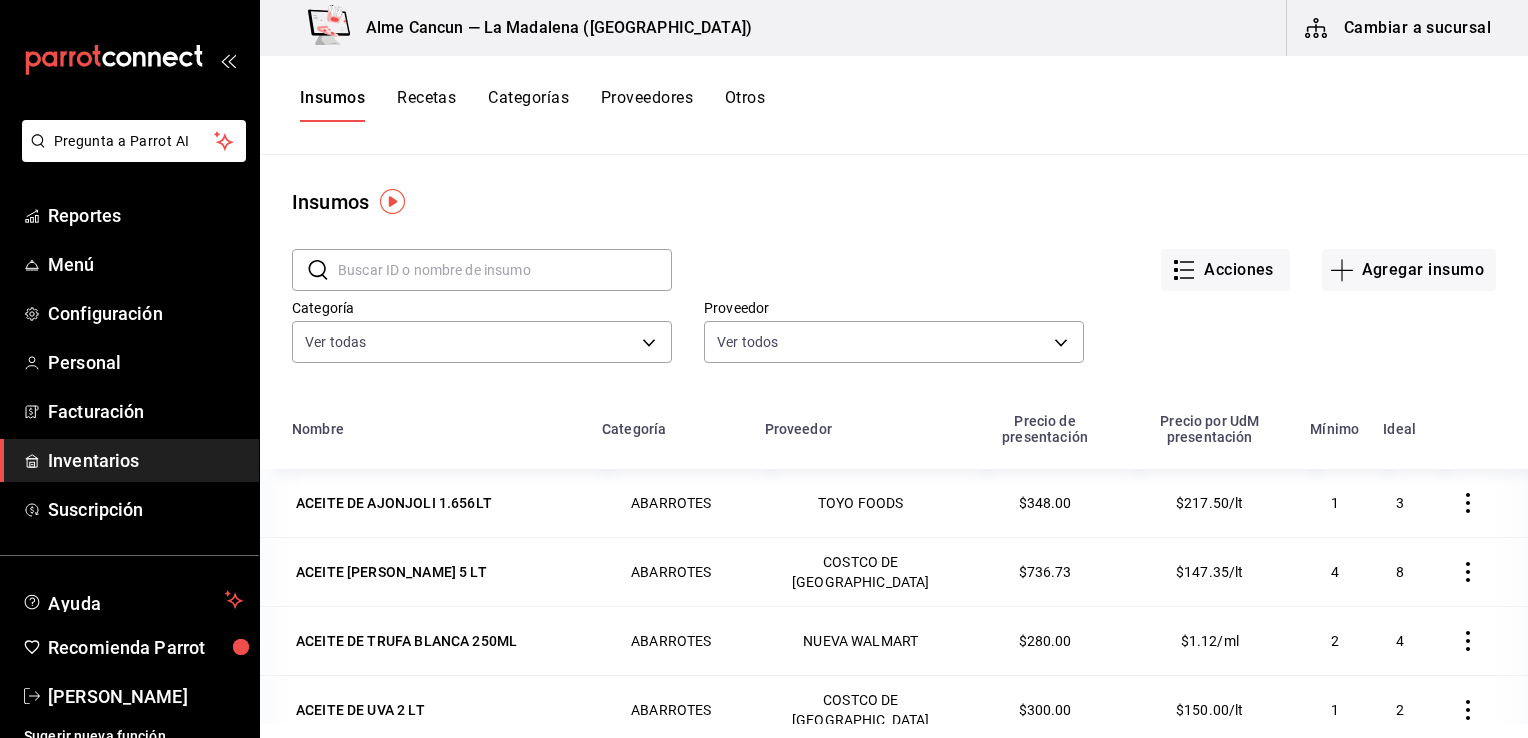 click on "Insumos" at bounding box center [894, 202] 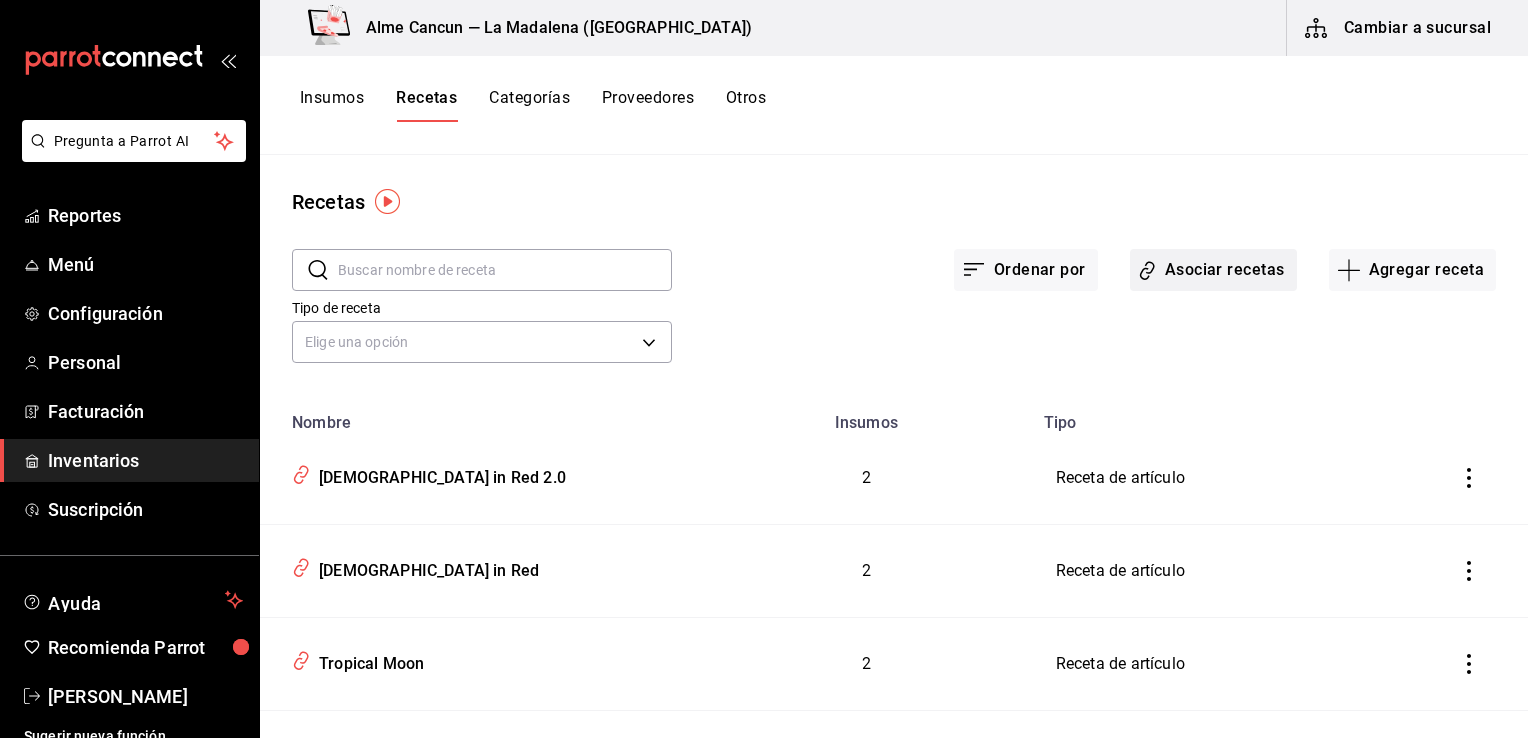 click on "Asociar recetas" at bounding box center (1213, 270) 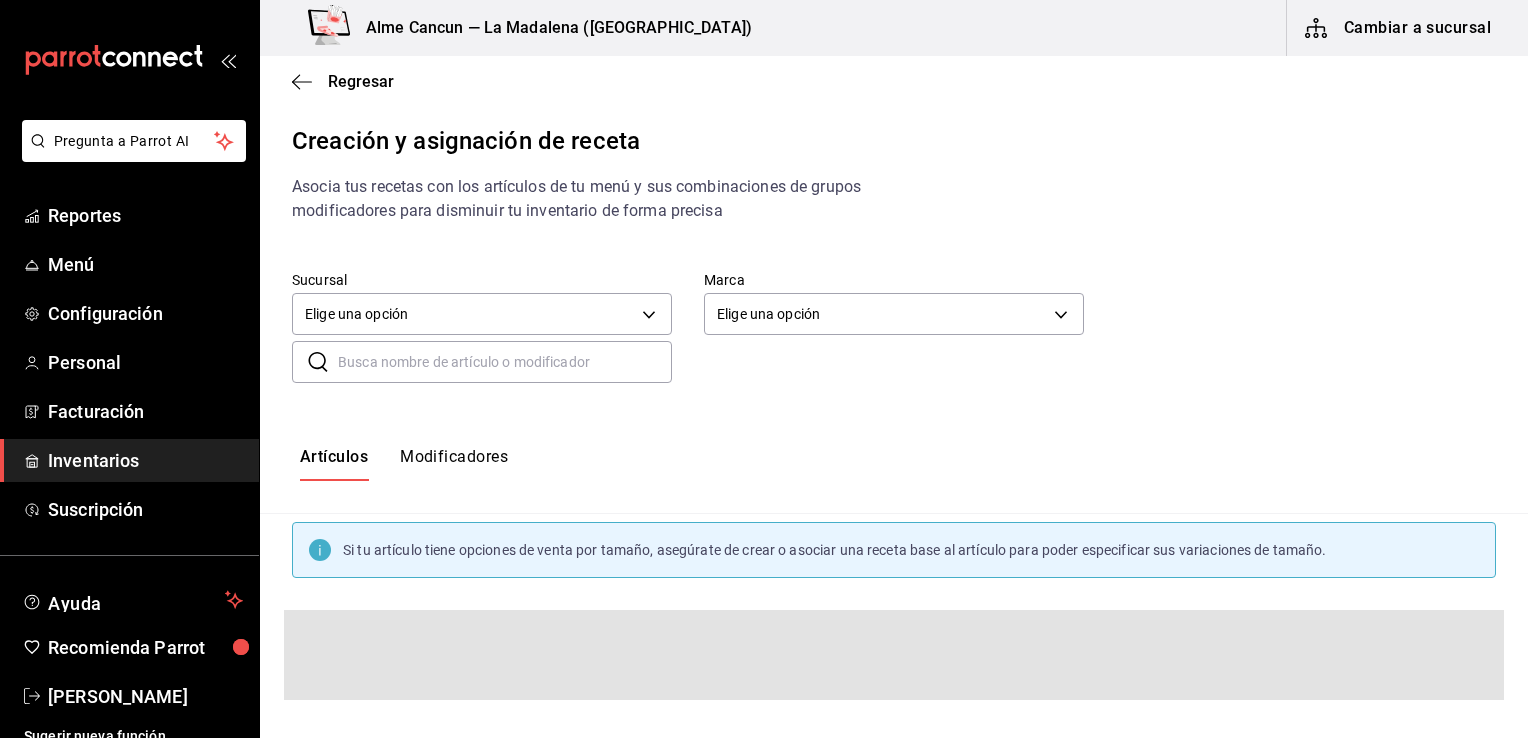 click at bounding box center [505, 362] 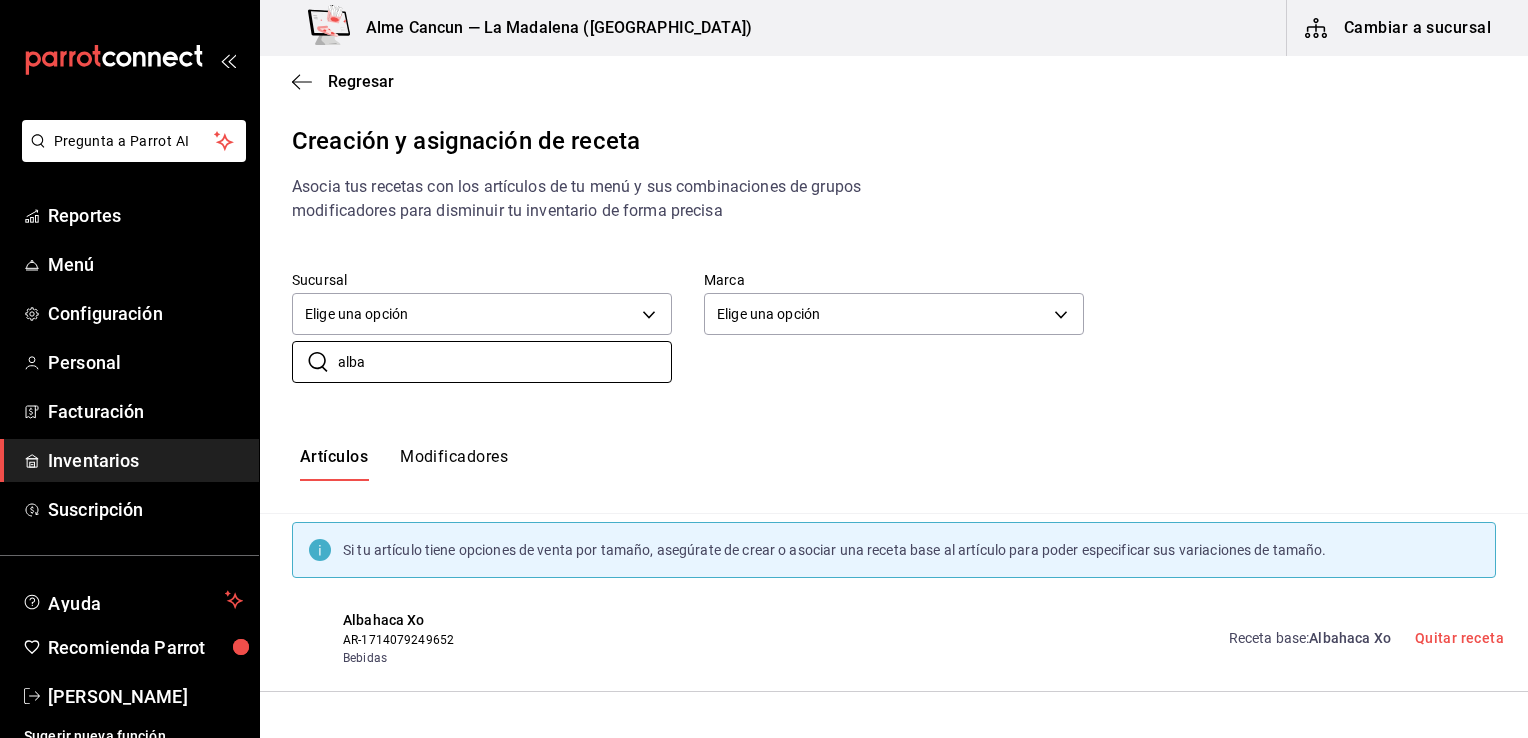 click on "Albahaca Xo" at bounding box center (1349, 638) 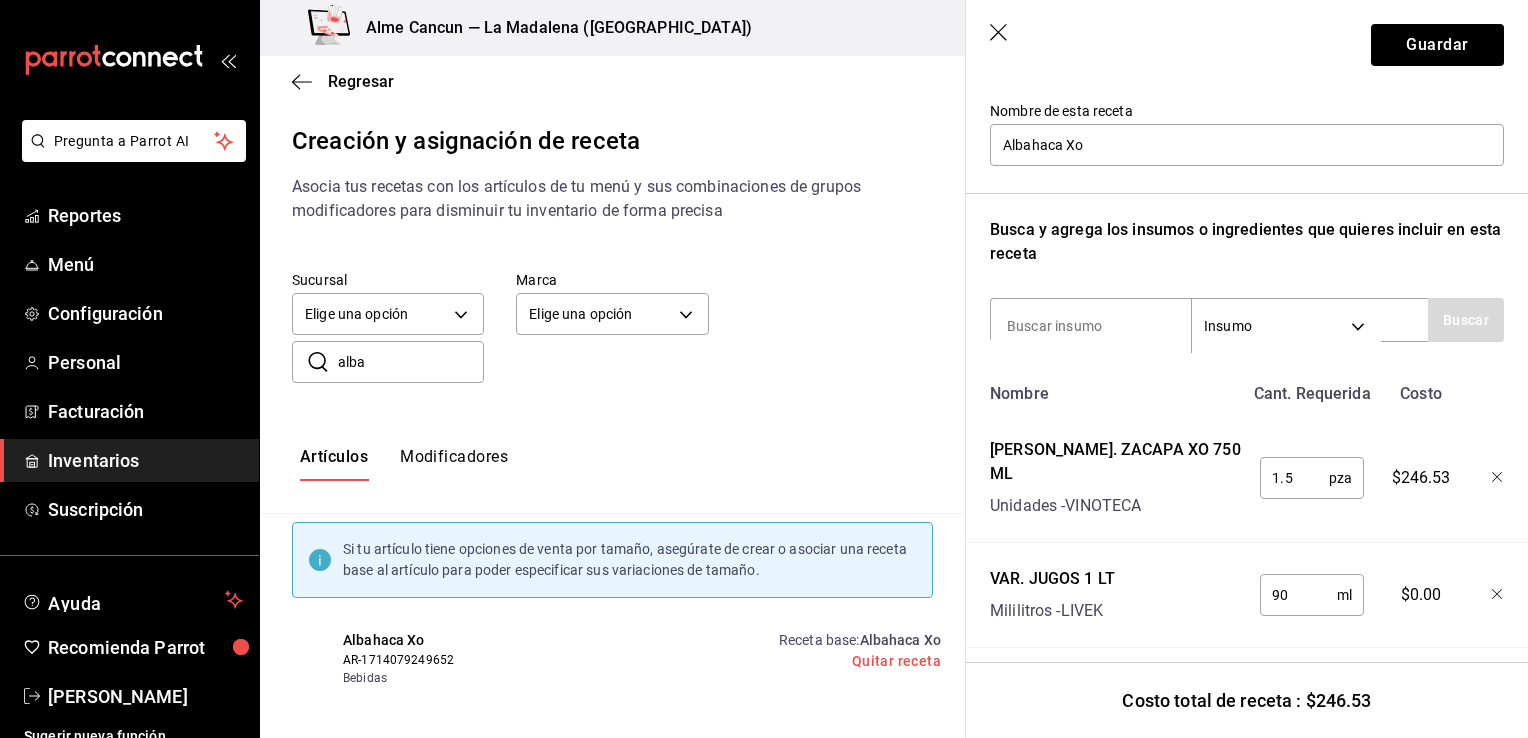 scroll, scrollTop: 204, scrollLeft: 0, axis: vertical 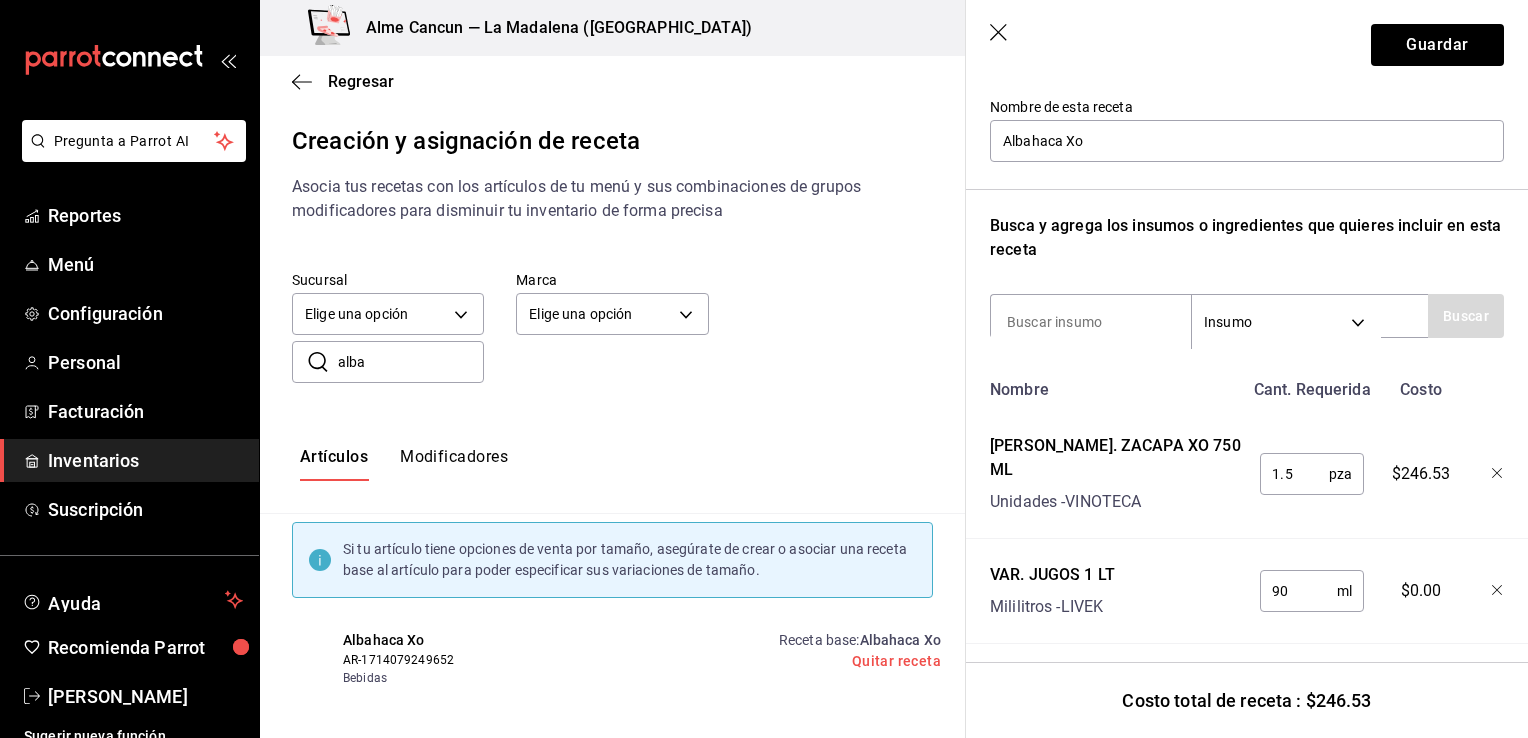 click on "Guardar" at bounding box center [1247, 45] 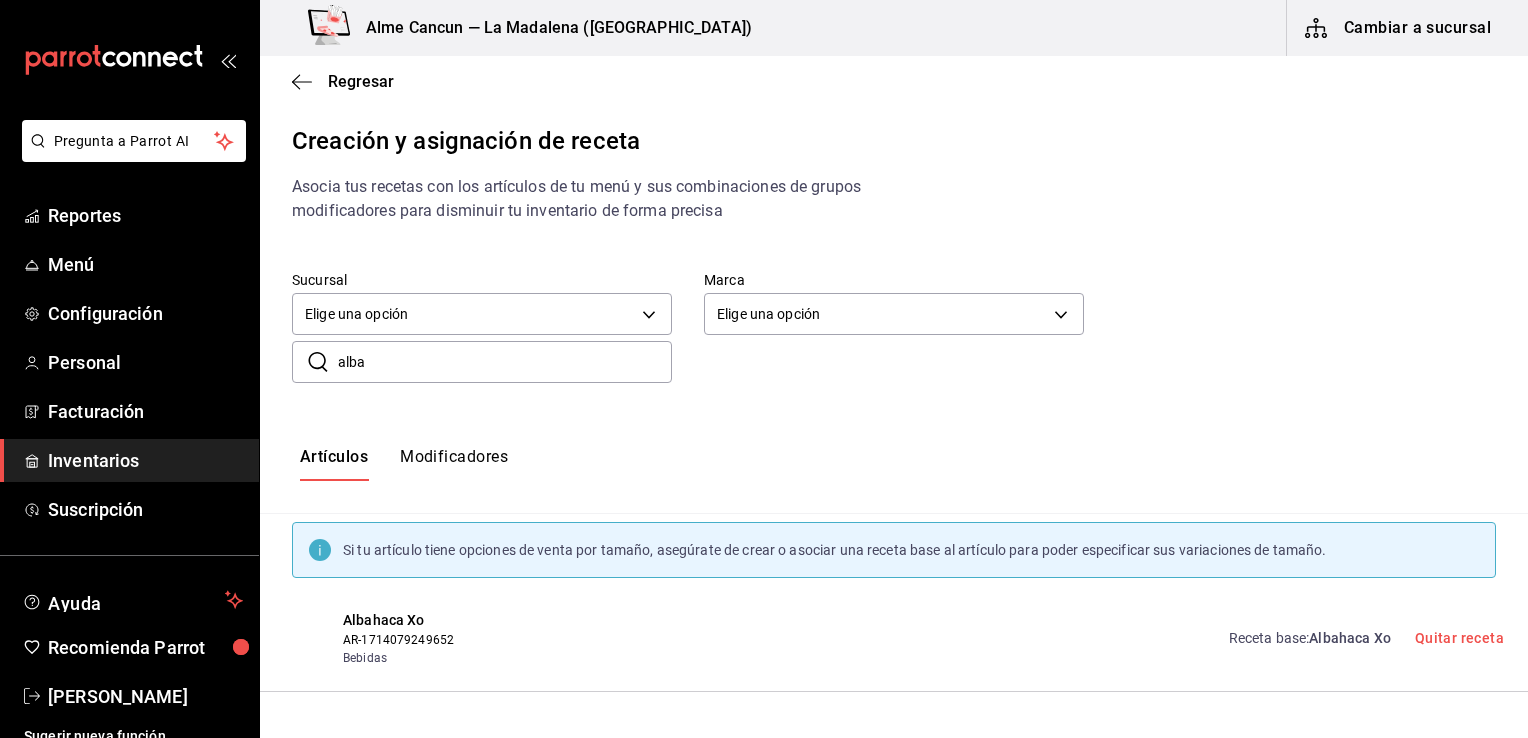 scroll, scrollTop: 0, scrollLeft: 0, axis: both 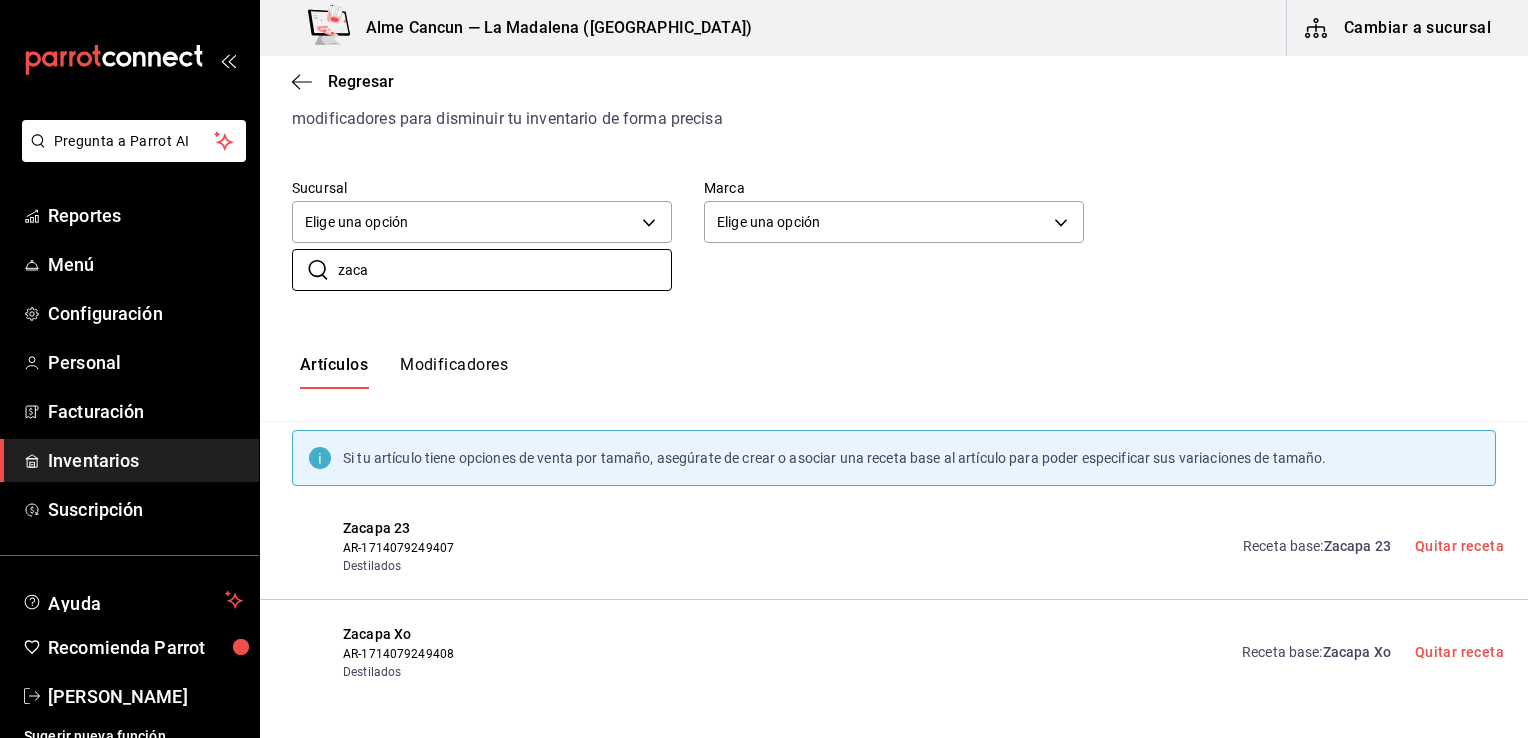 type on "zaca" 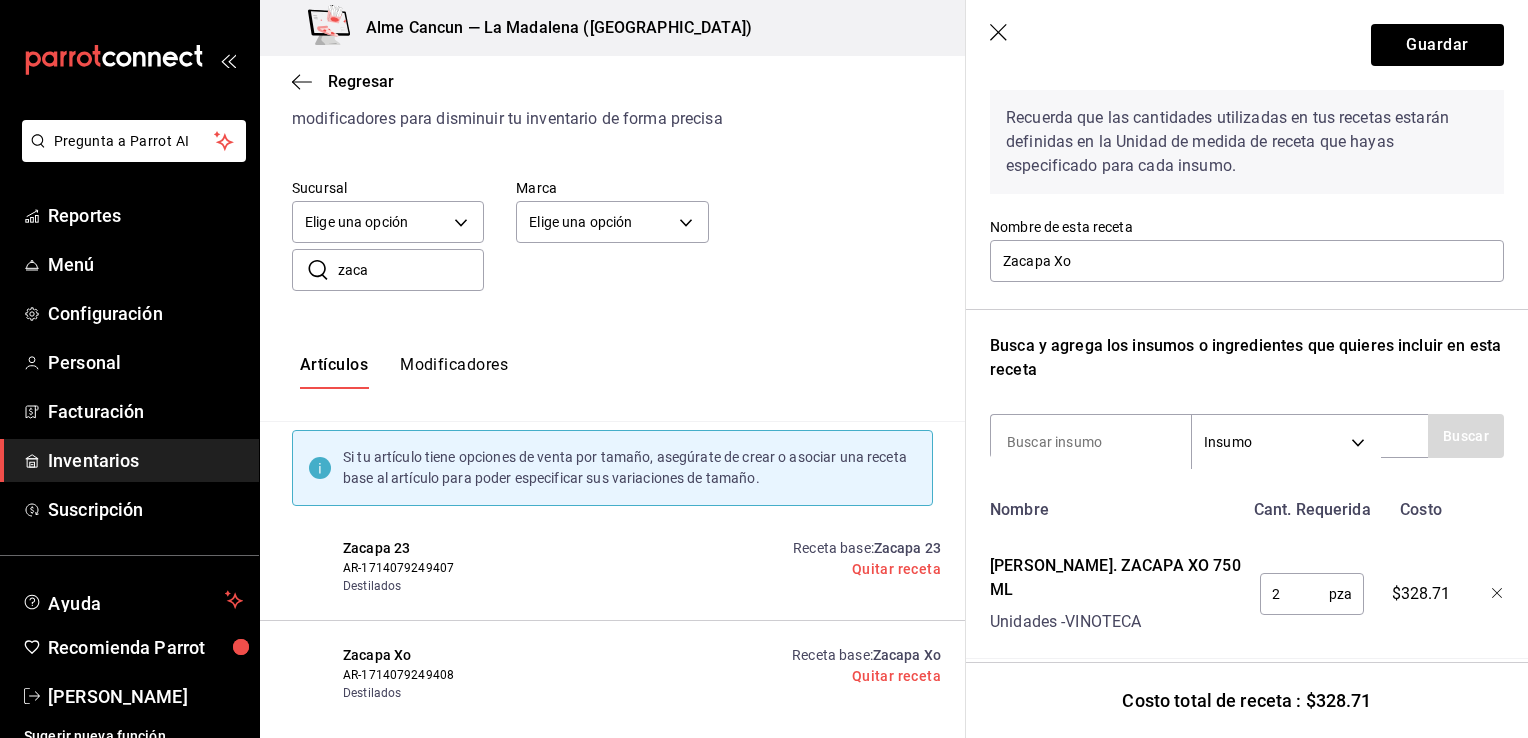 scroll, scrollTop: 100, scrollLeft: 0, axis: vertical 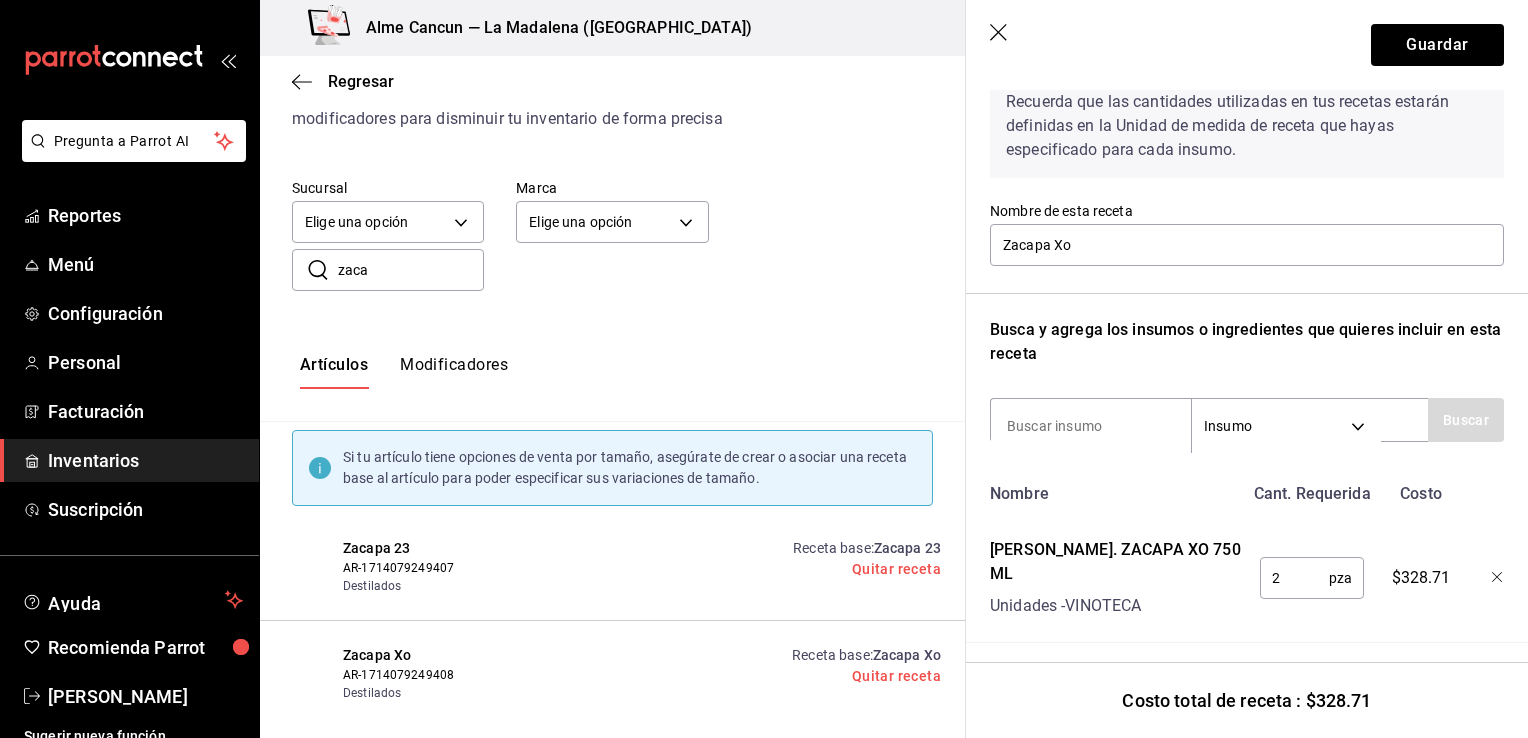 click 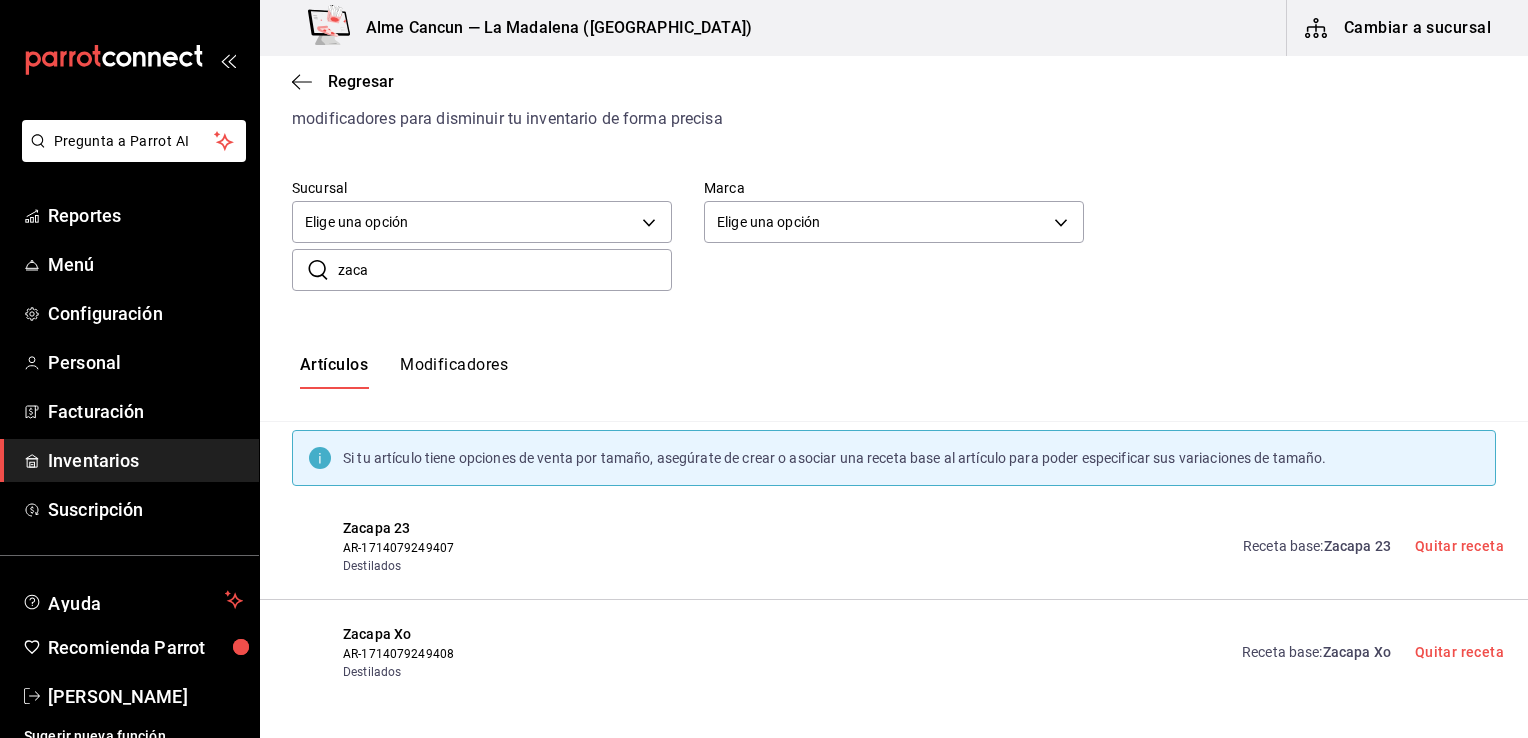 scroll, scrollTop: 0, scrollLeft: 0, axis: both 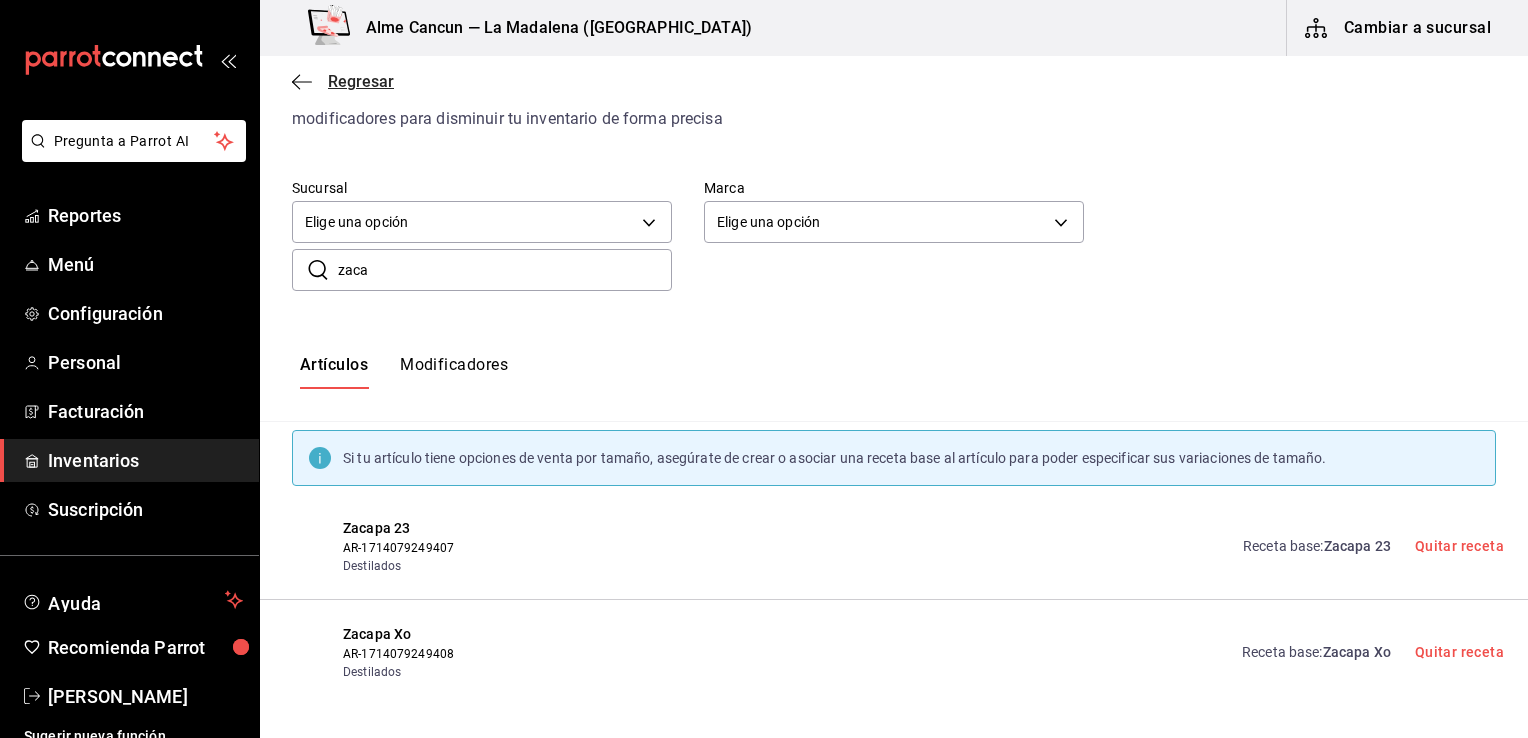 click on "Regresar" at bounding box center [361, 81] 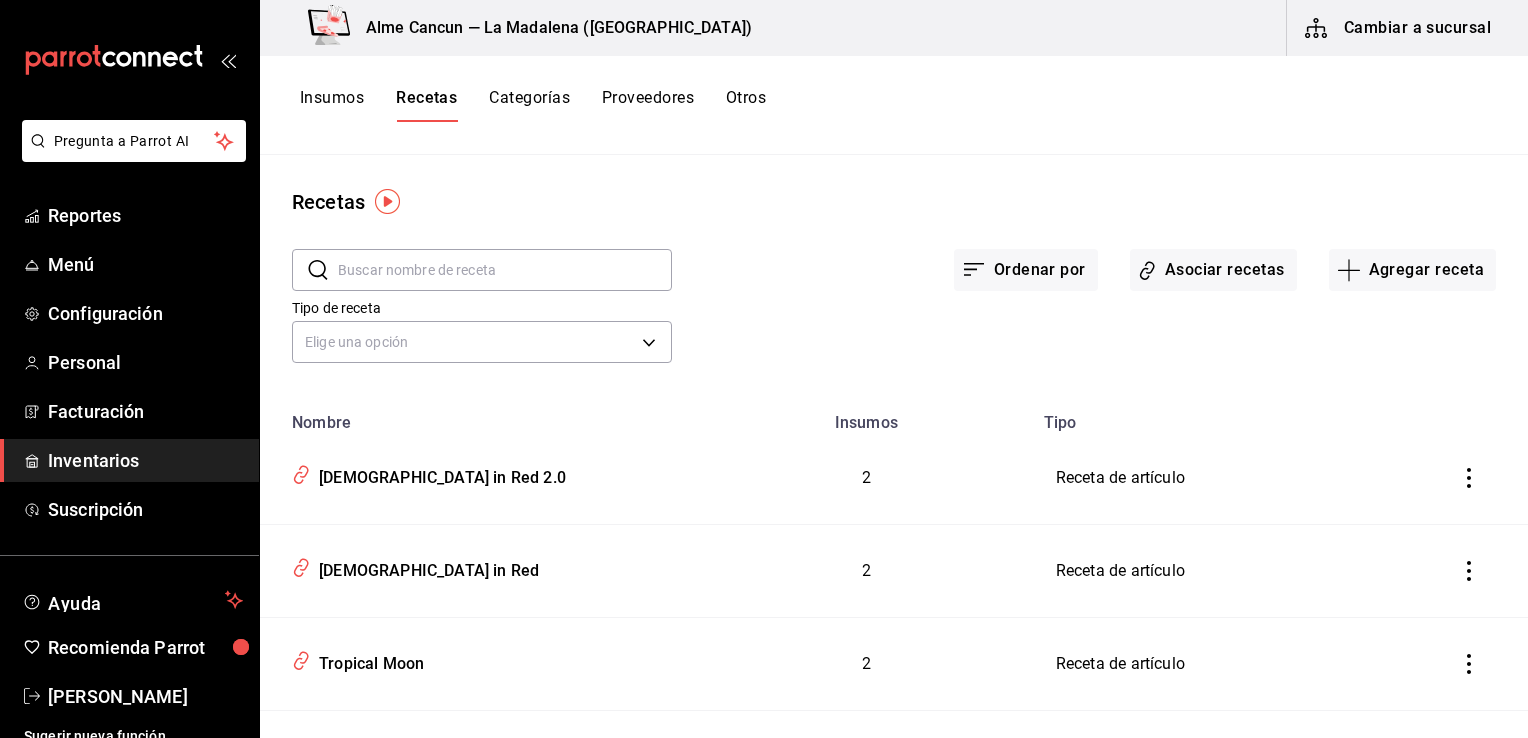 click on "Insumos" at bounding box center [332, 105] 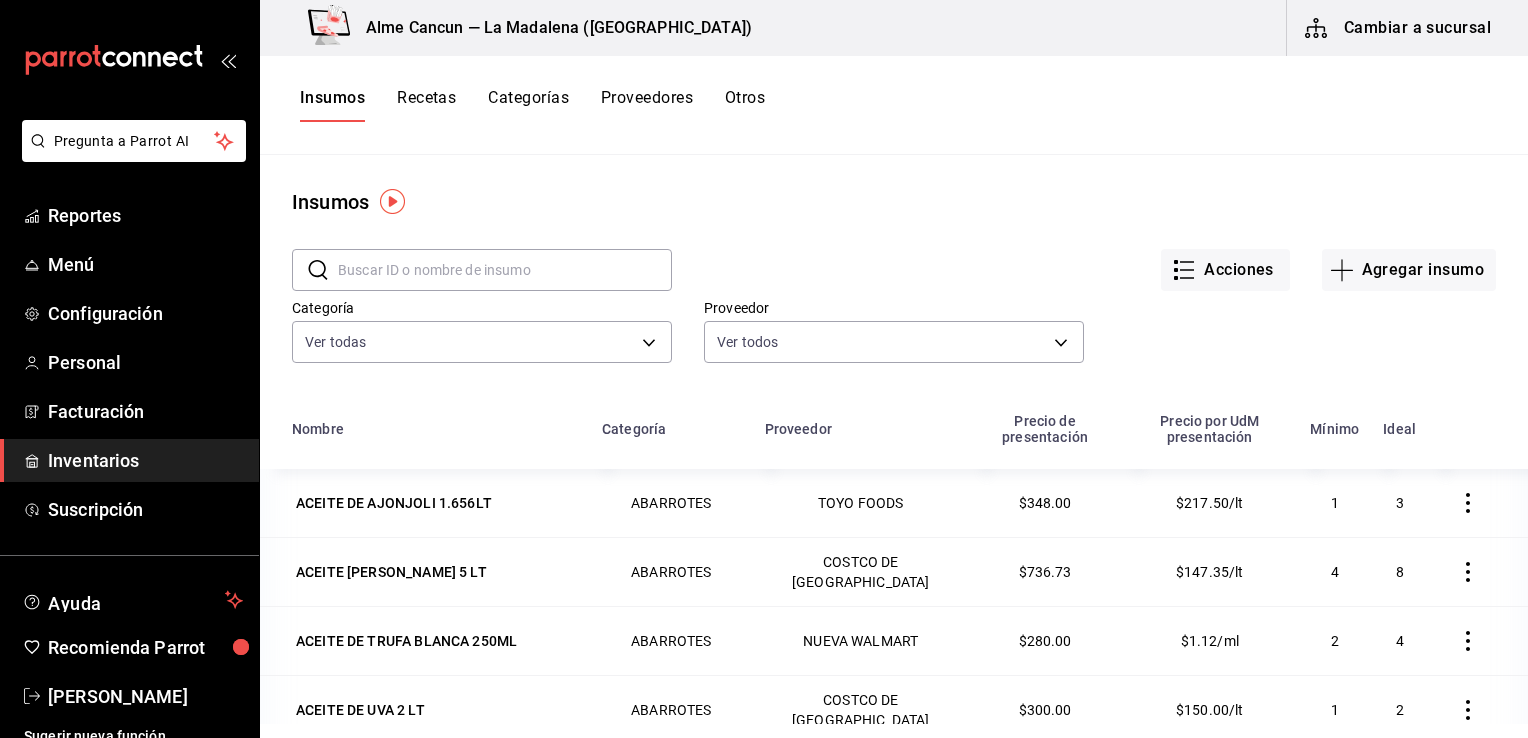 click at bounding box center [505, 270] 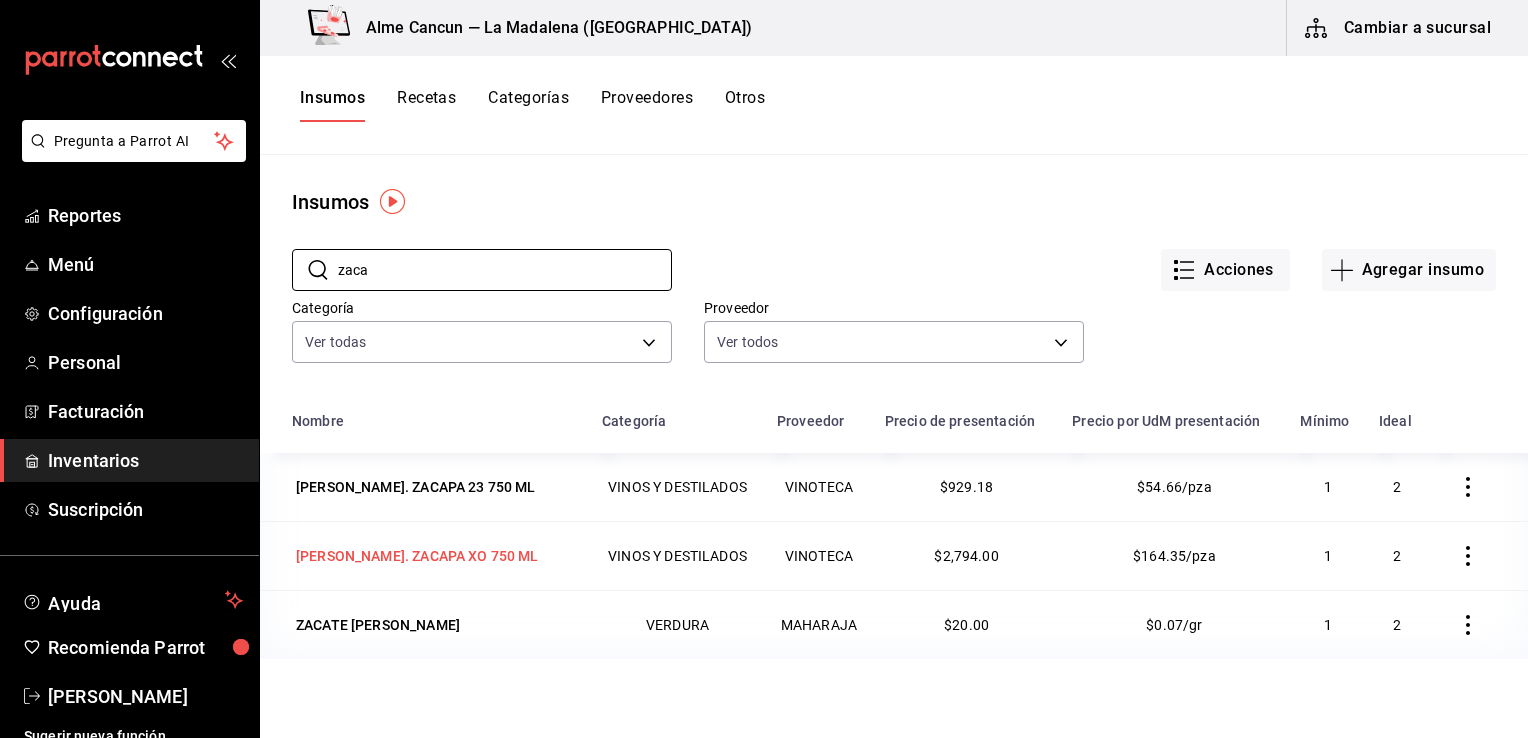 type on "zaca" 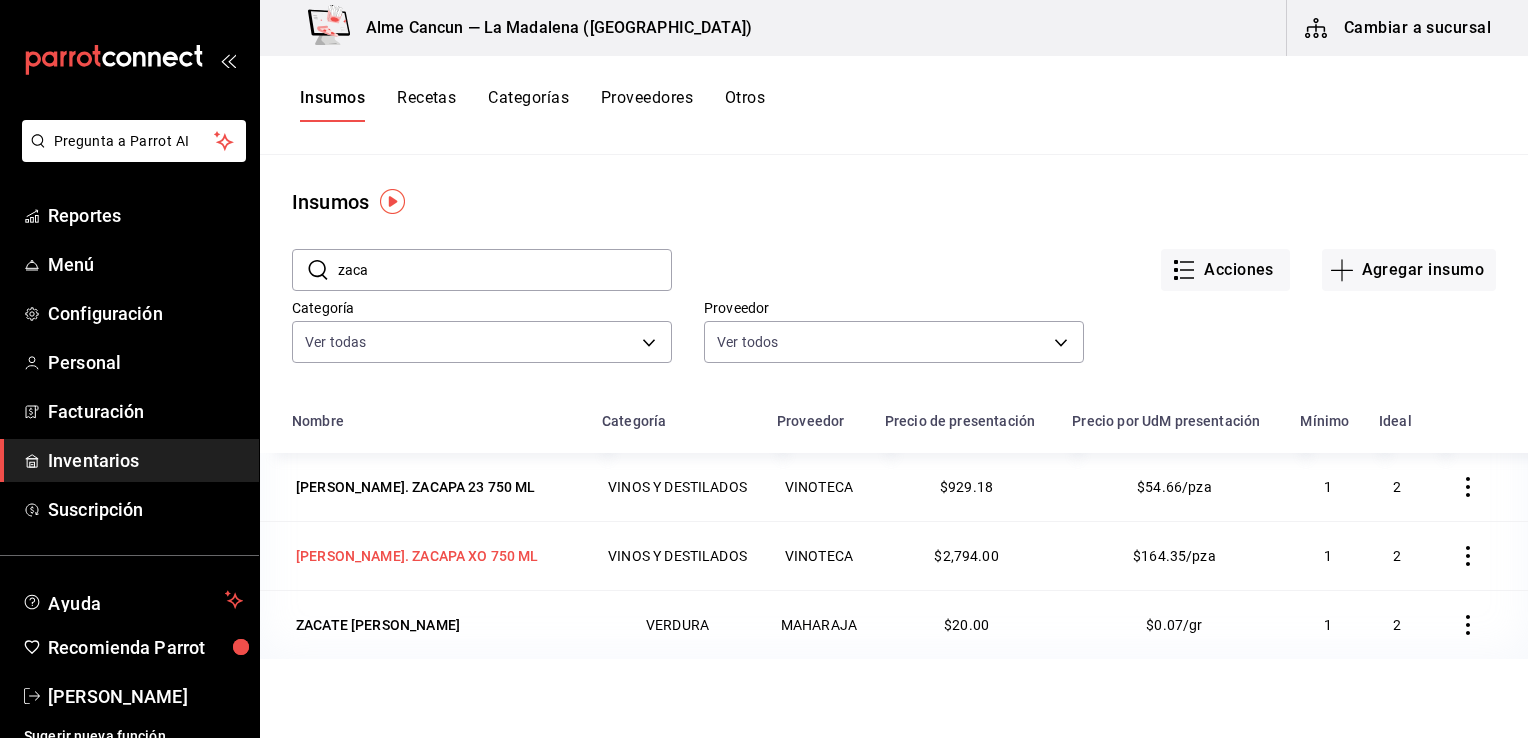 click on "[PERSON_NAME]. ZACAPA XO 750 ML" at bounding box center [417, 556] 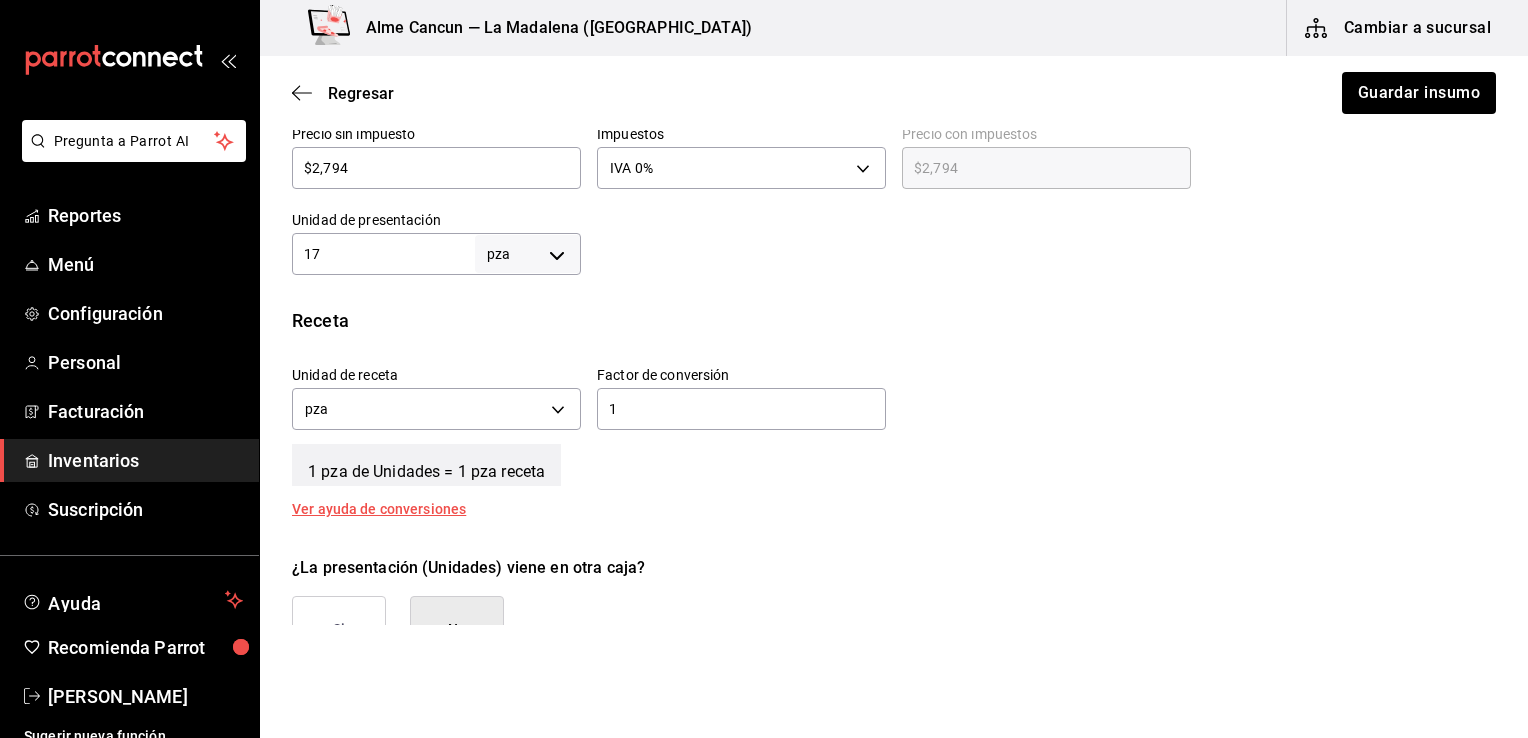 scroll, scrollTop: 600, scrollLeft: 0, axis: vertical 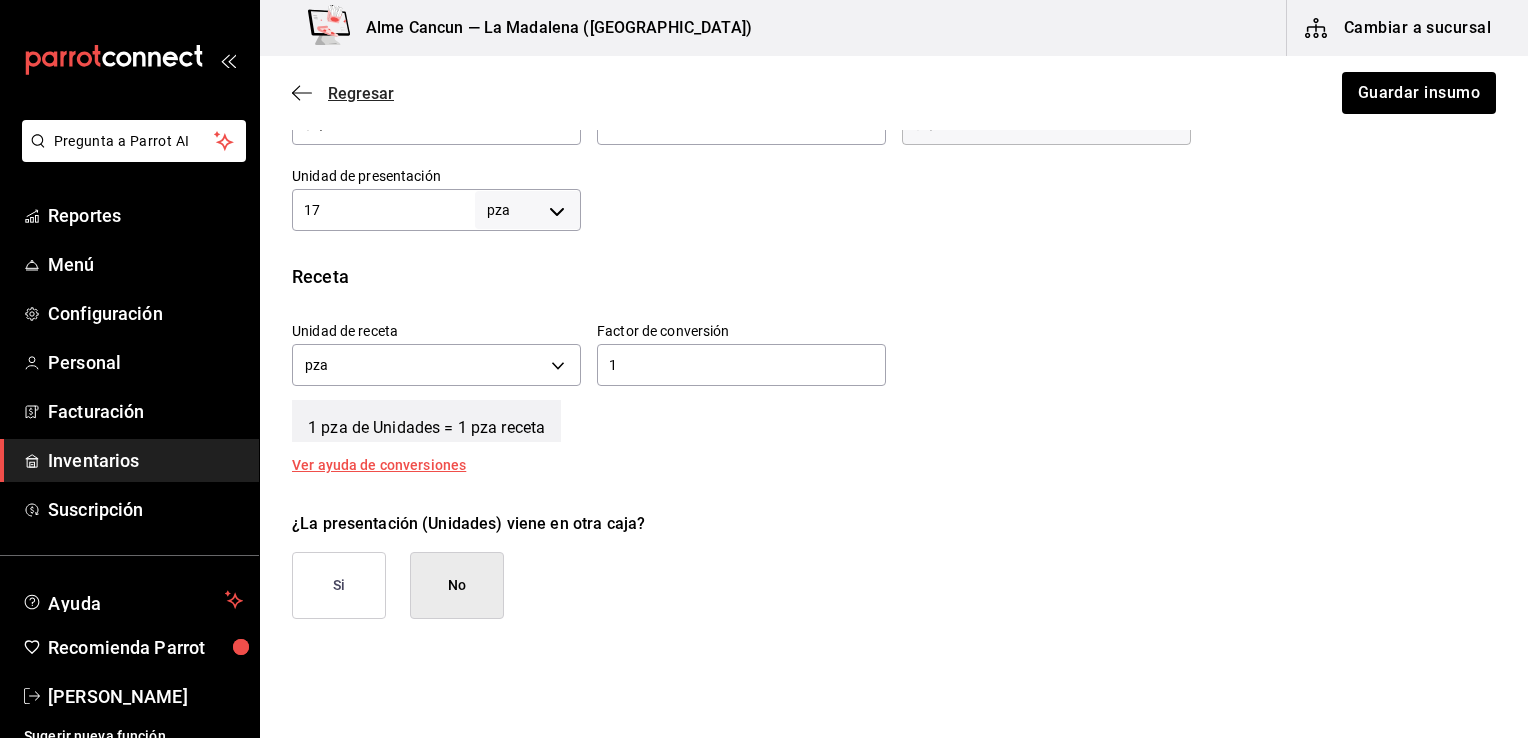 click on "Regresar Guardar insumo" at bounding box center [894, 93] 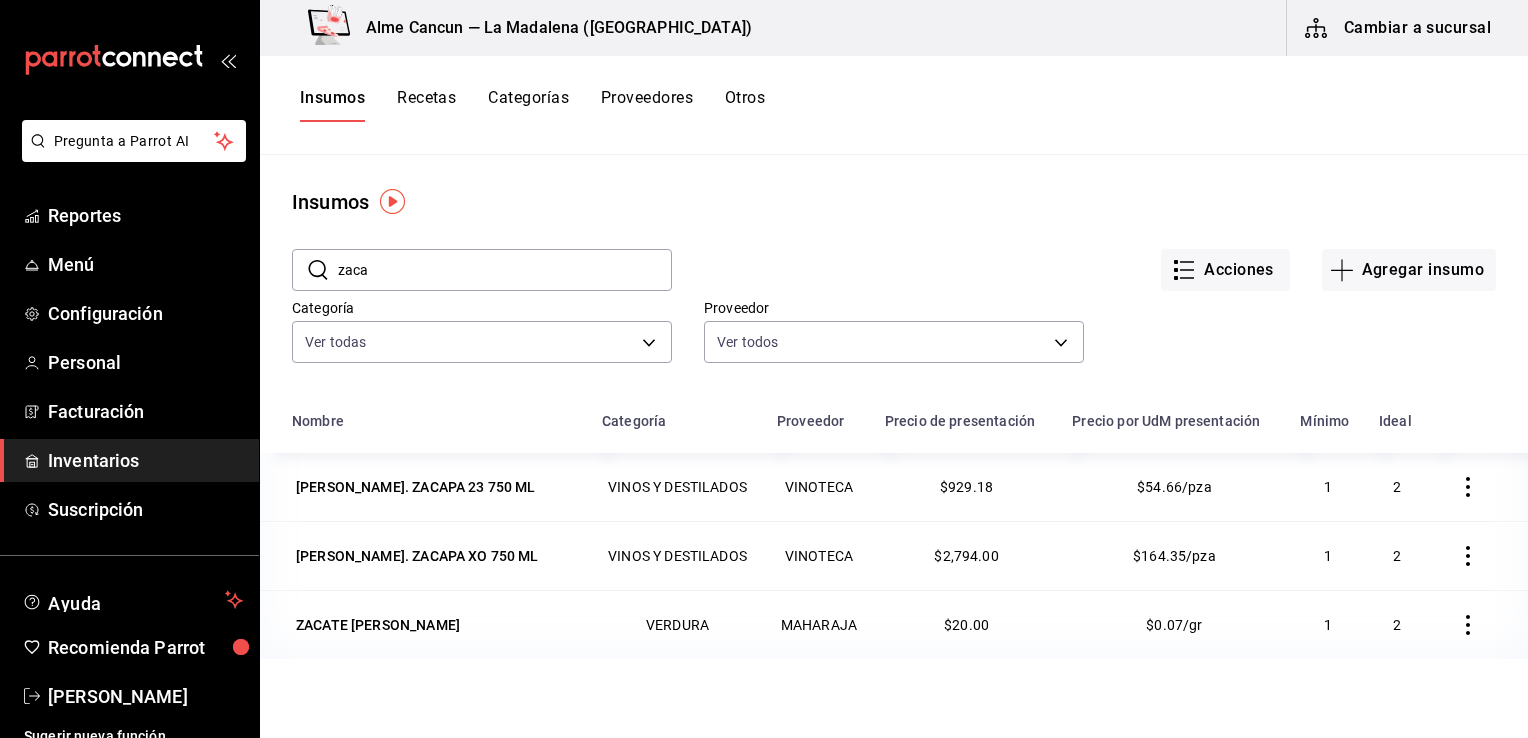 click on "​ zaca ​" at bounding box center [482, 270] 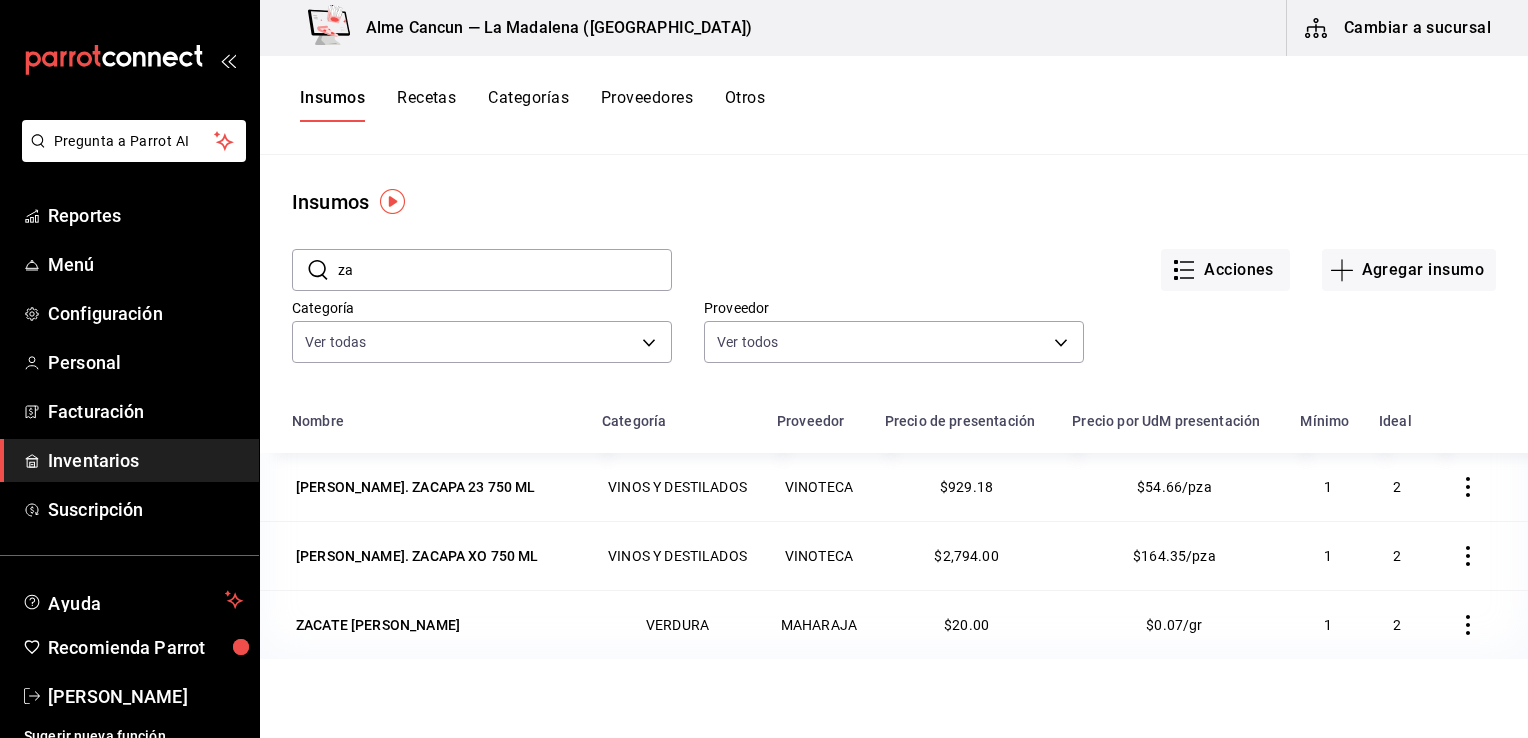 type on "z" 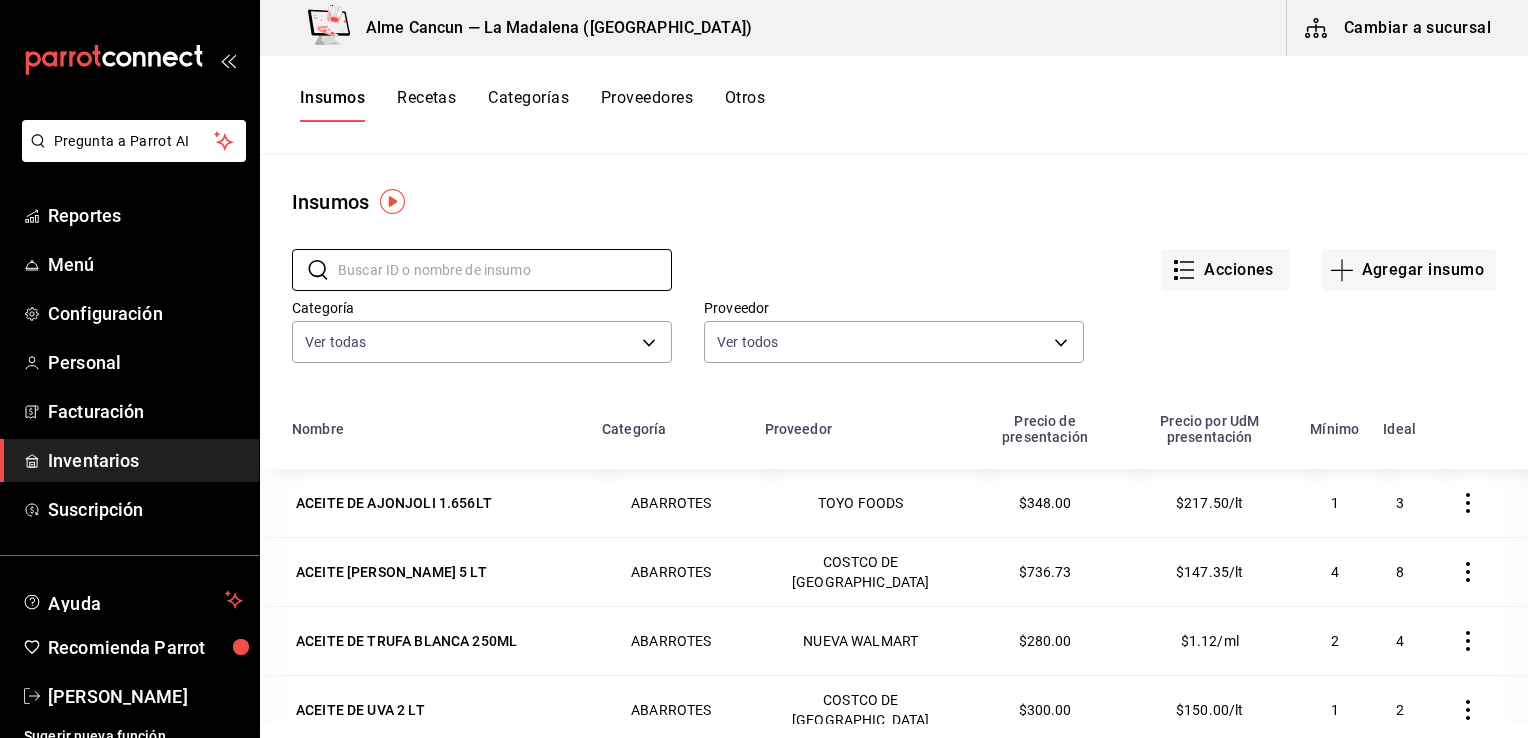 type 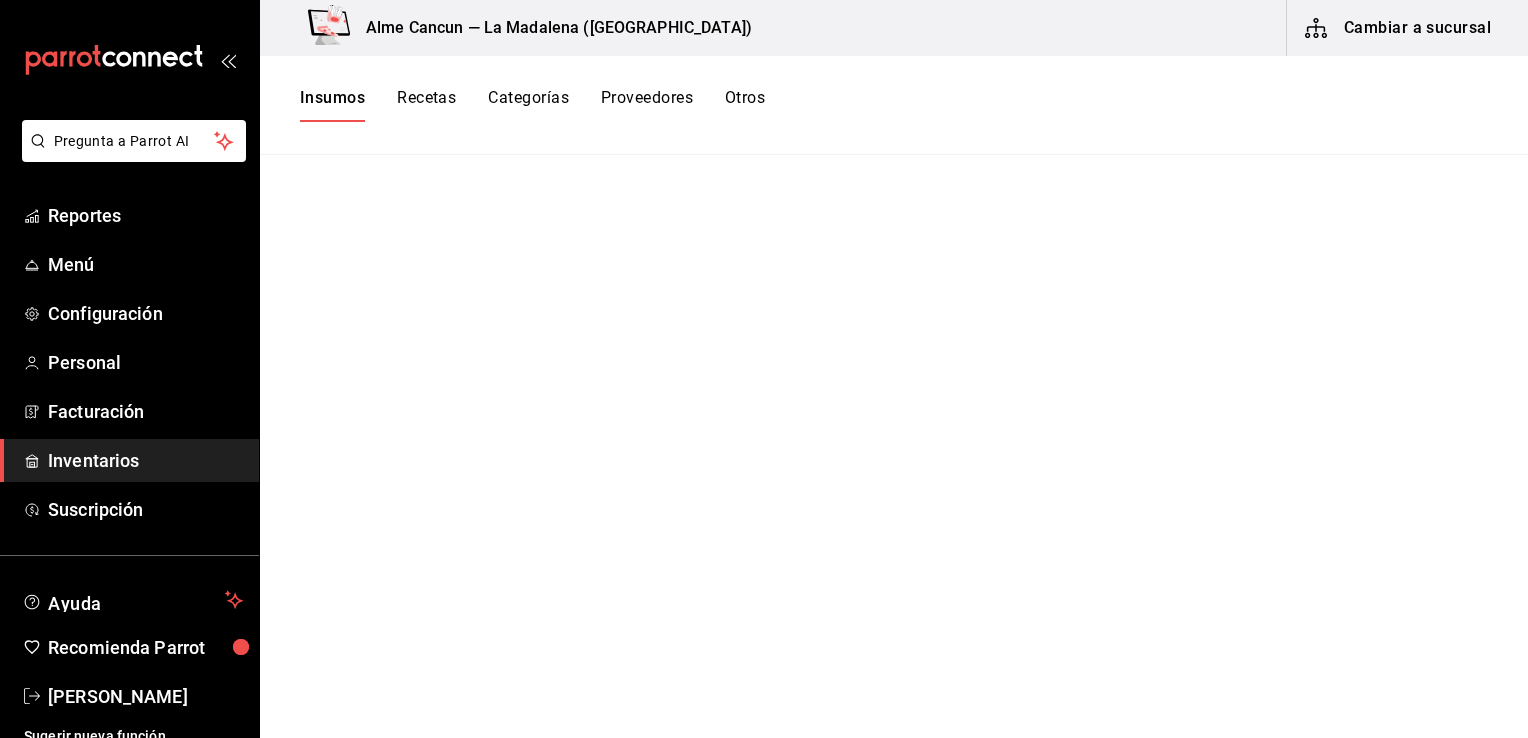 click on "Inventarios" at bounding box center [129, 460] 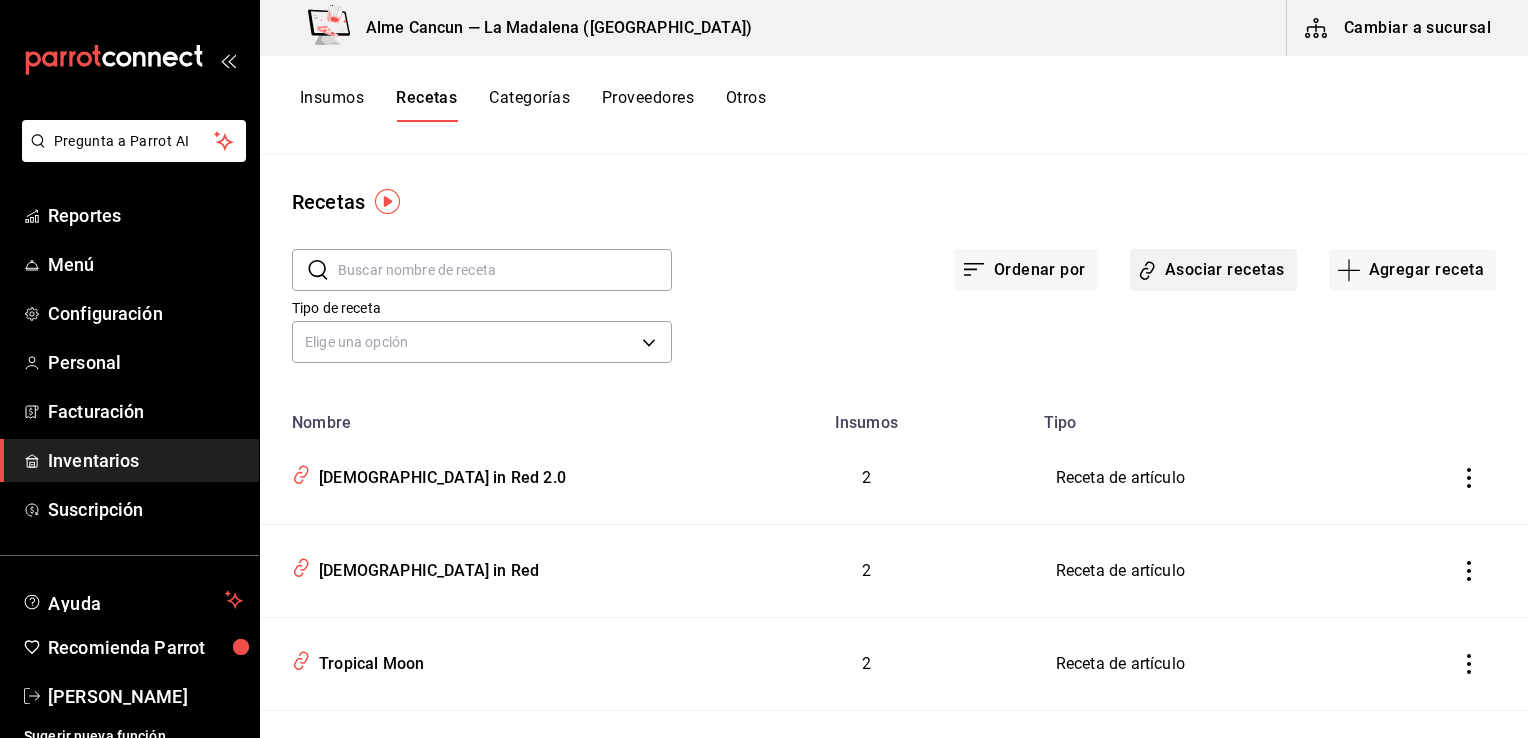 click on "Asociar recetas" at bounding box center [1213, 270] 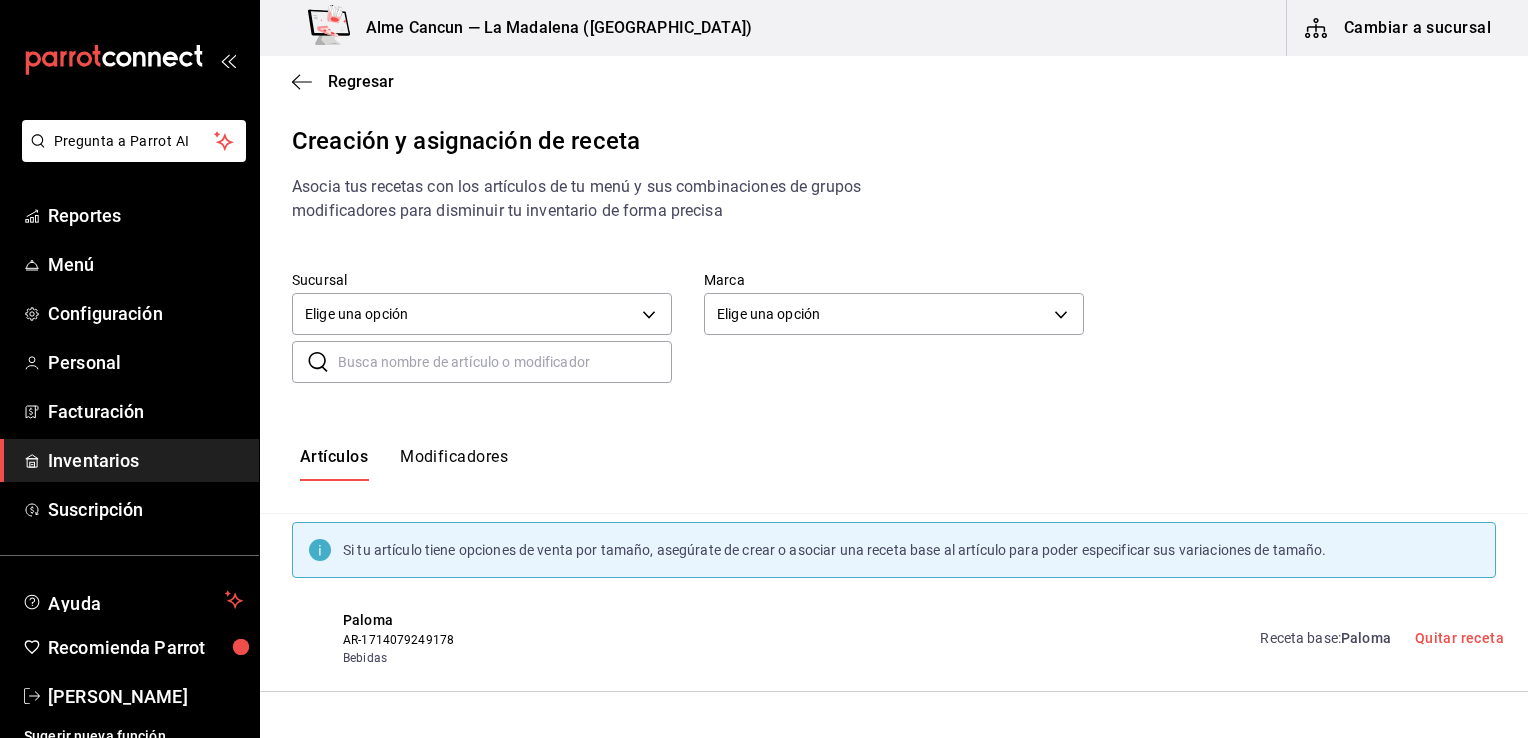 click at bounding box center (505, 362) 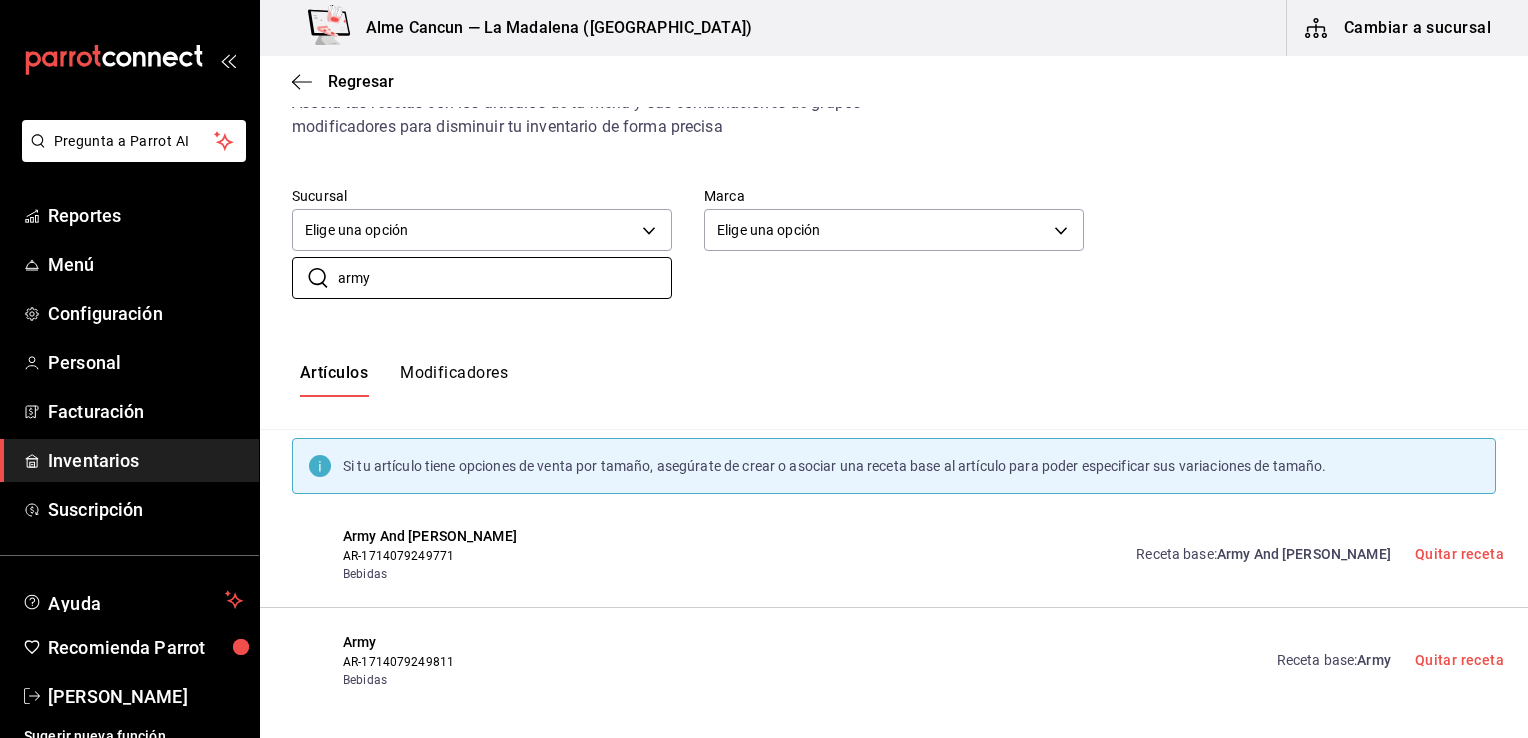 scroll, scrollTop: 92, scrollLeft: 0, axis: vertical 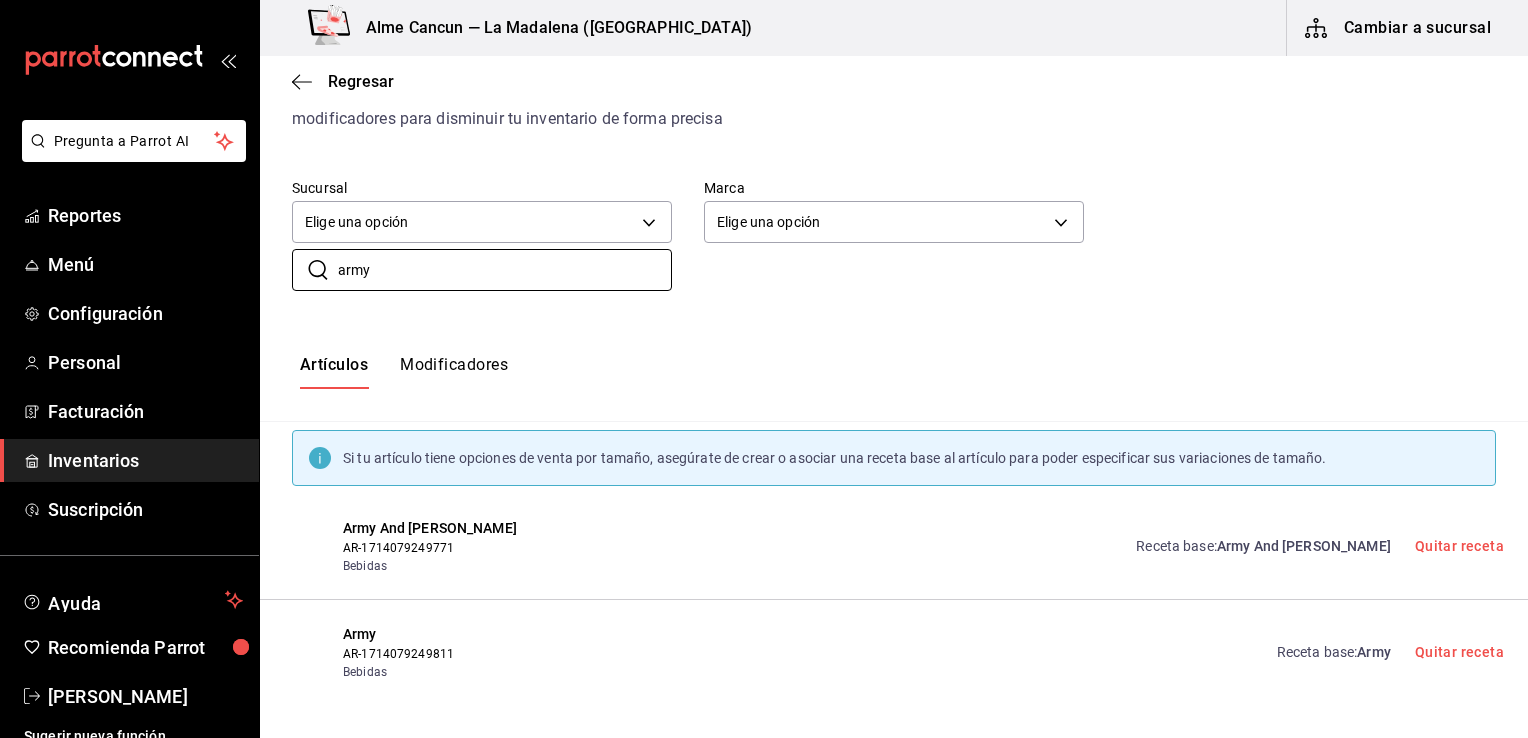 click on "Receta base :  Army And [PERSON_NAME] receta" at bounding box center [1308, 546] 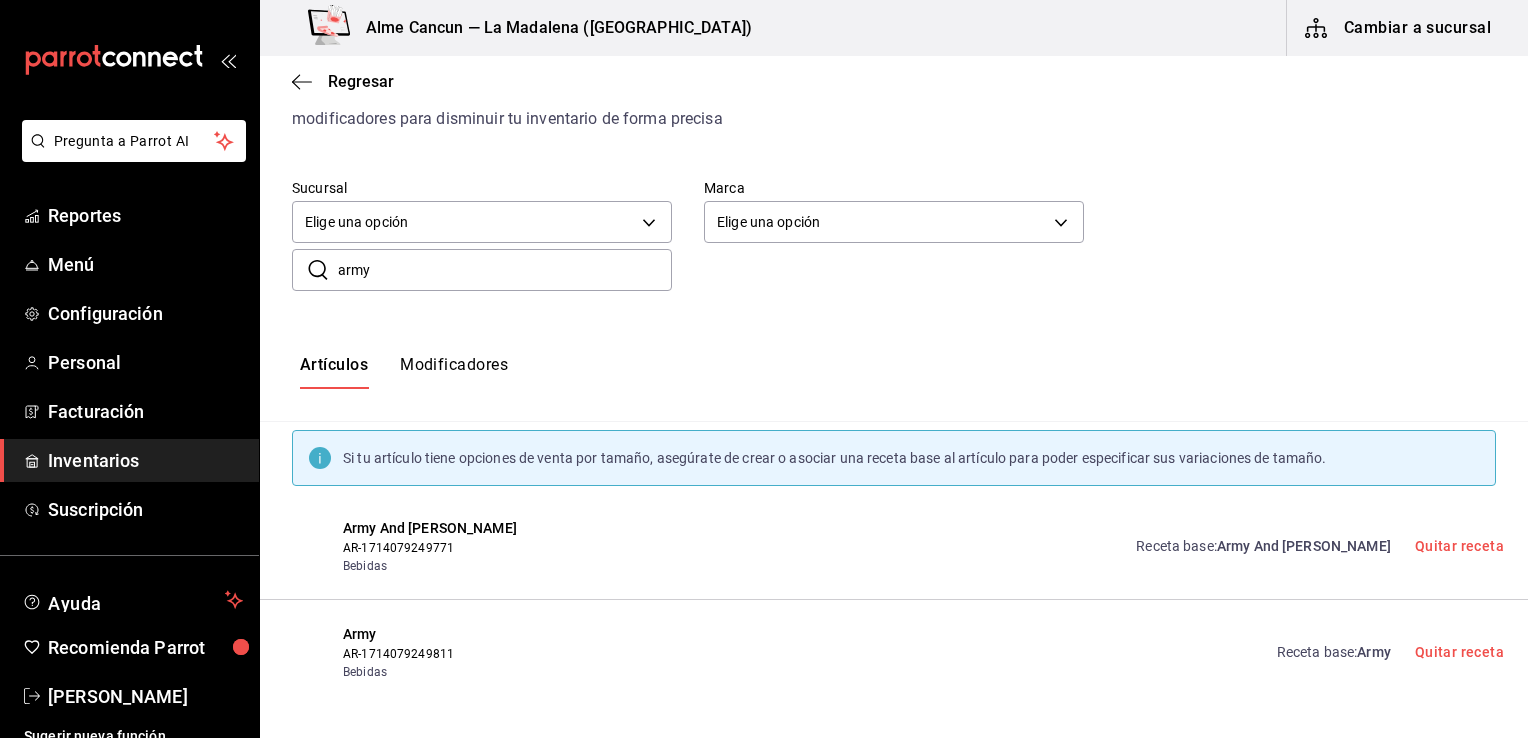 click on "Army And [PERSON_NAME]" at bounding box center [1304, 546] 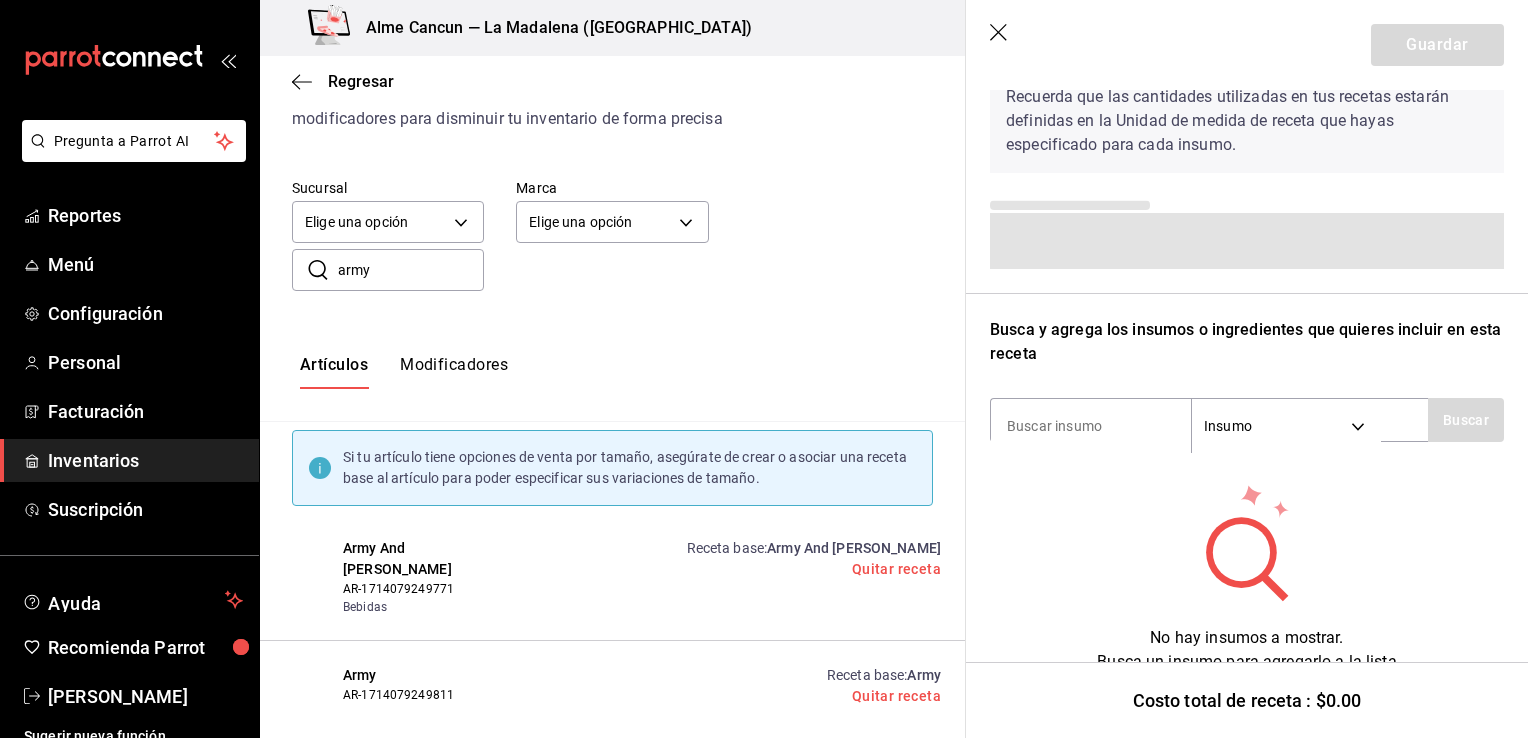 scroll, scrollTop: 100, scrollLeft: 0, axis: vertical 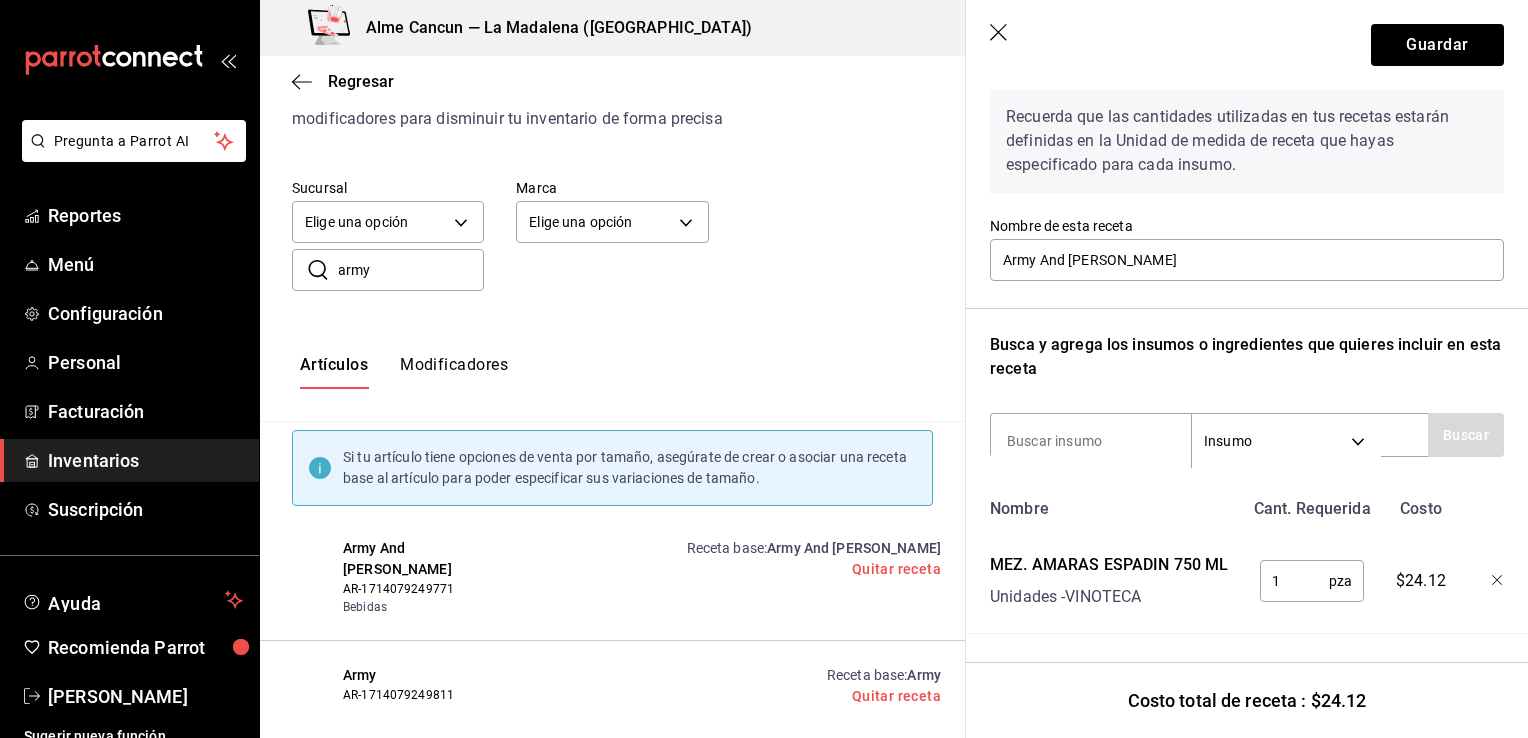 click 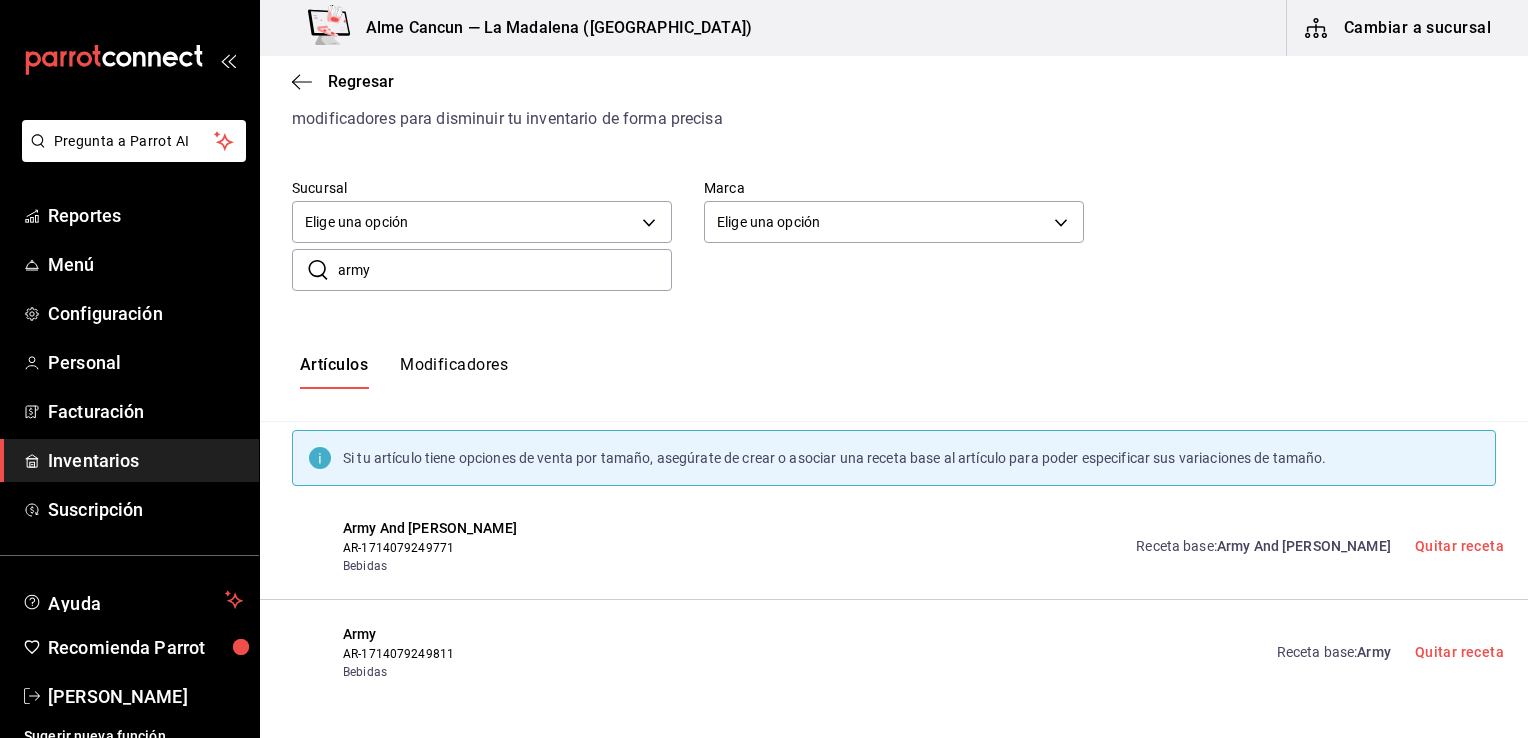 click on "army" at bounding box center (505, 270) 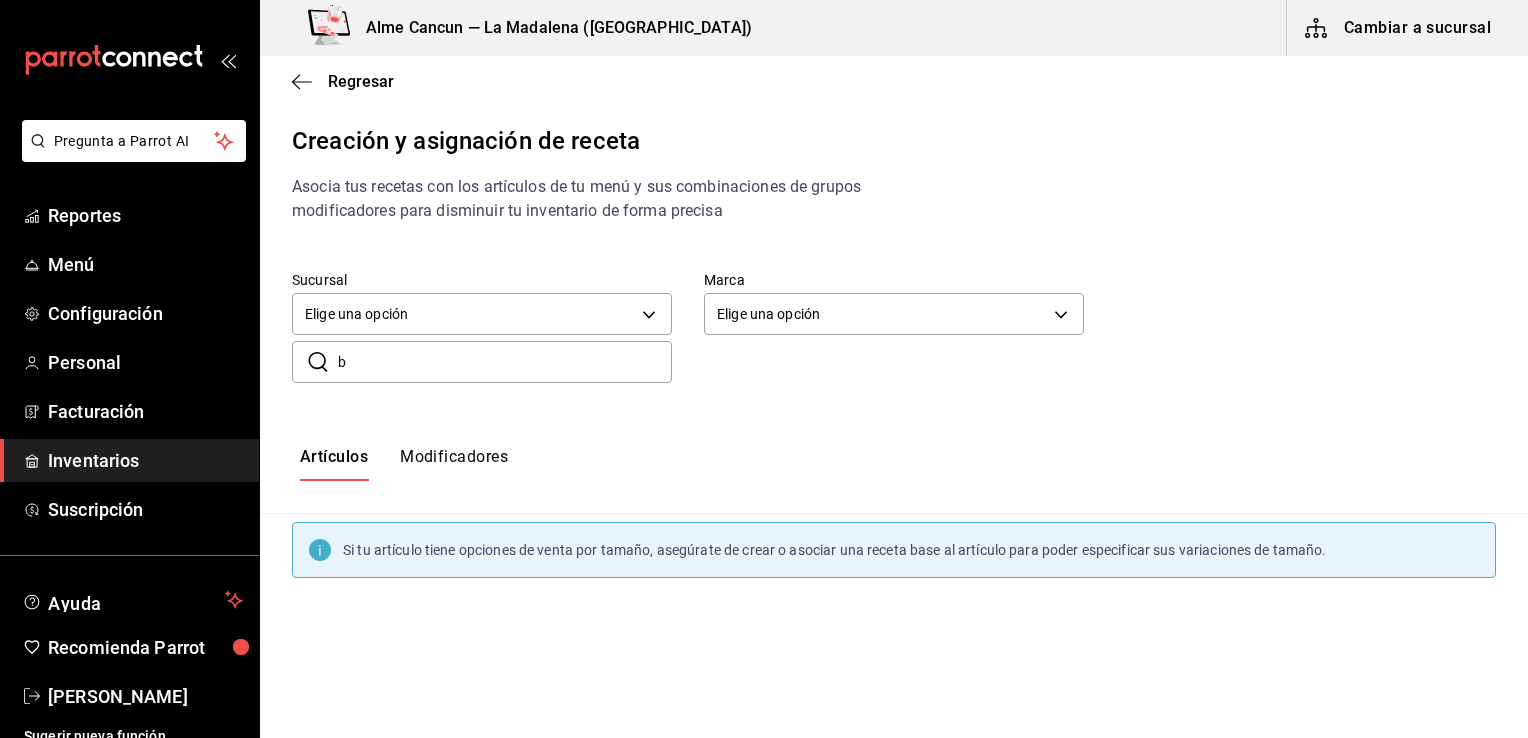 scroll, scrollTop: 0, scrollLeft: 0, axis: both 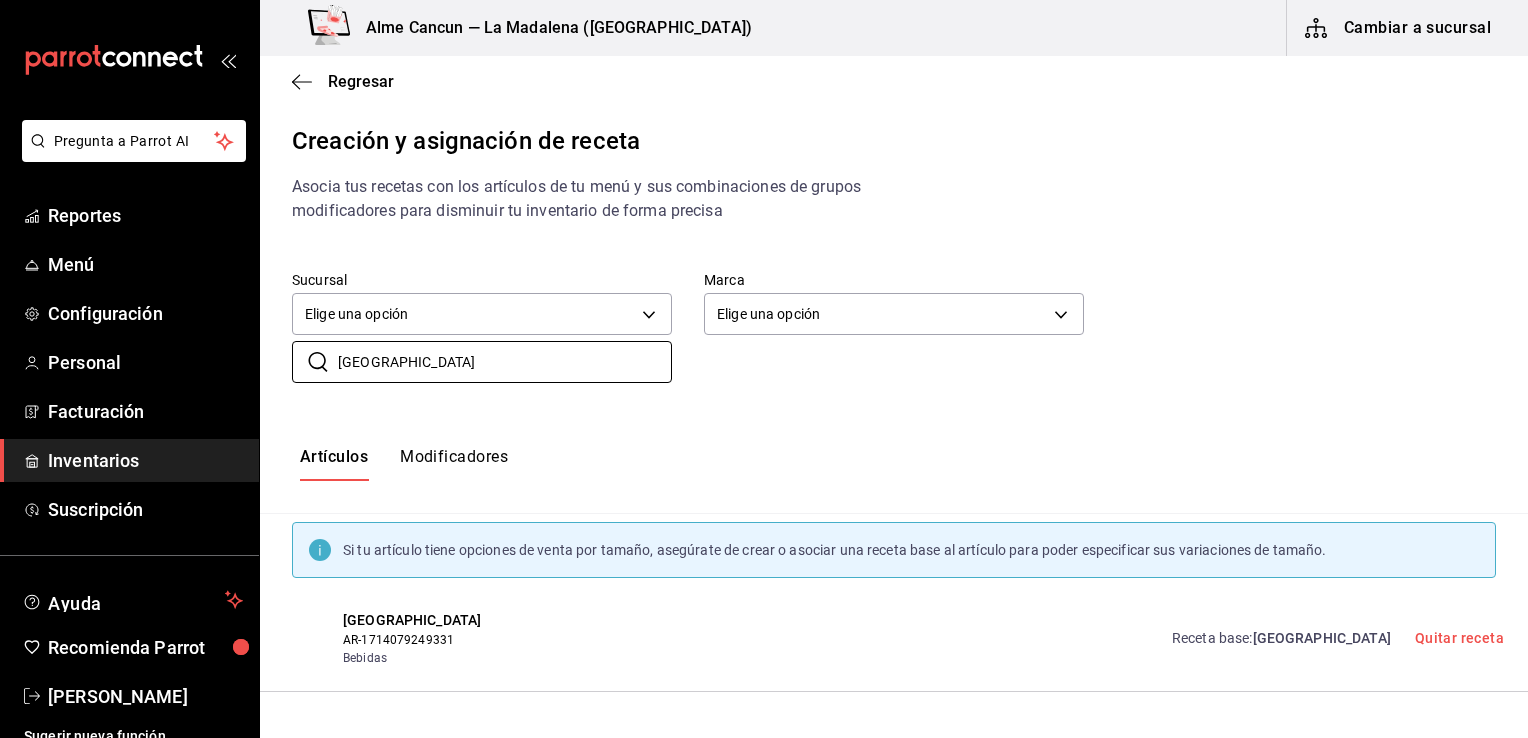 click on "Receta base :  [GEOGRAPHIC_DATA]" at bounding box center [1281, 638] 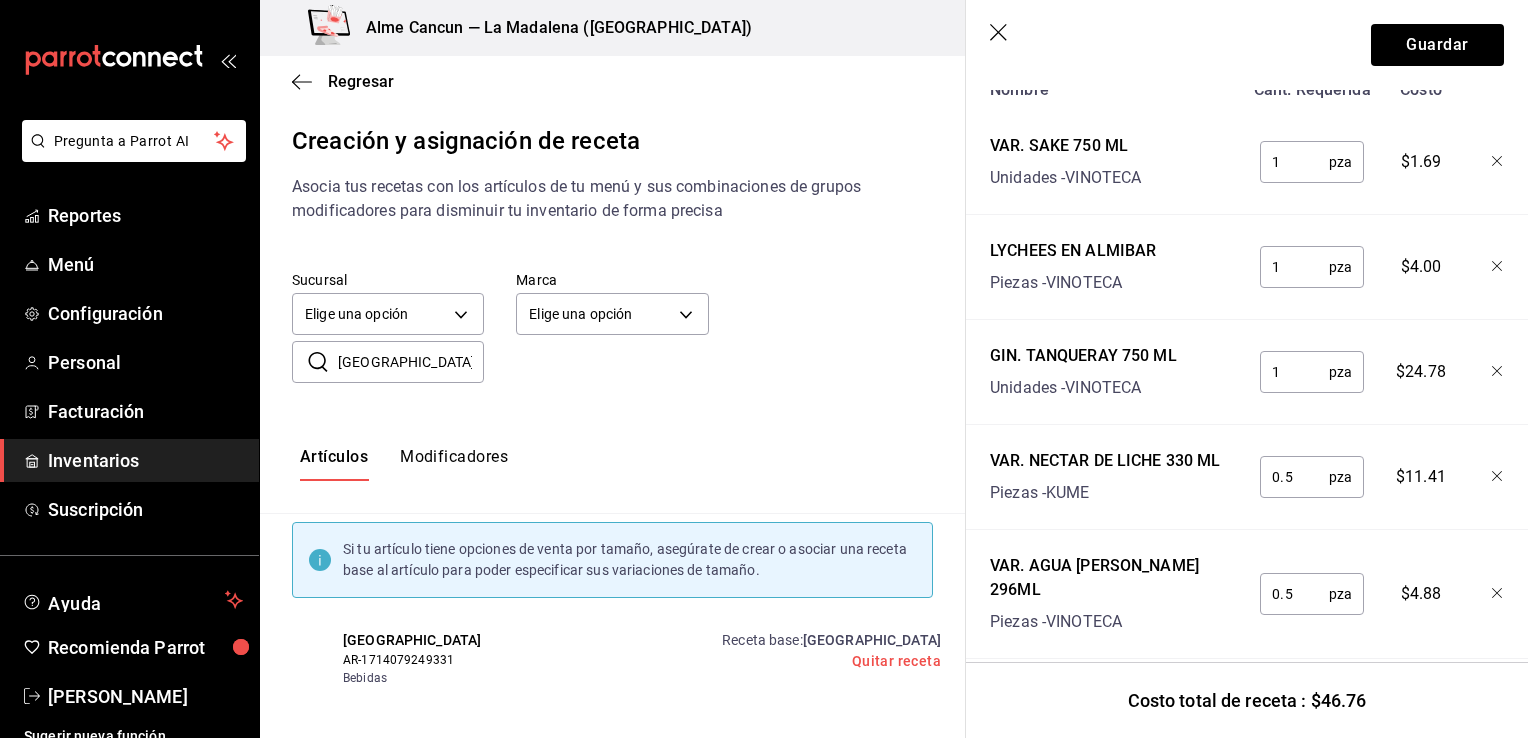 scroll, scrollTop: 544, scrollLeft: 0, axis: vertical 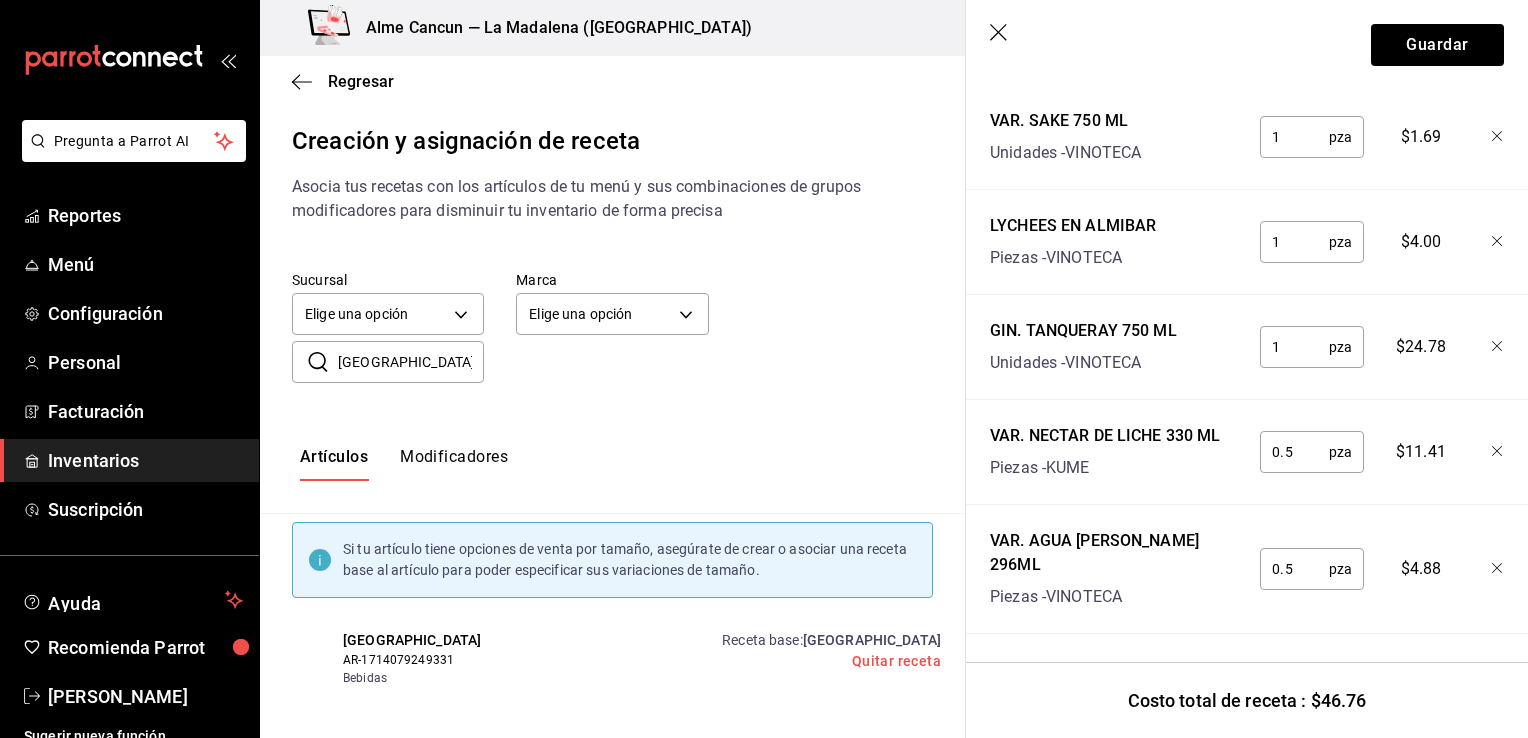 click 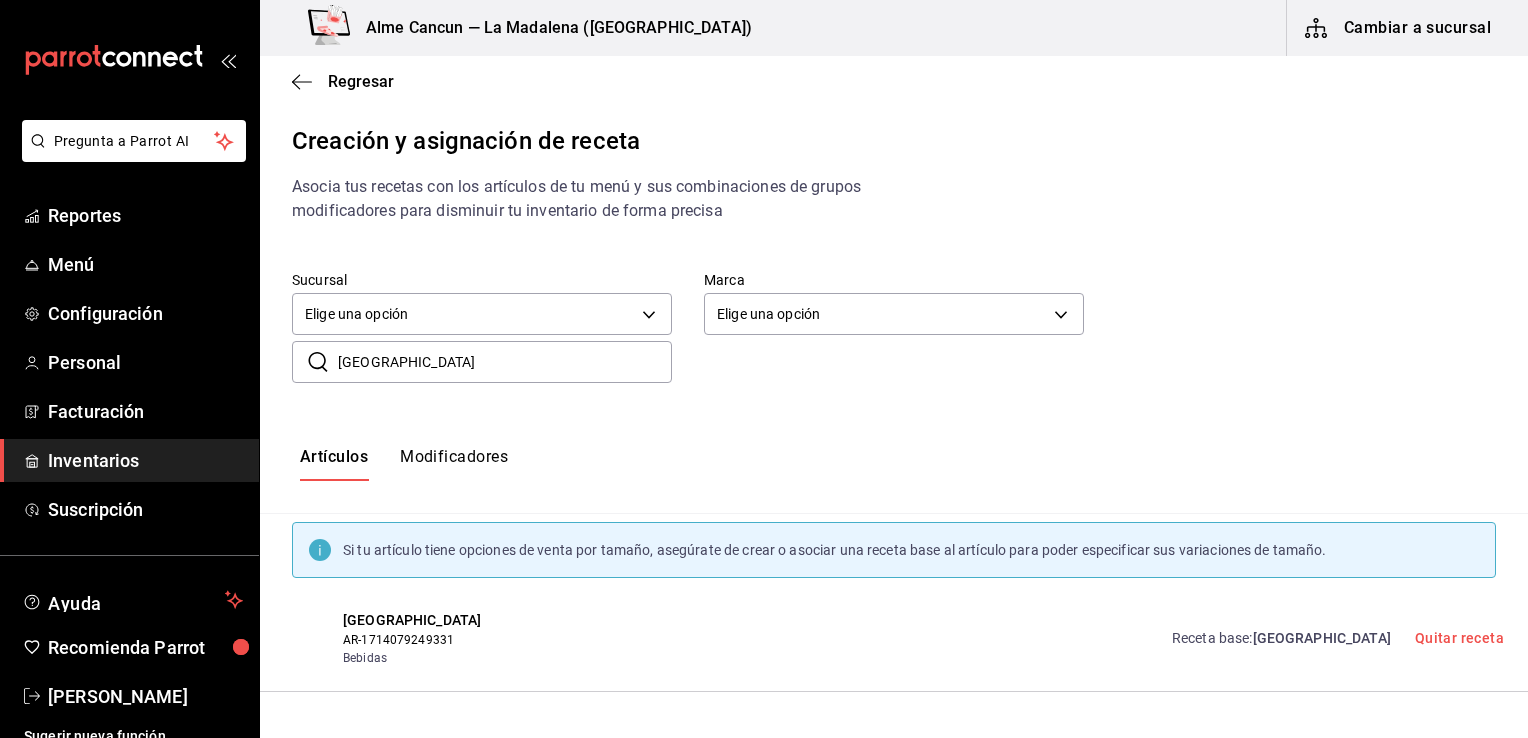 scroll, scrollTop: 0, scrollLeft: 0, axis: both 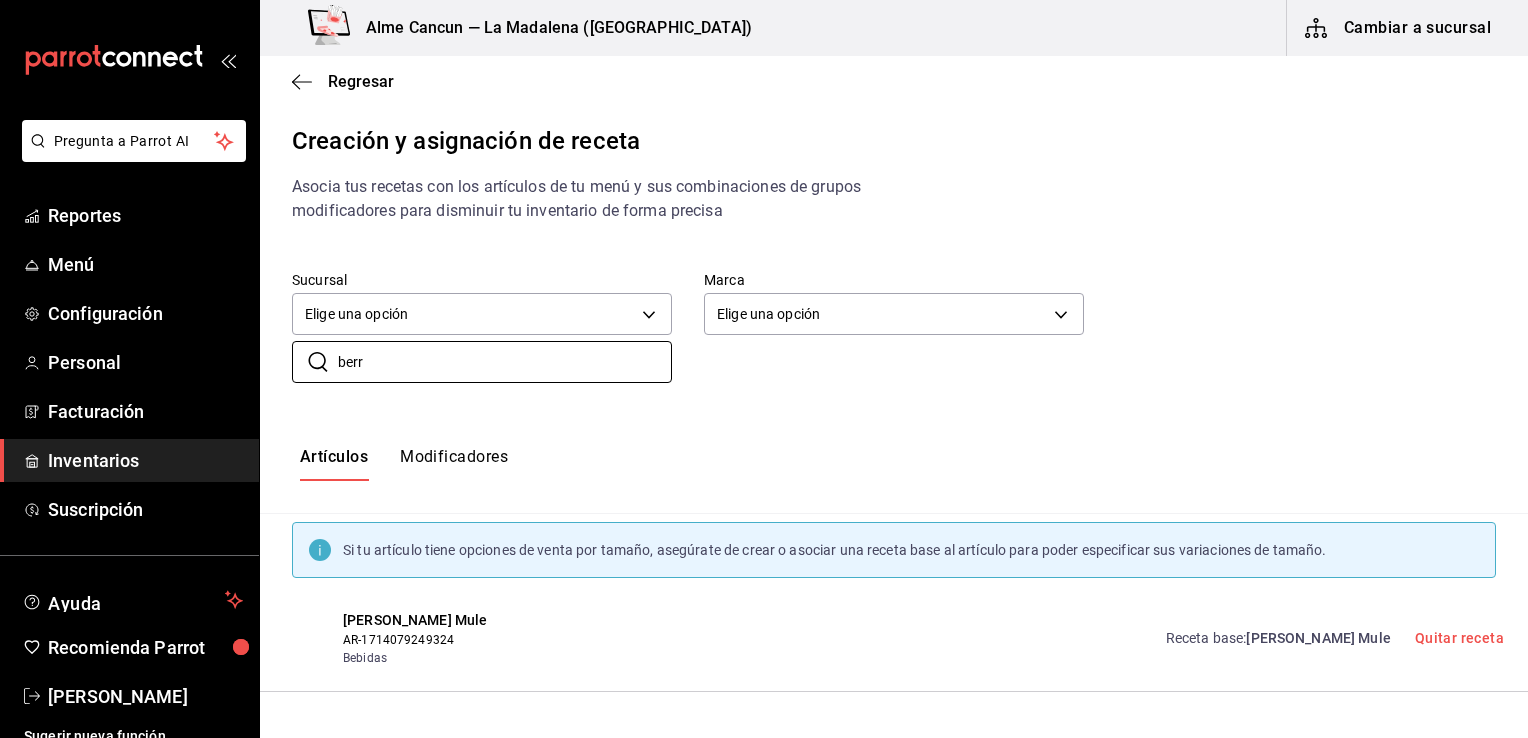 click on "[PERSON_NAME] Mule" at bounding box center (1318, 638) 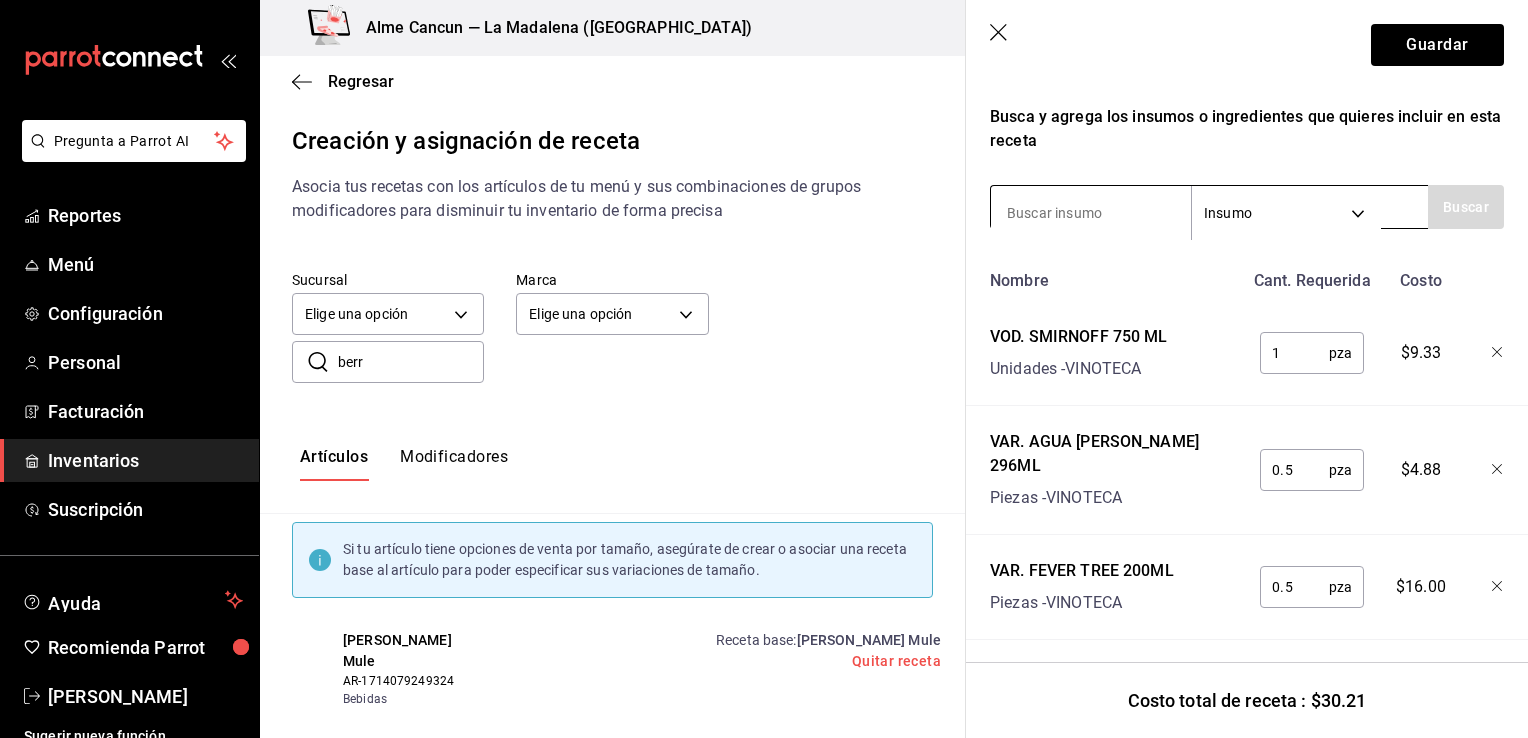 scroll, scrollTop: 333, scrollLeft: 0, axis: vertical 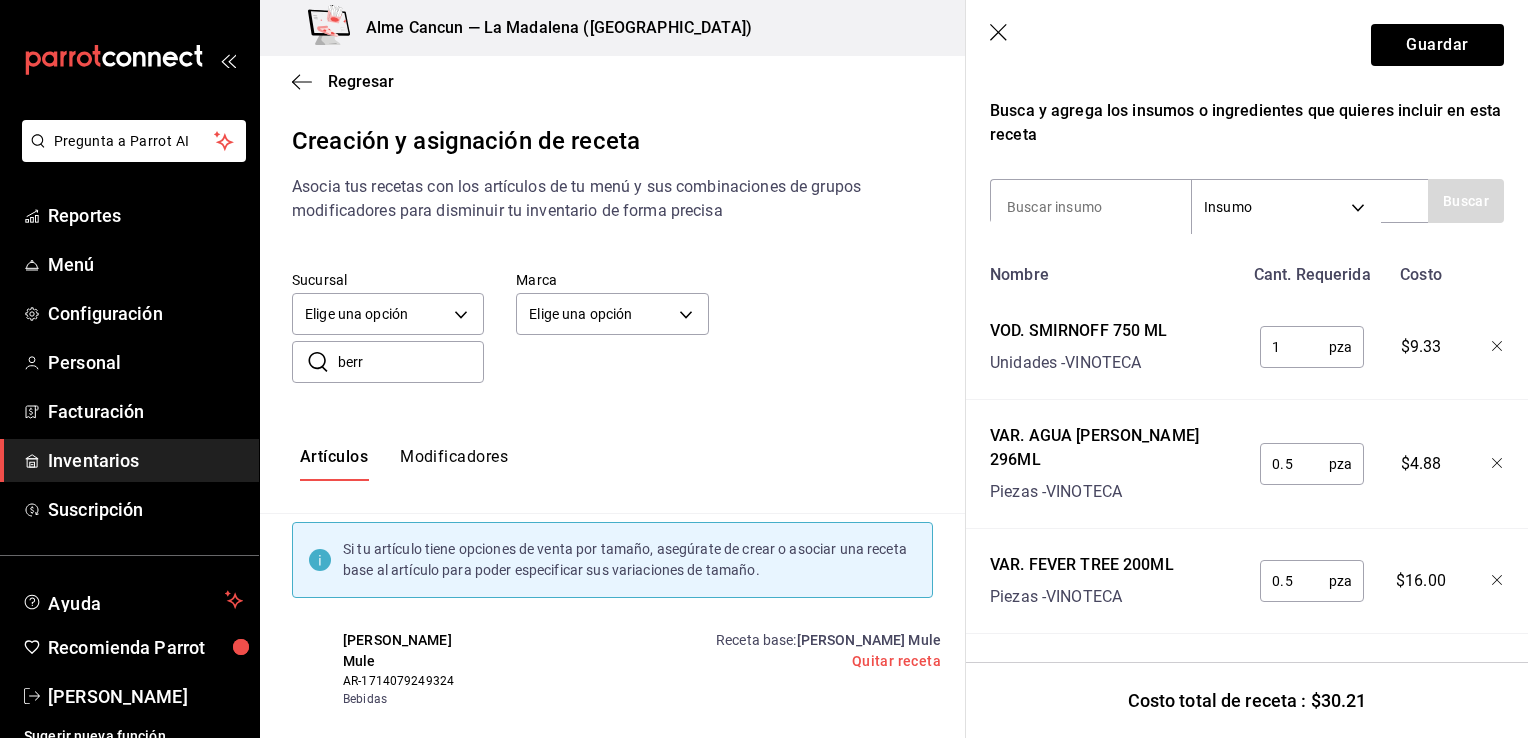 click 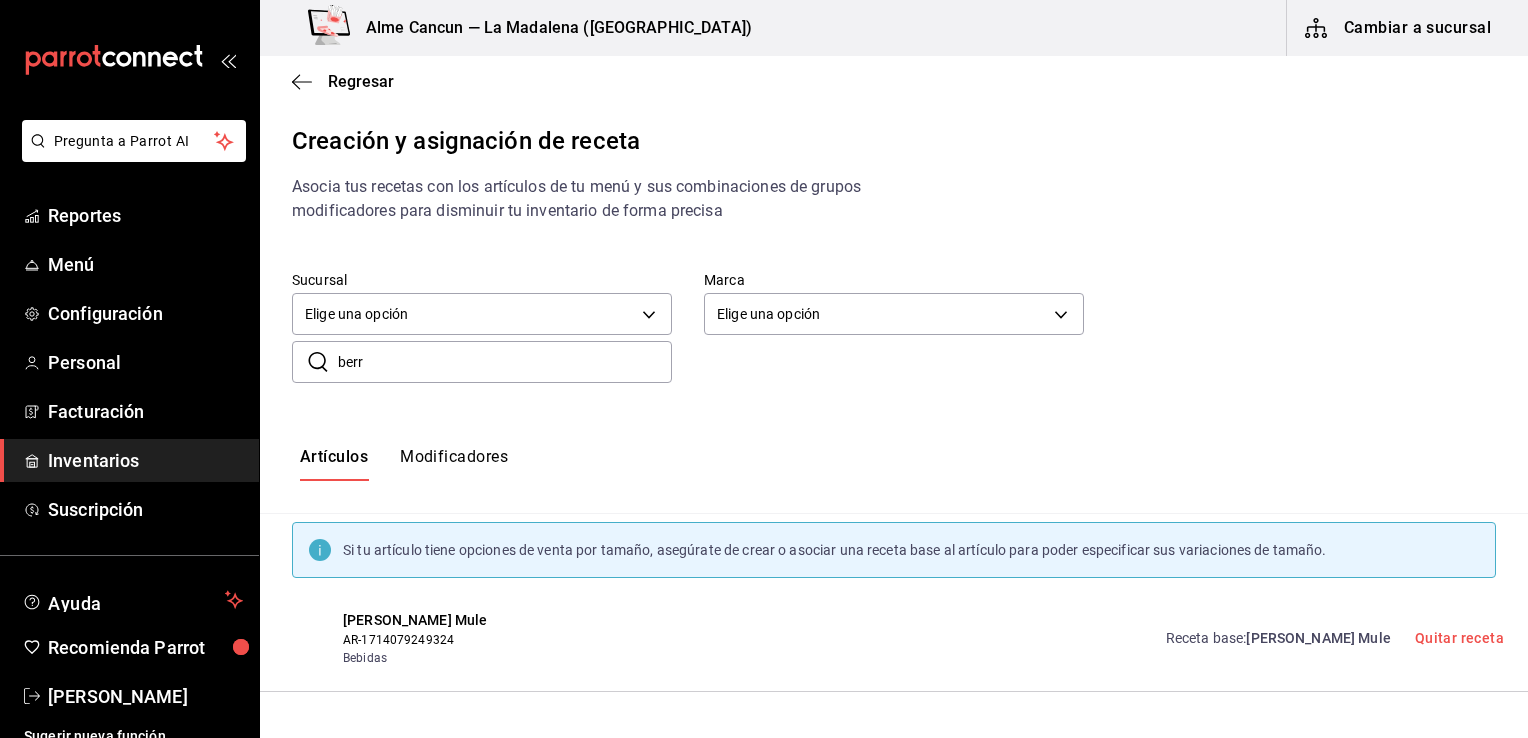 click on "berr" at bounding box center (505, 362) 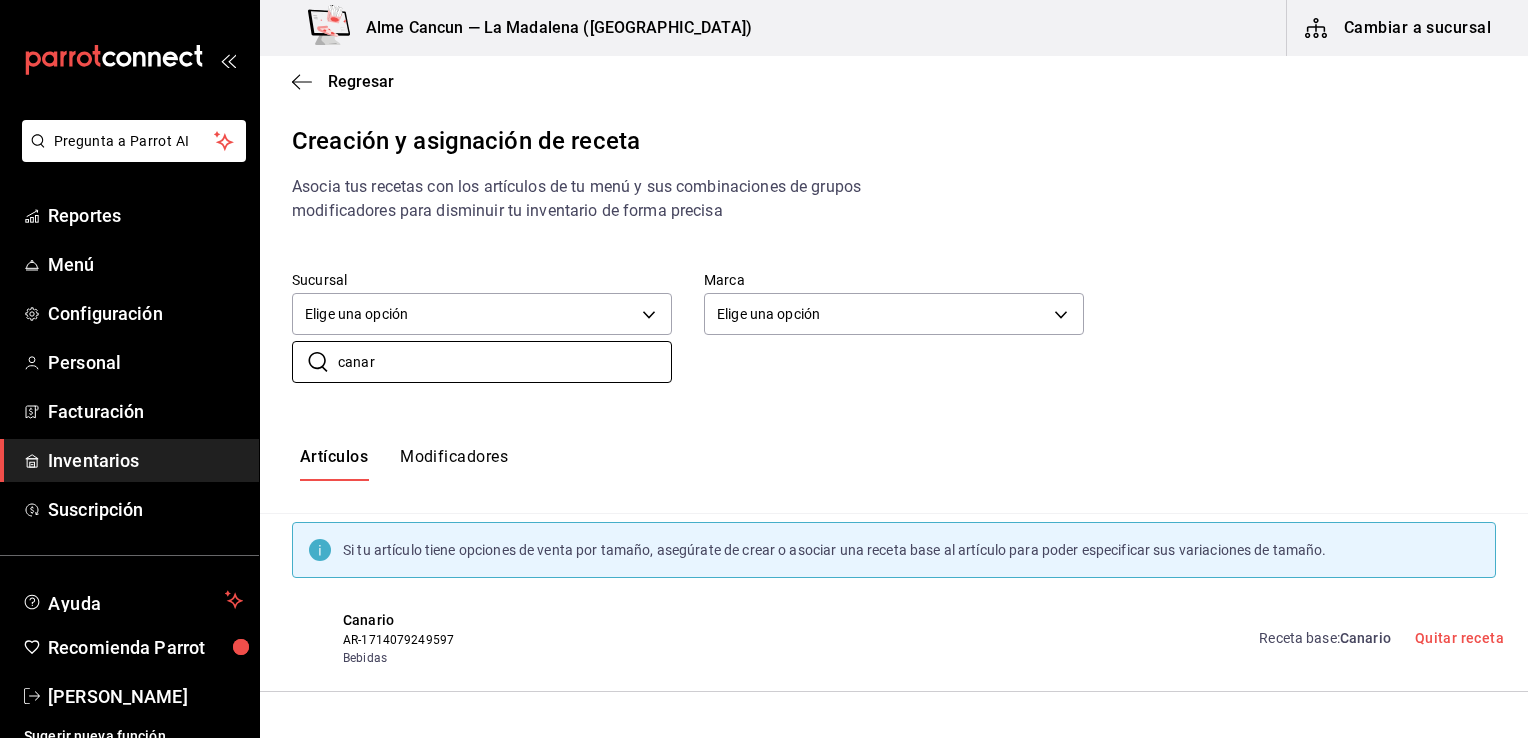 click on "Canario" at bounding box center (1365, 638) 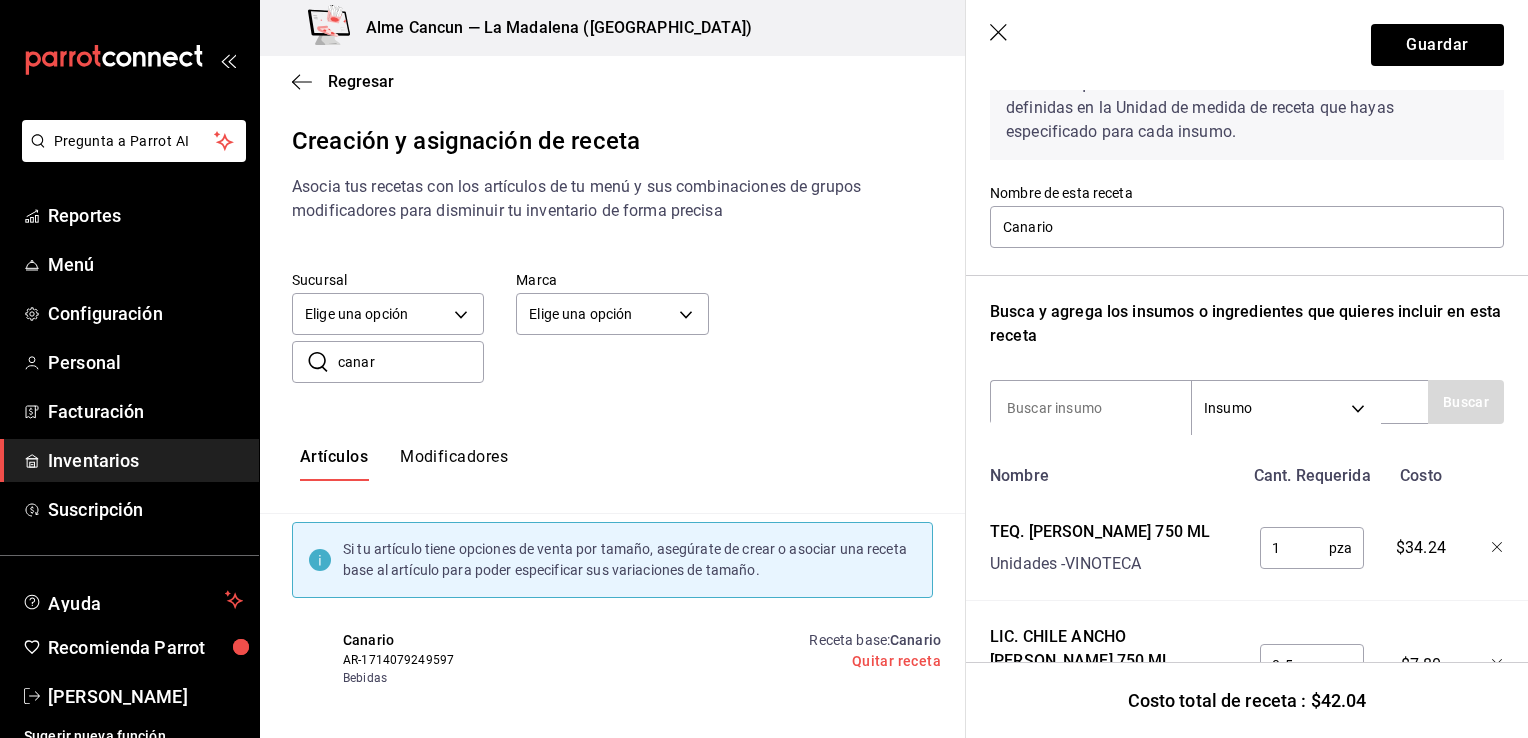 scroll, scrollTop: 252, scrollLeft: 0, axis: vertical 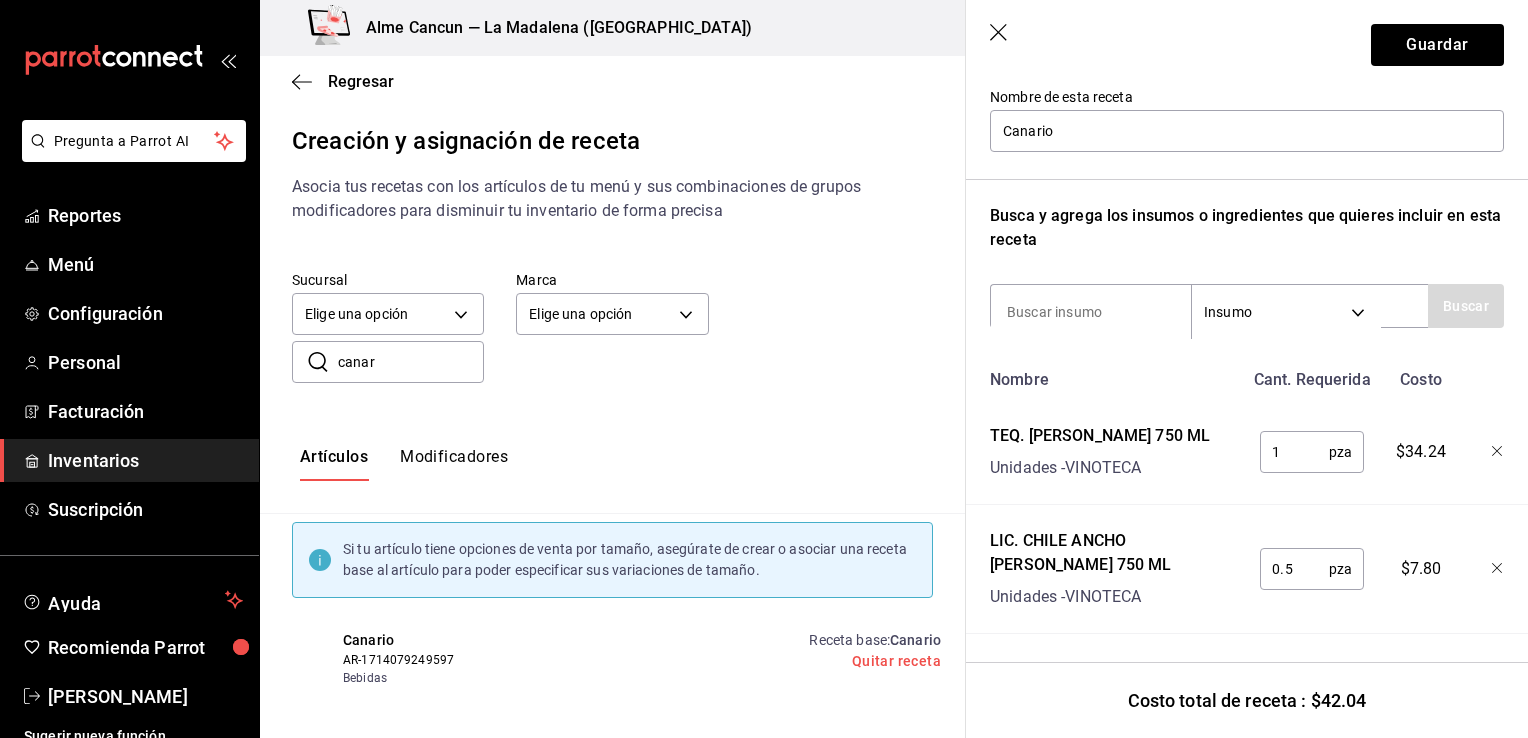 click 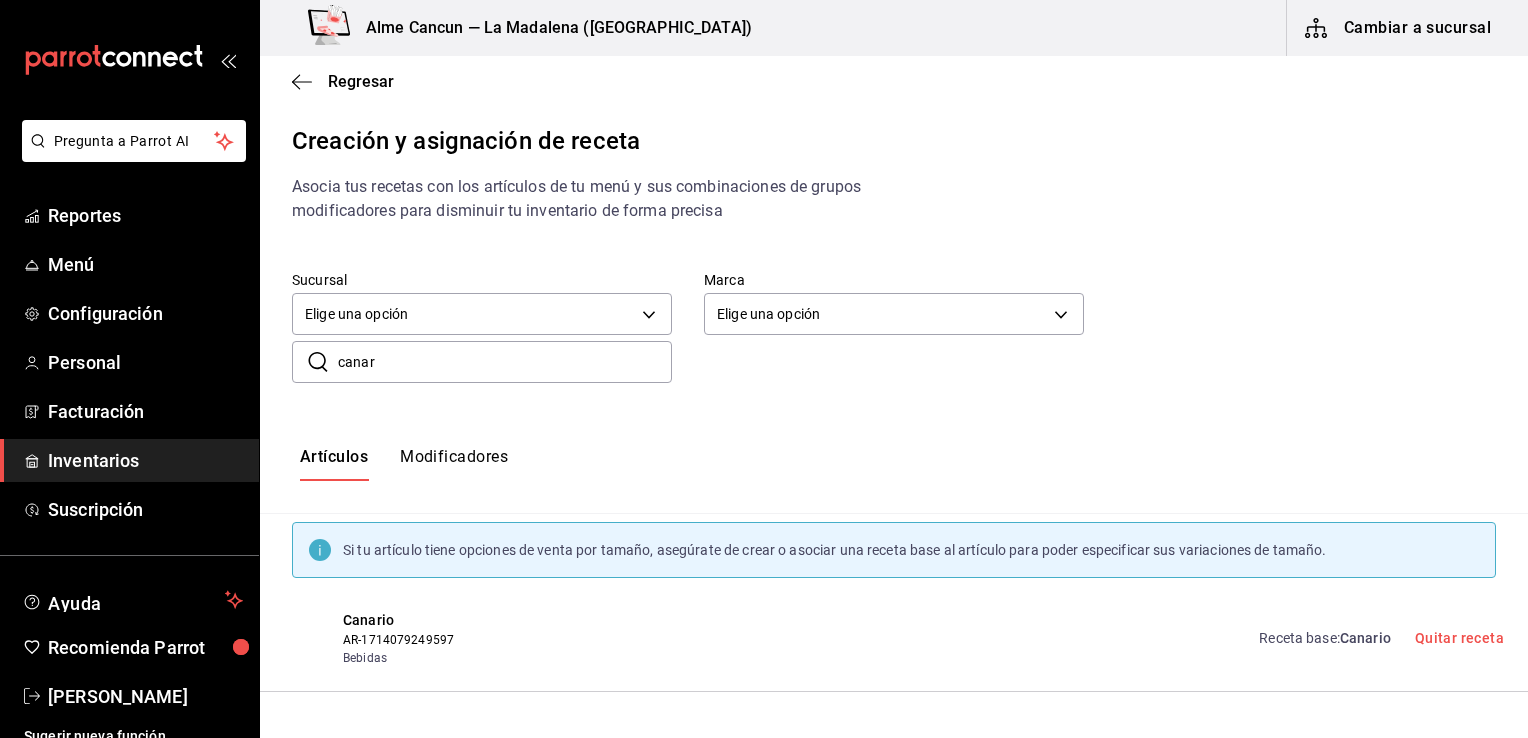 click on "canar" at bounding box center (505, 362) 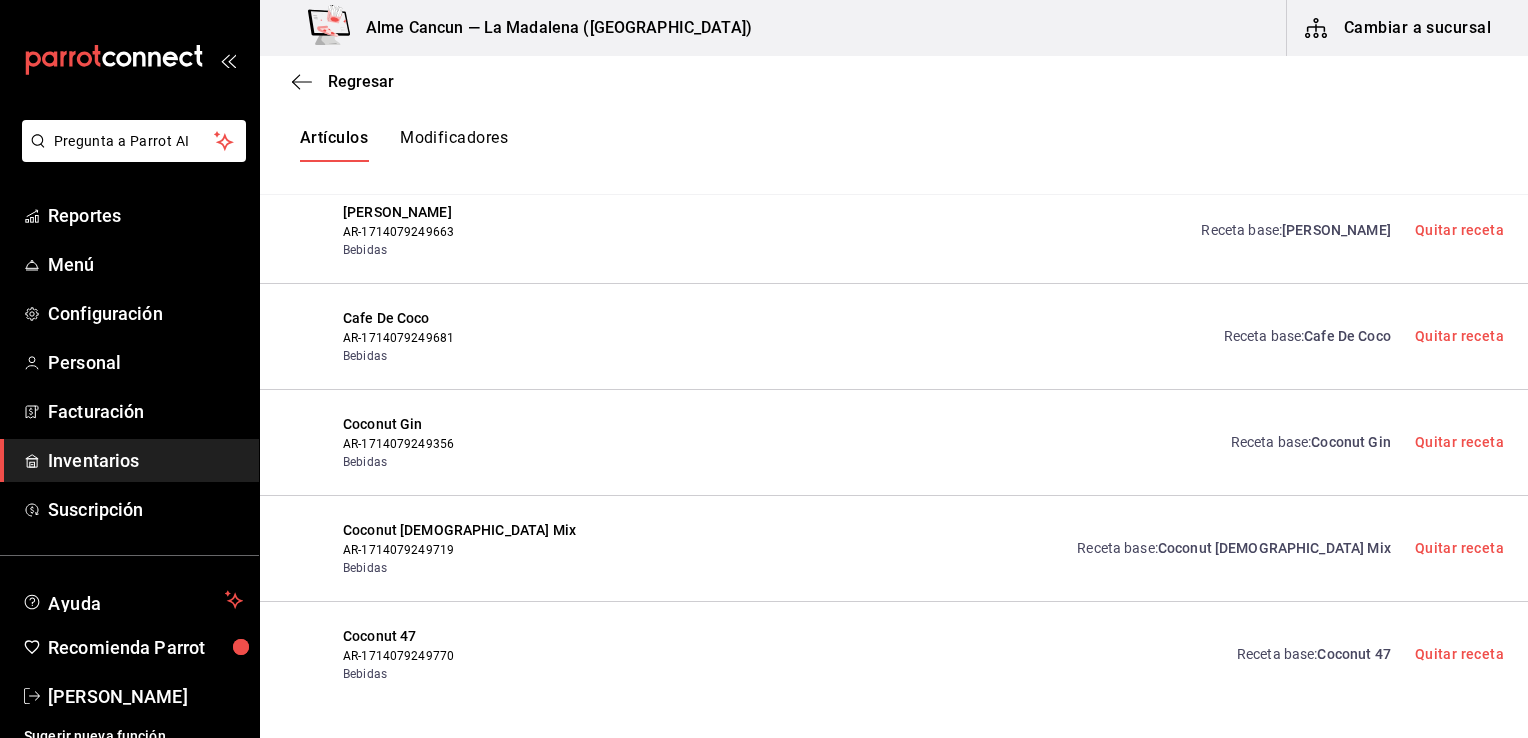 scroll, scrollTop: 409, scrollLeft: 0, axis: vertical 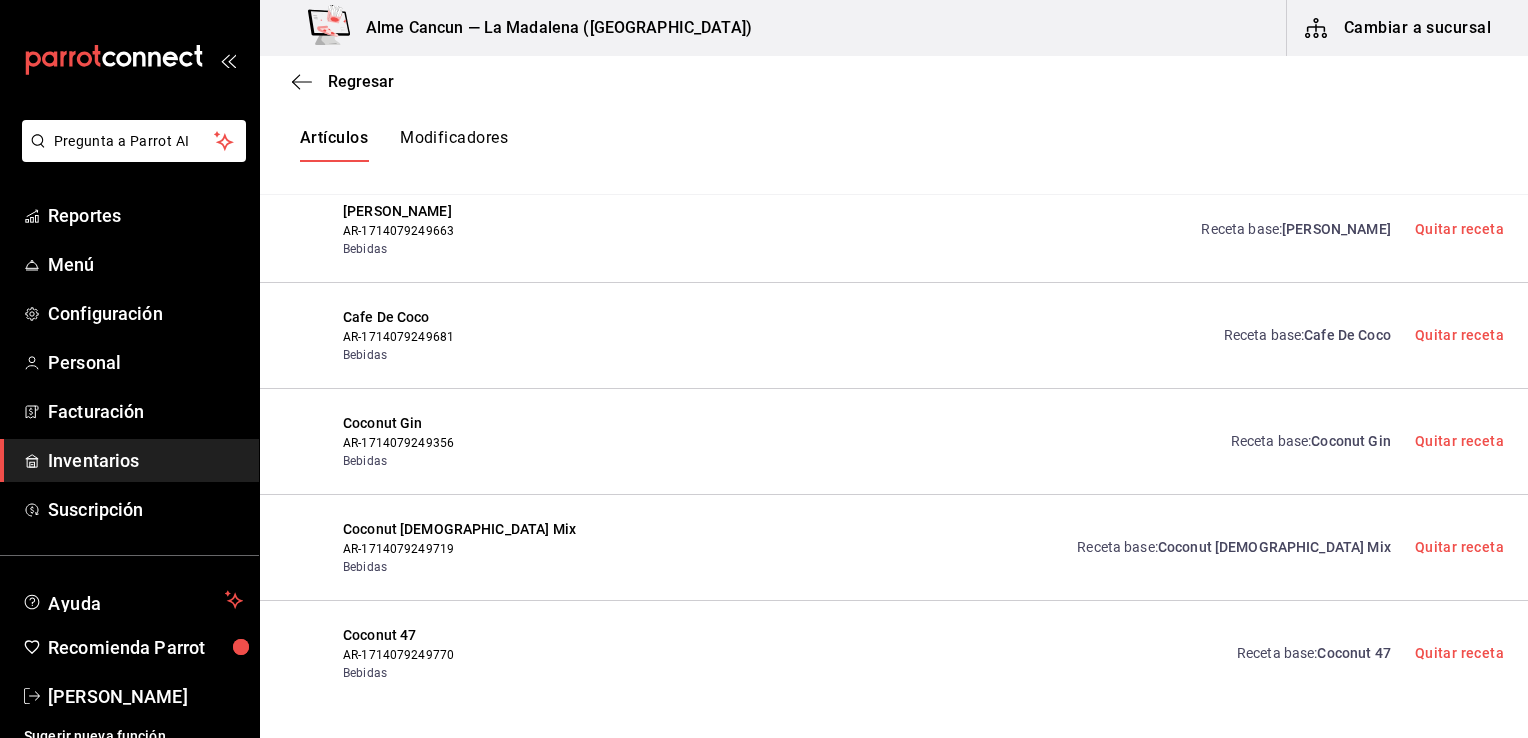 click on "Receta base :  Coconut Gin Quitar receta" at bounding box center (1355, 441) 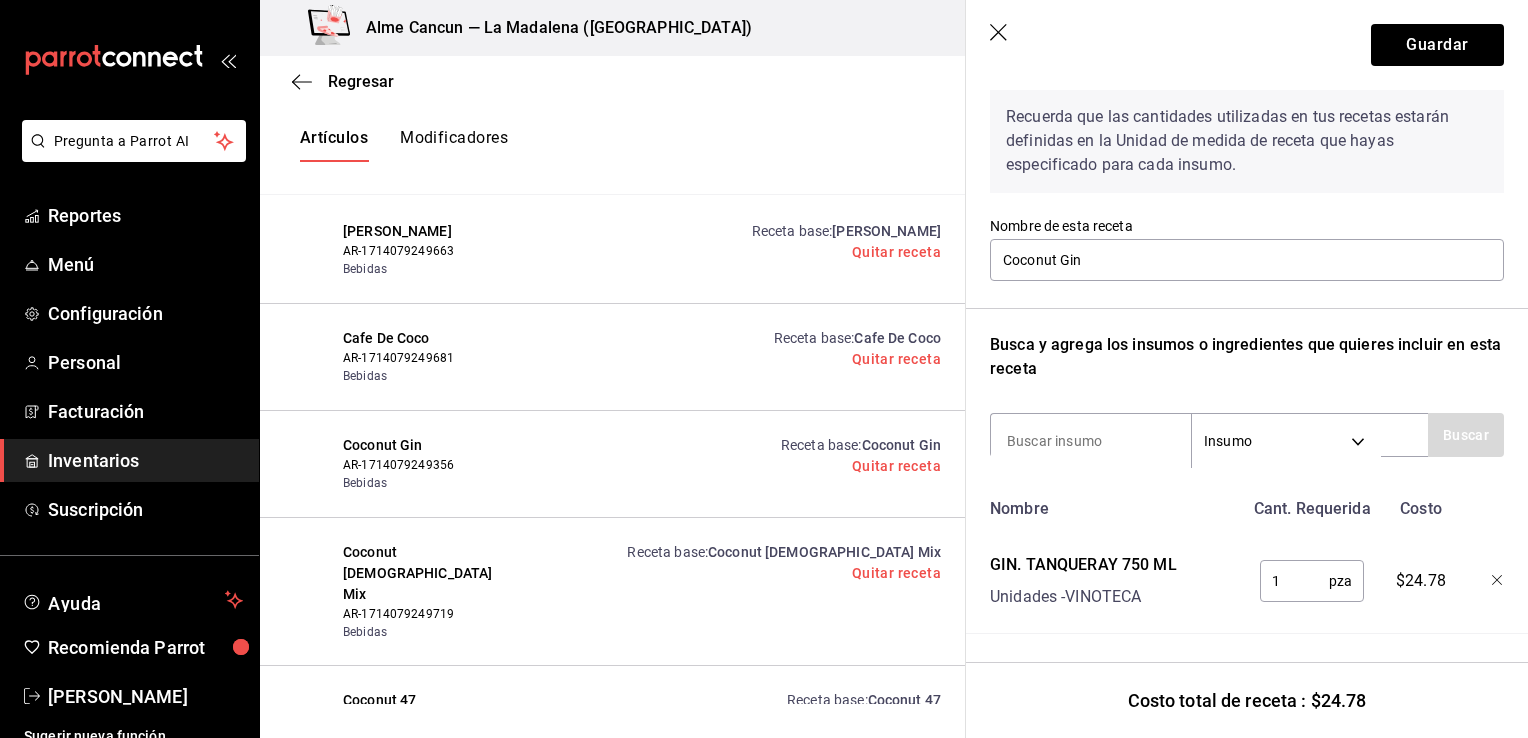 scroll, scrollTop: 100, scrollLeft: 0, axis: vertical 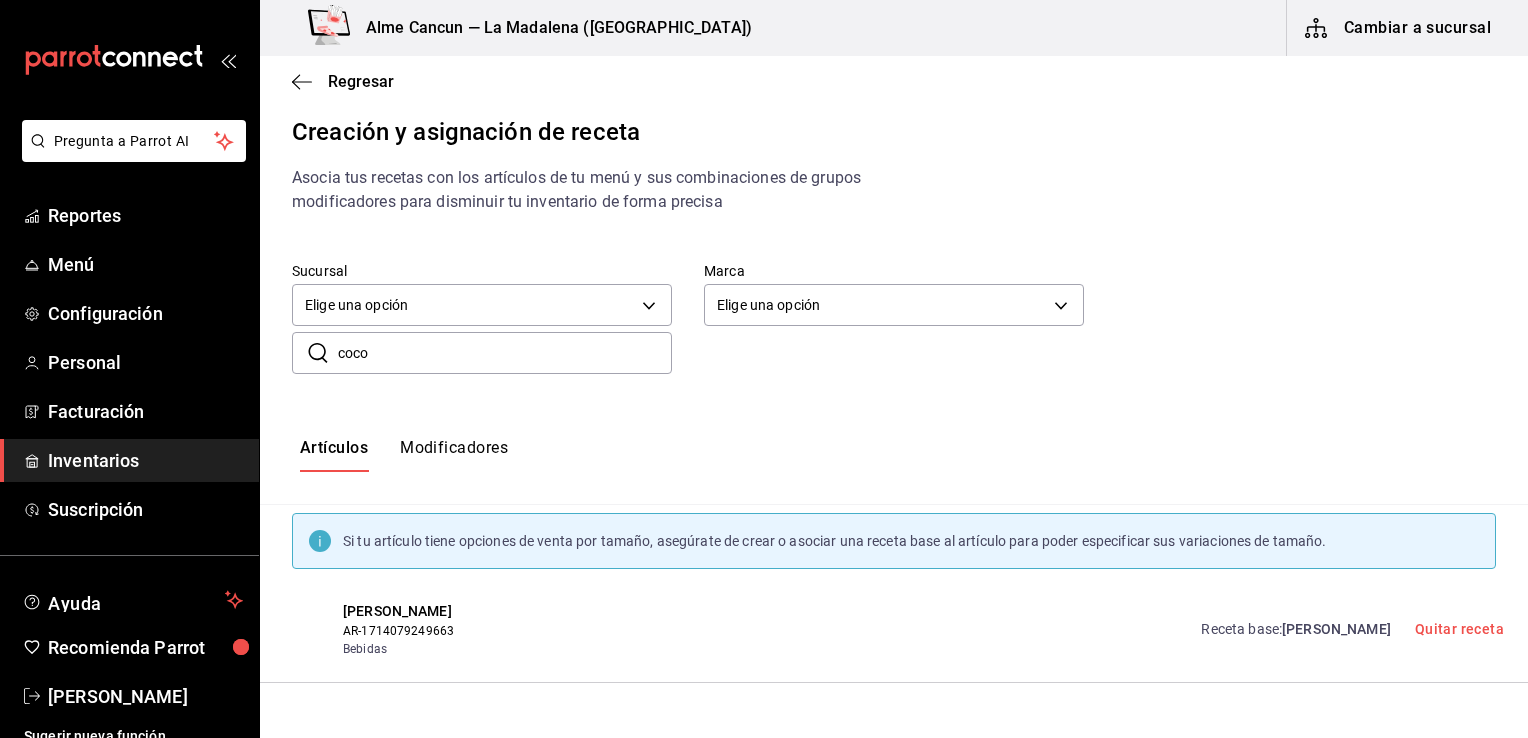 click on "coco" at bounding box center [505, 353] 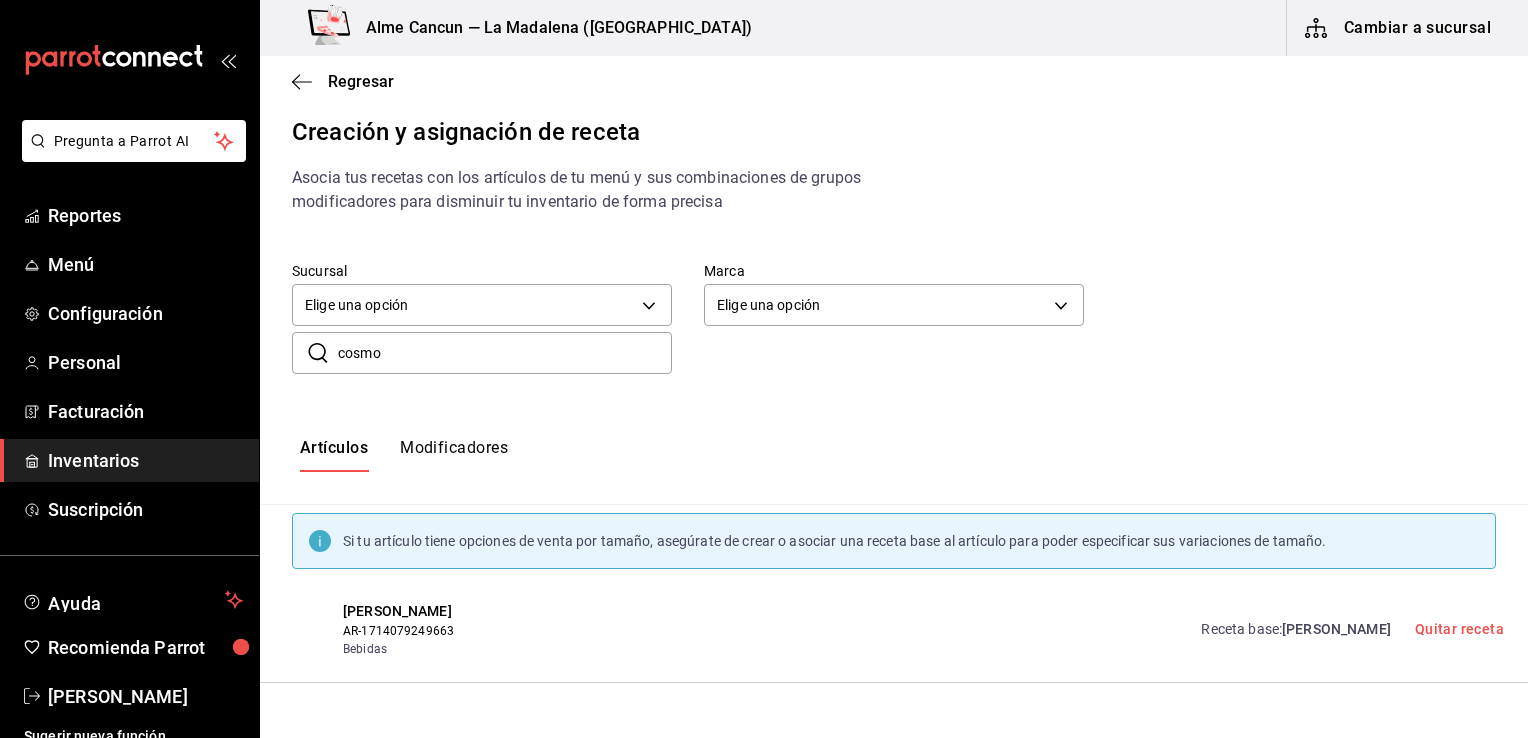 scroll, scrollTop: 0, scrollLeft: 0, axis: both 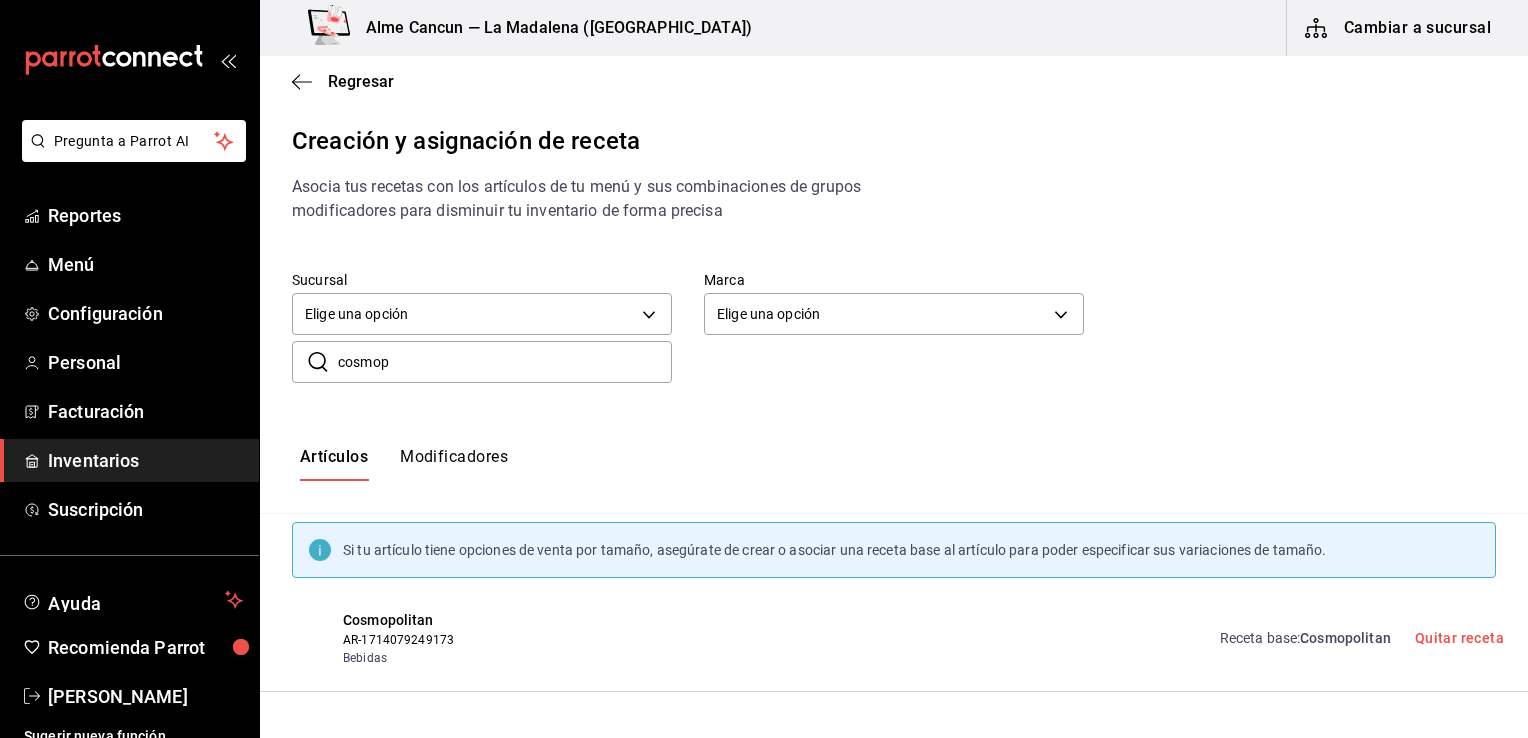 click on "Cosmopolitan" at bounding box center (1345, 638) 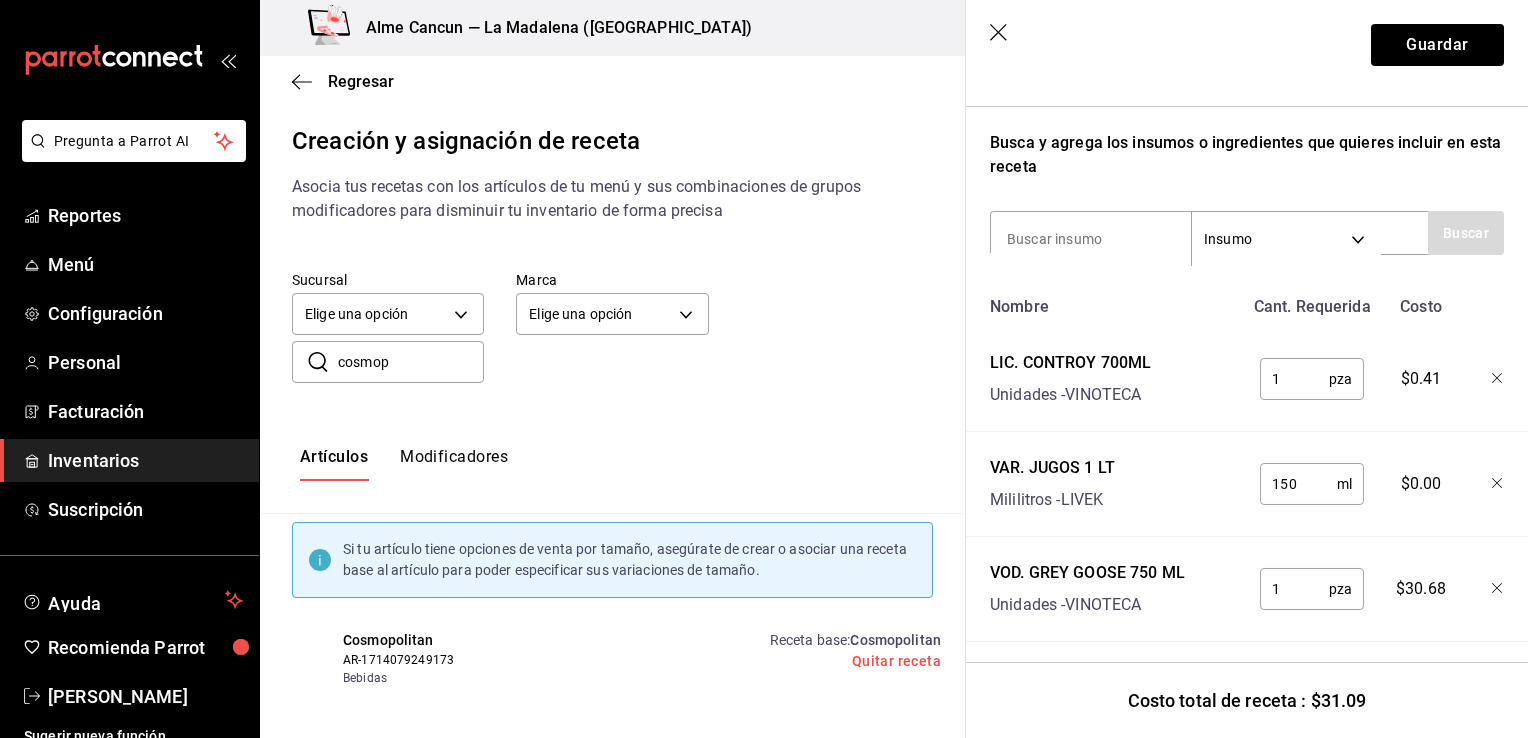scroll, scrollTop: 309, scrollLeft: 0, axis: vertical 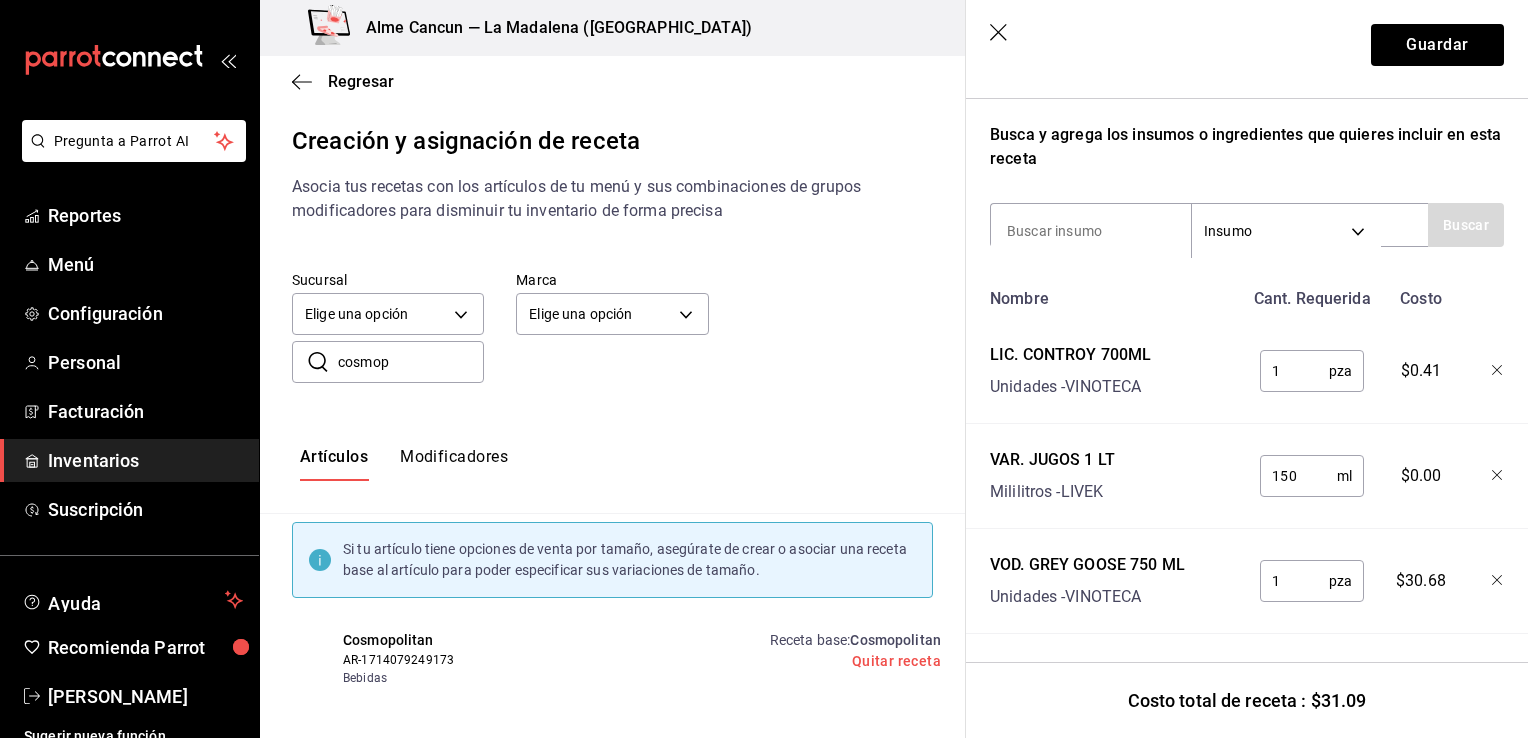 click 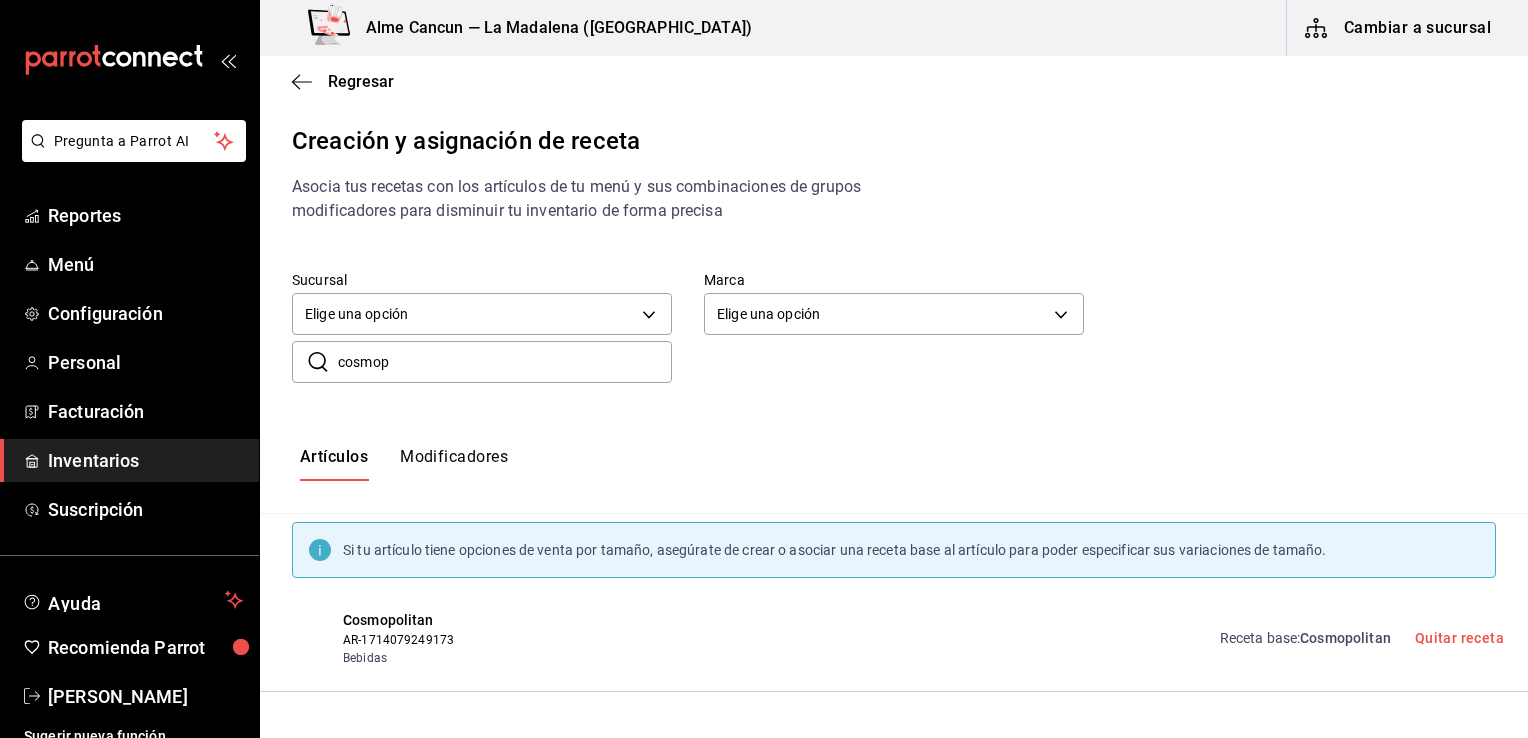 click on "cosmop" at bounding box center [505, 362] 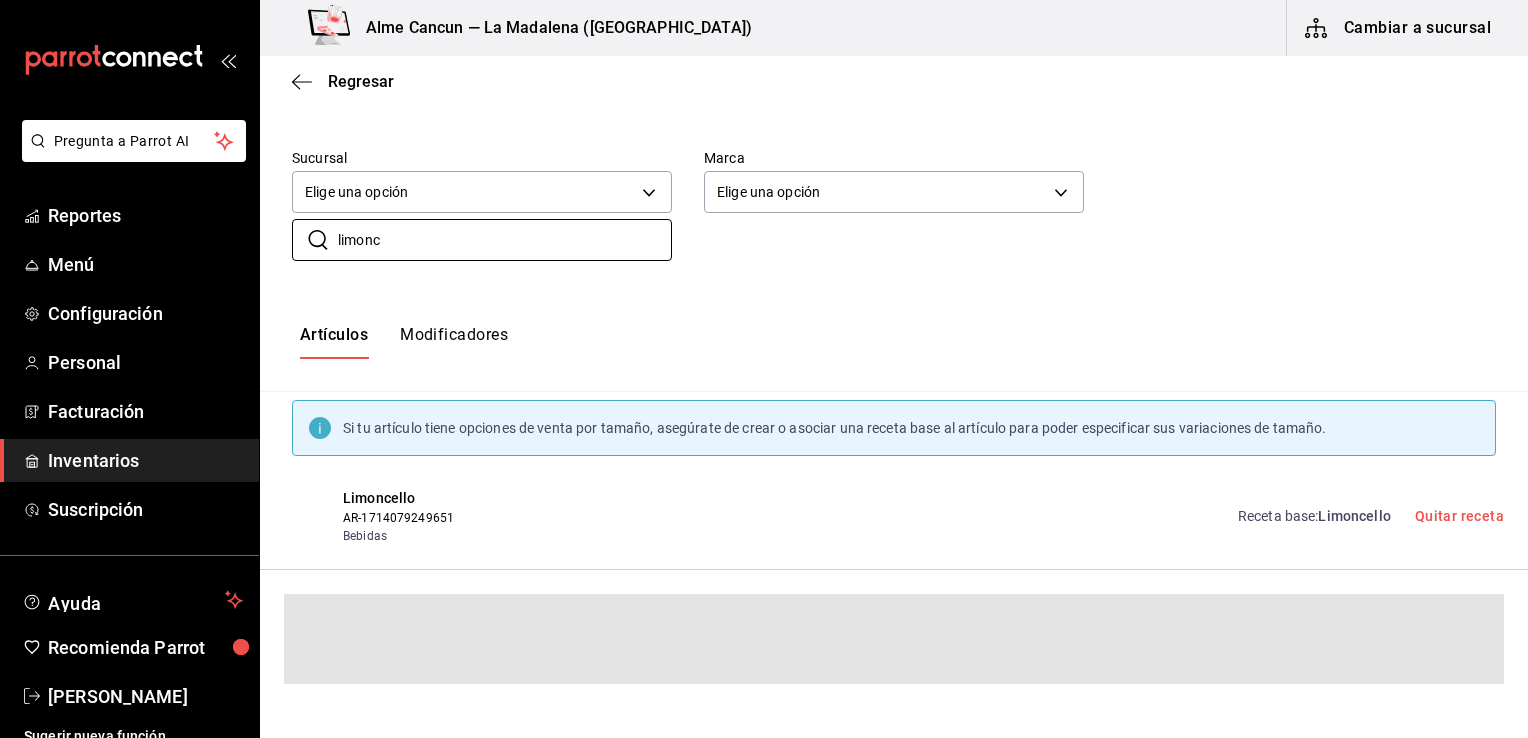 scroll, scrollTop: 0, scrollLeft: 0, axis: both 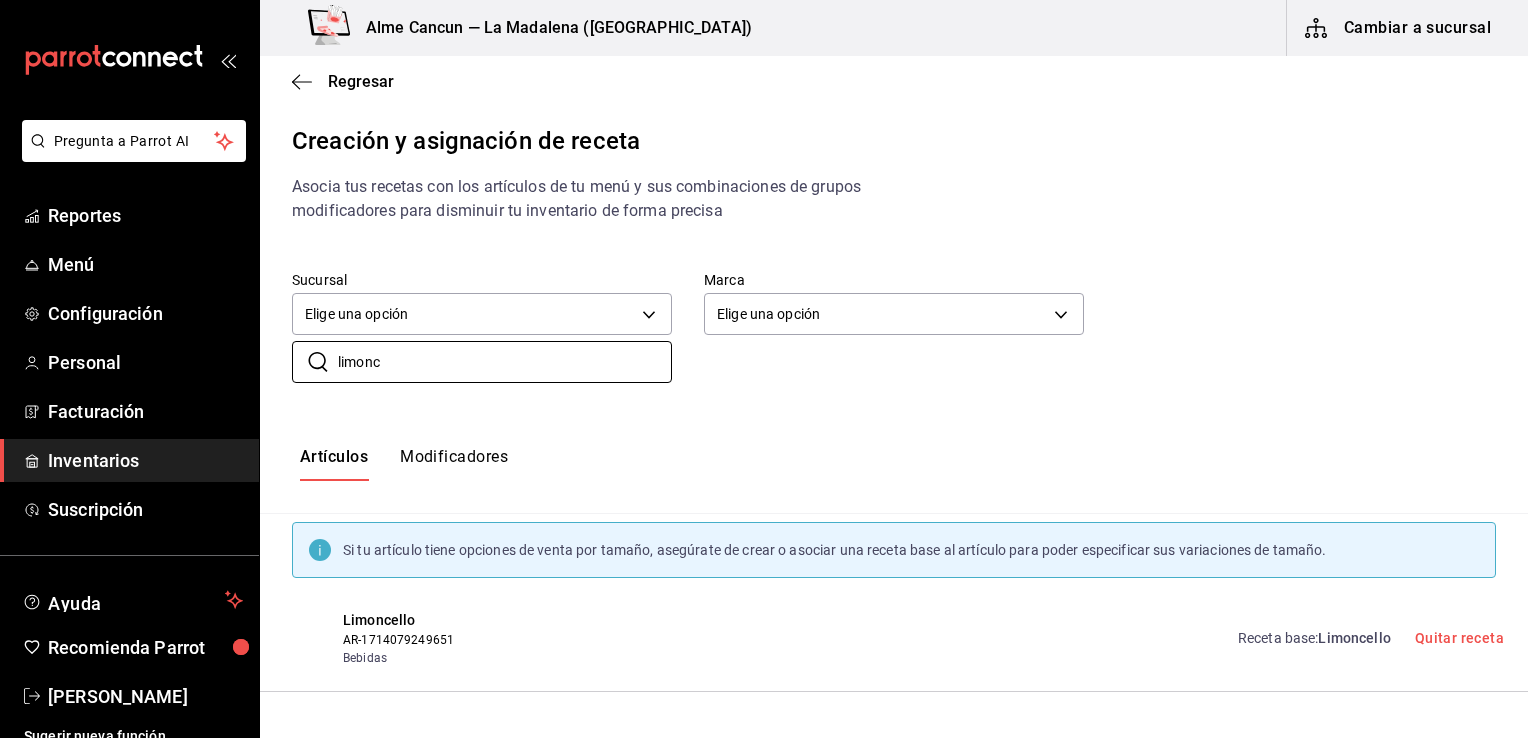 click on "Limoncello" at bounding box center (1354, 638) 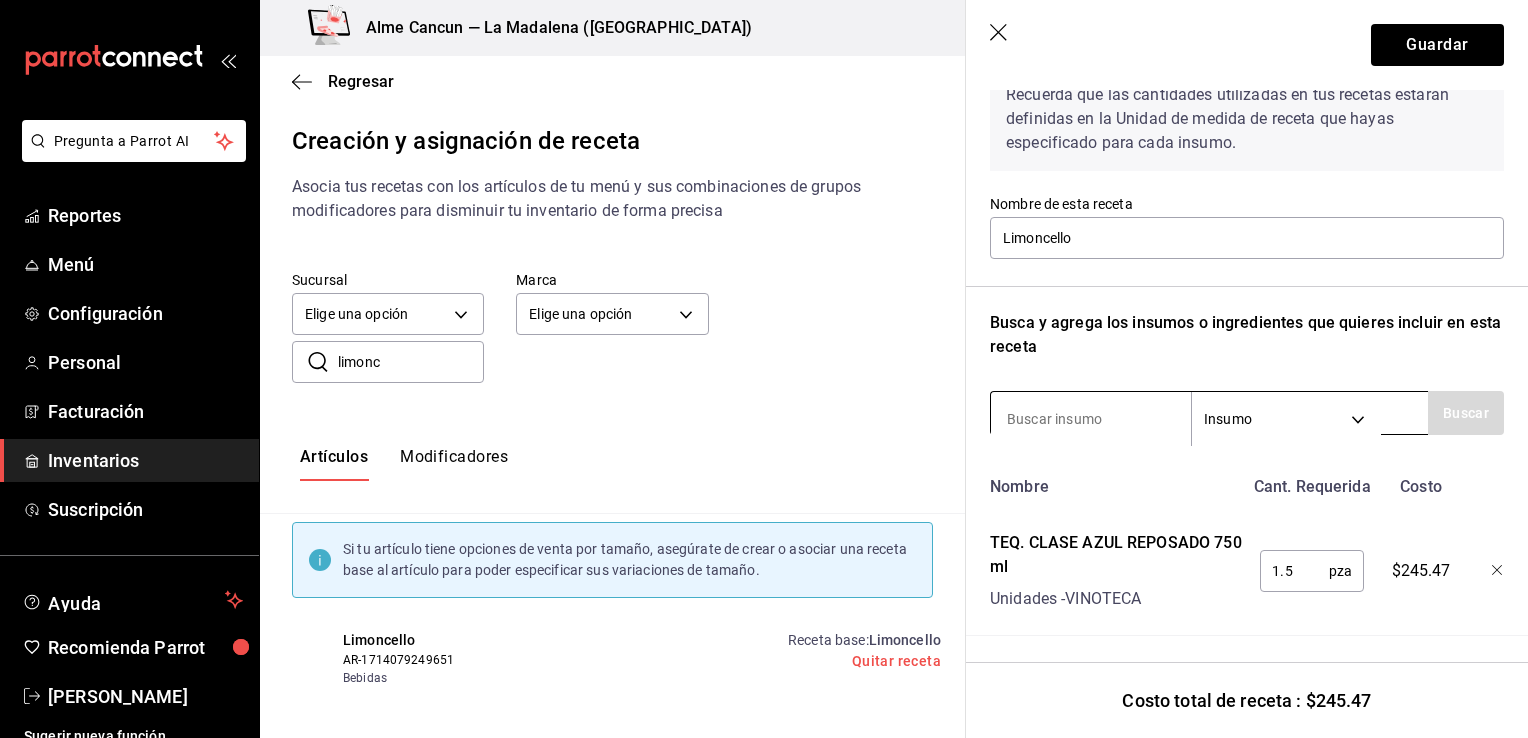 scroll, scrollTop: 124, scrollLeft: 0, axis: vertical 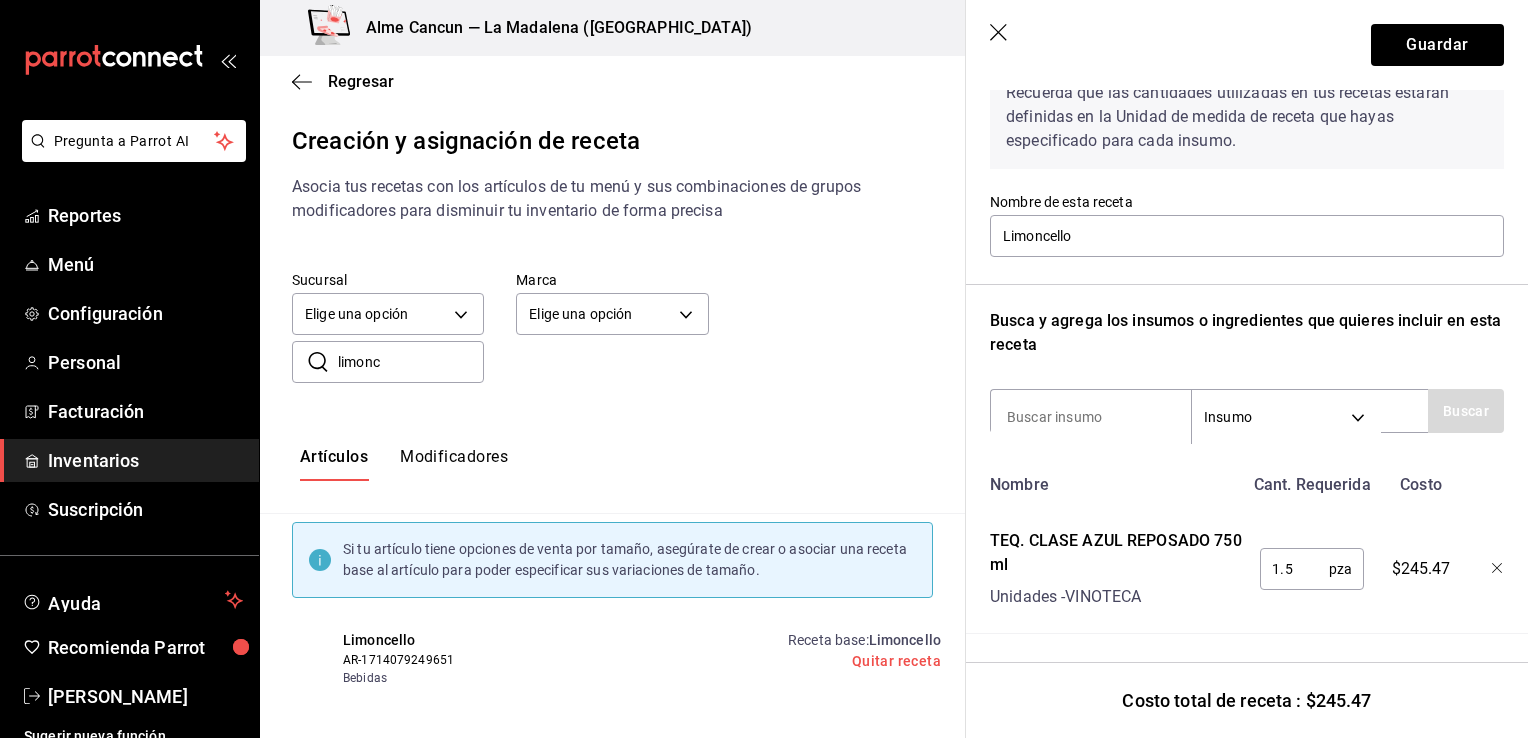 click 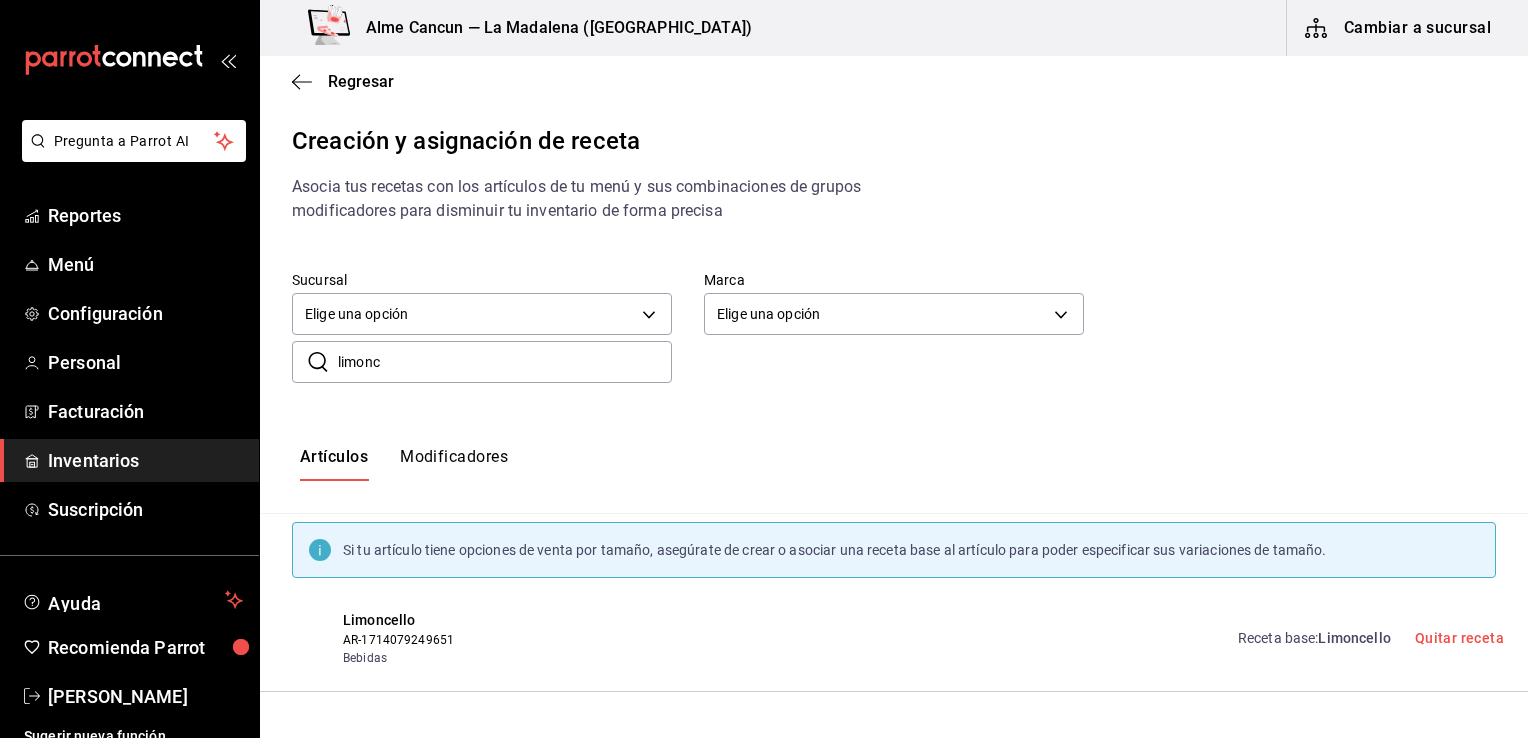 scroll, scrollTop: 0, scrollLeft: 0, axis: both 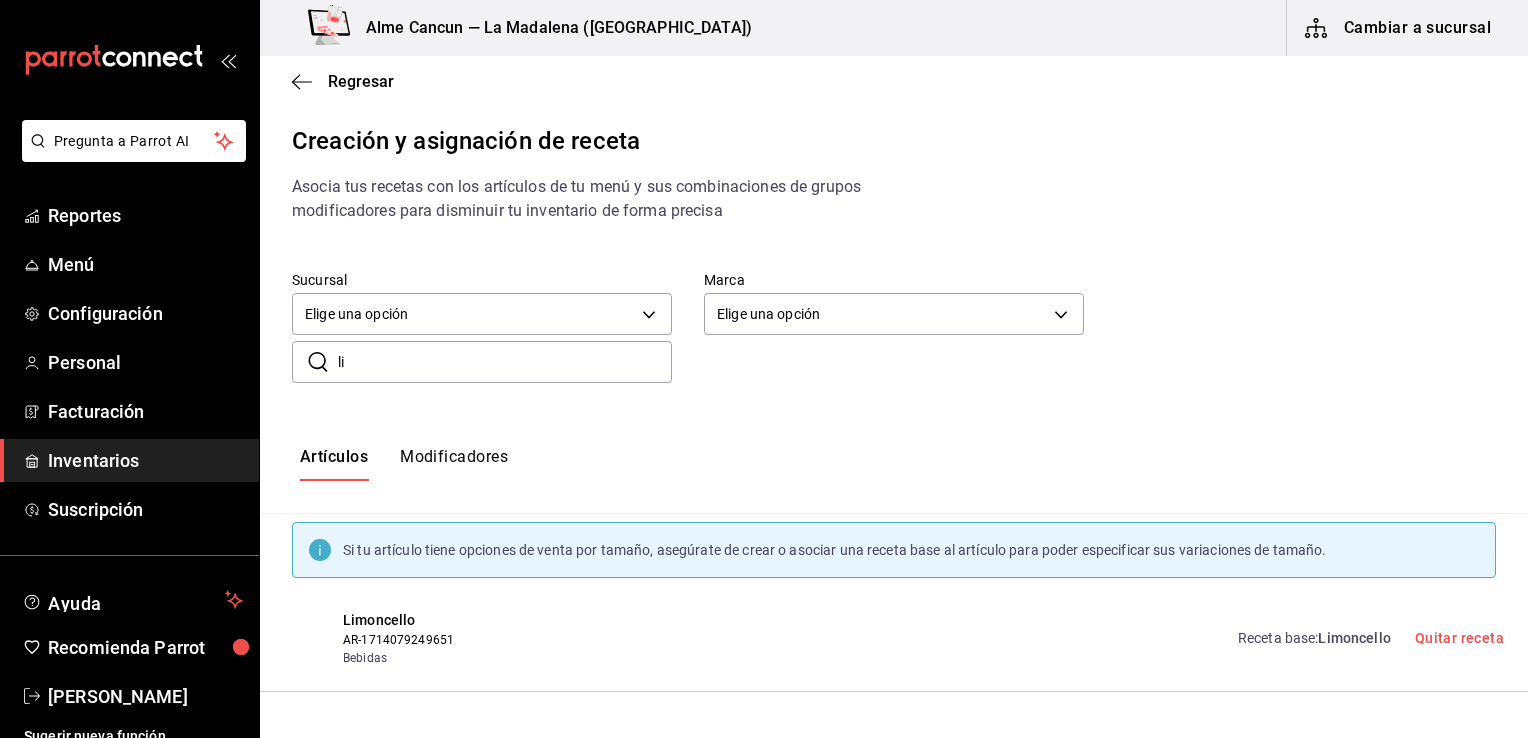 type on "l" 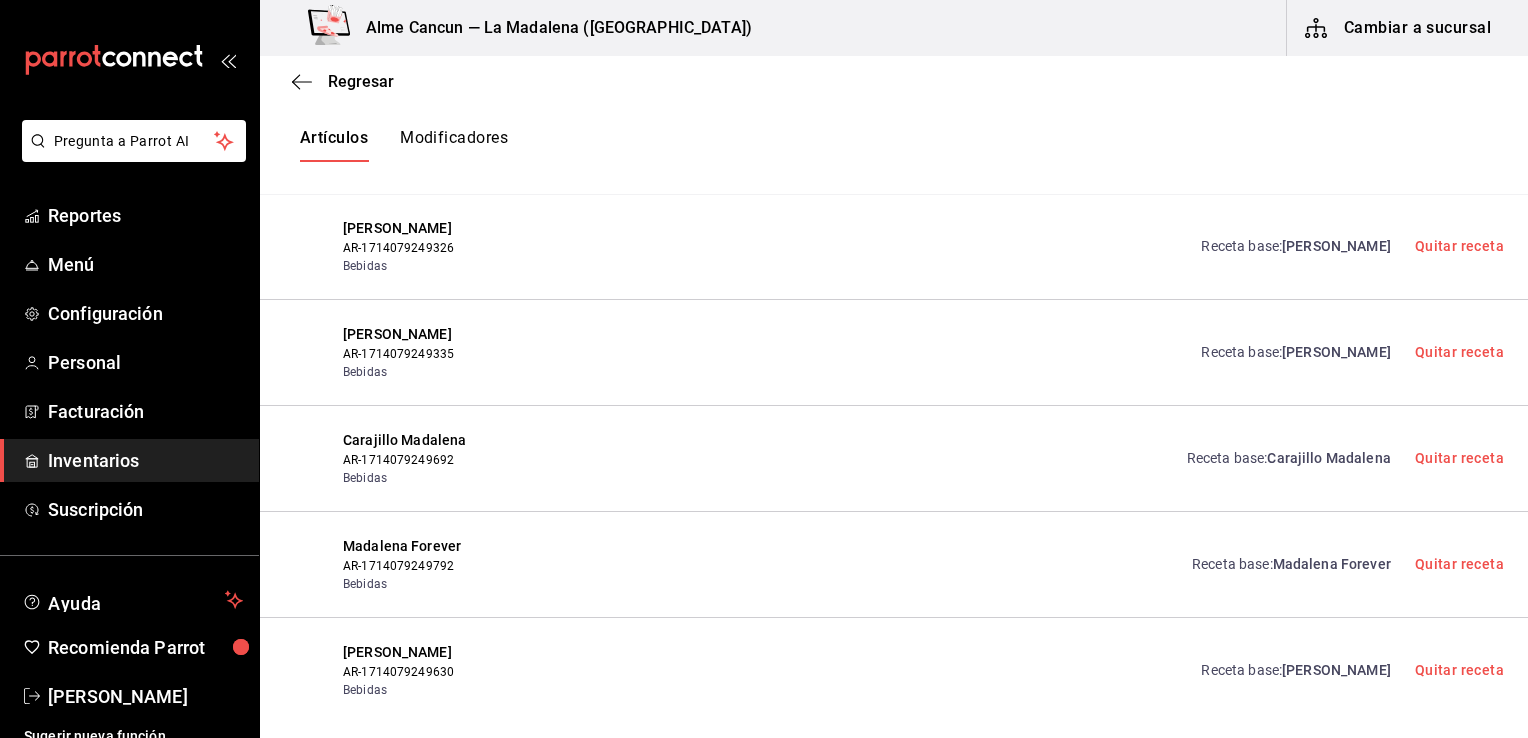 scroll, scrollTop: 832, scrollLeft: 0, axis: vertical 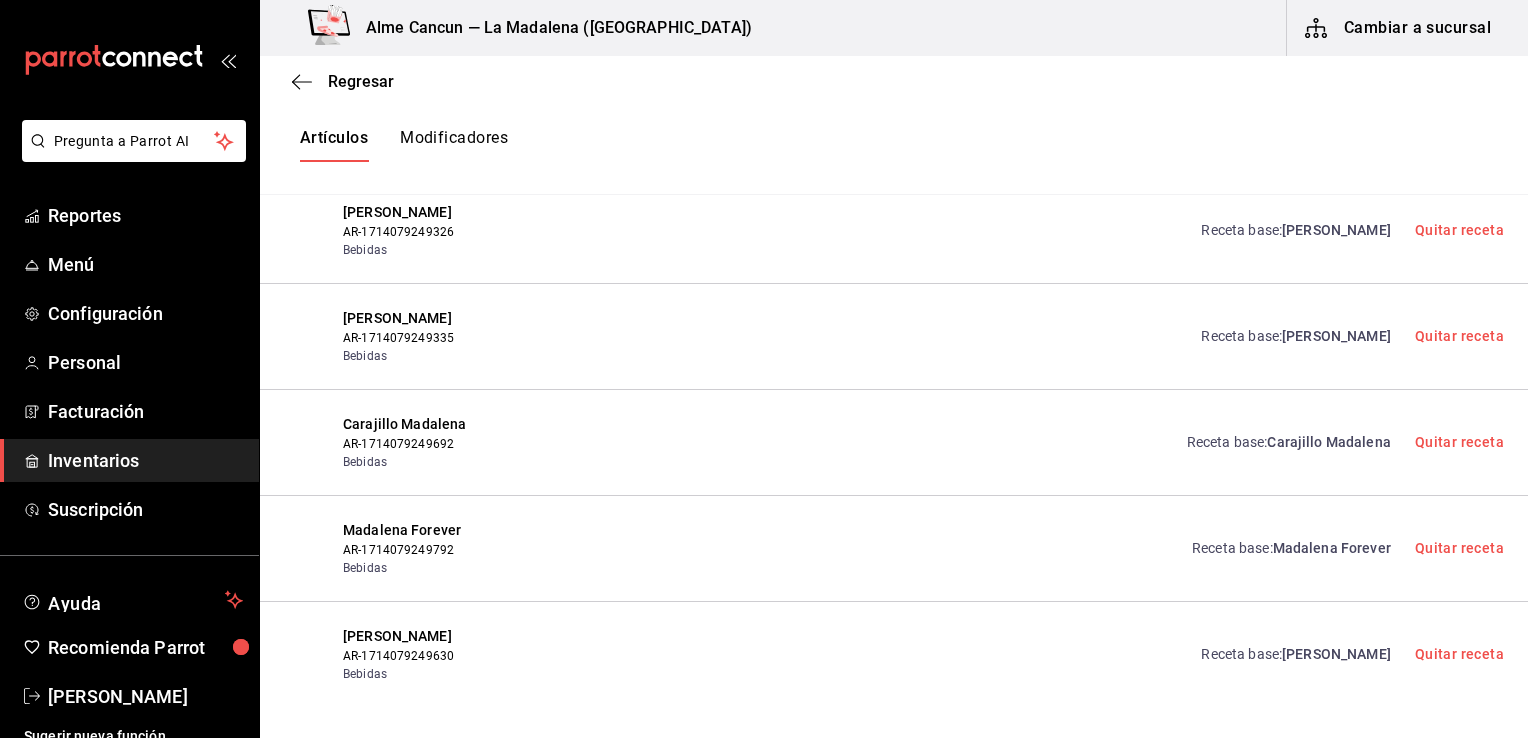 click on "Madalena Forever" at bounding box center [1332, 548] 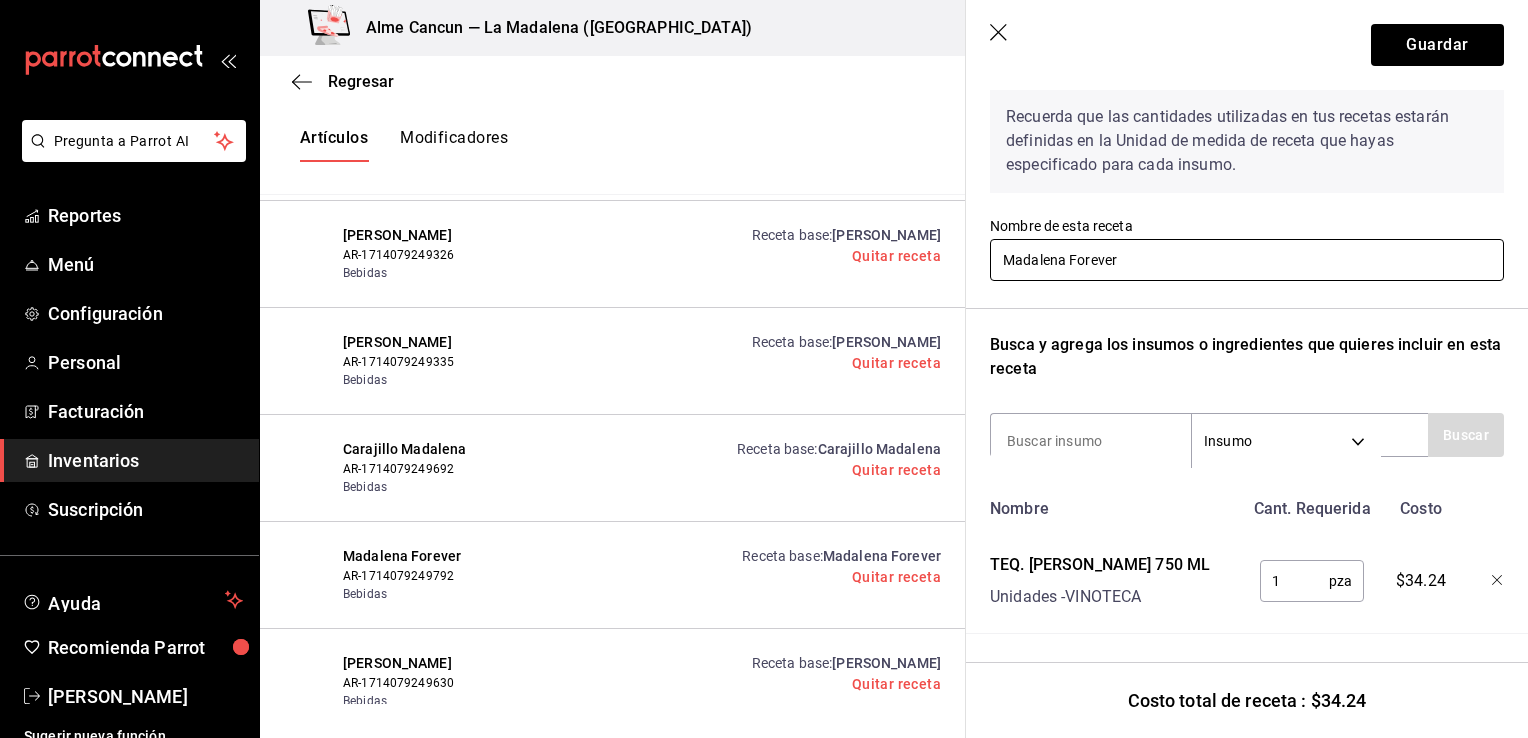 scroll, scrollTop: 124, scrollLeft: 0, axis: vertical 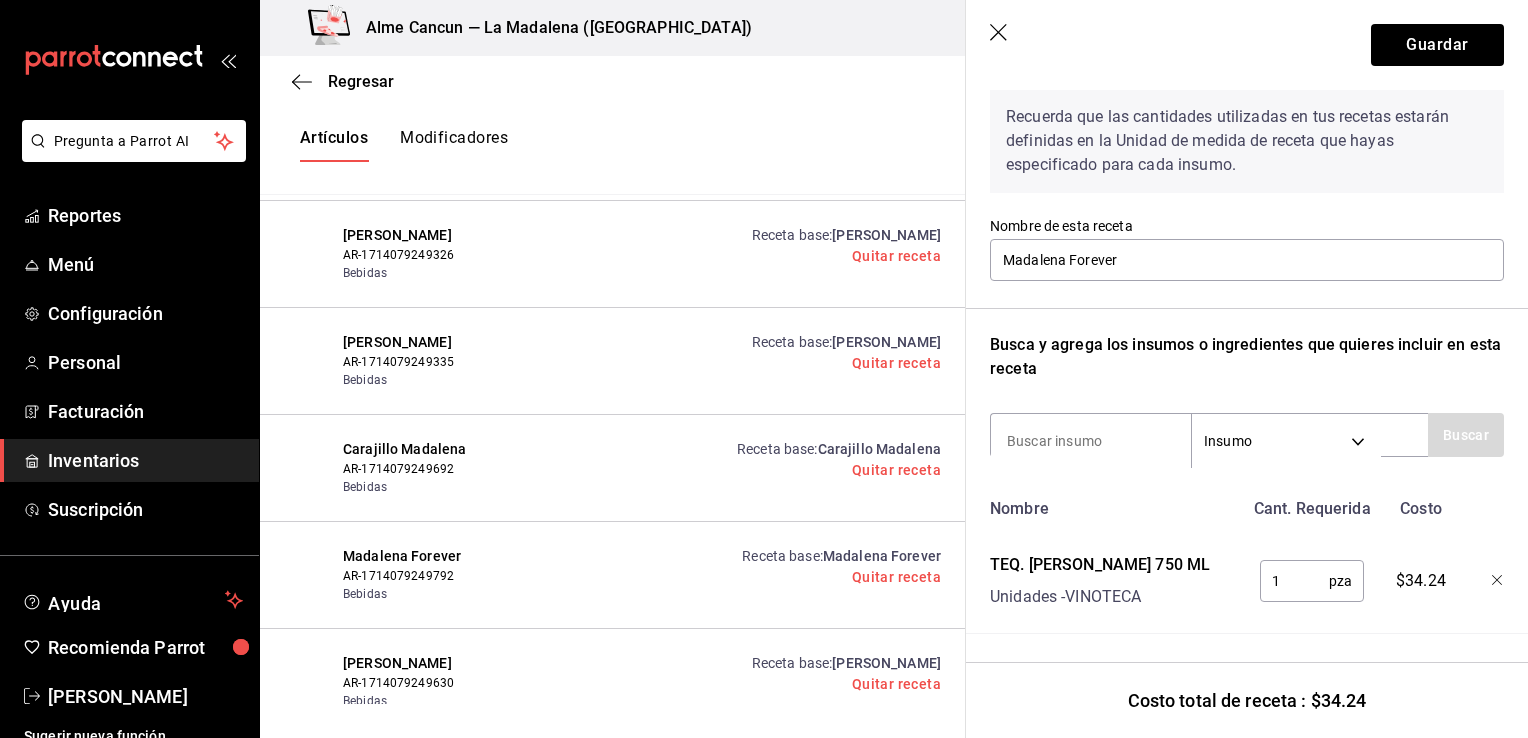 click 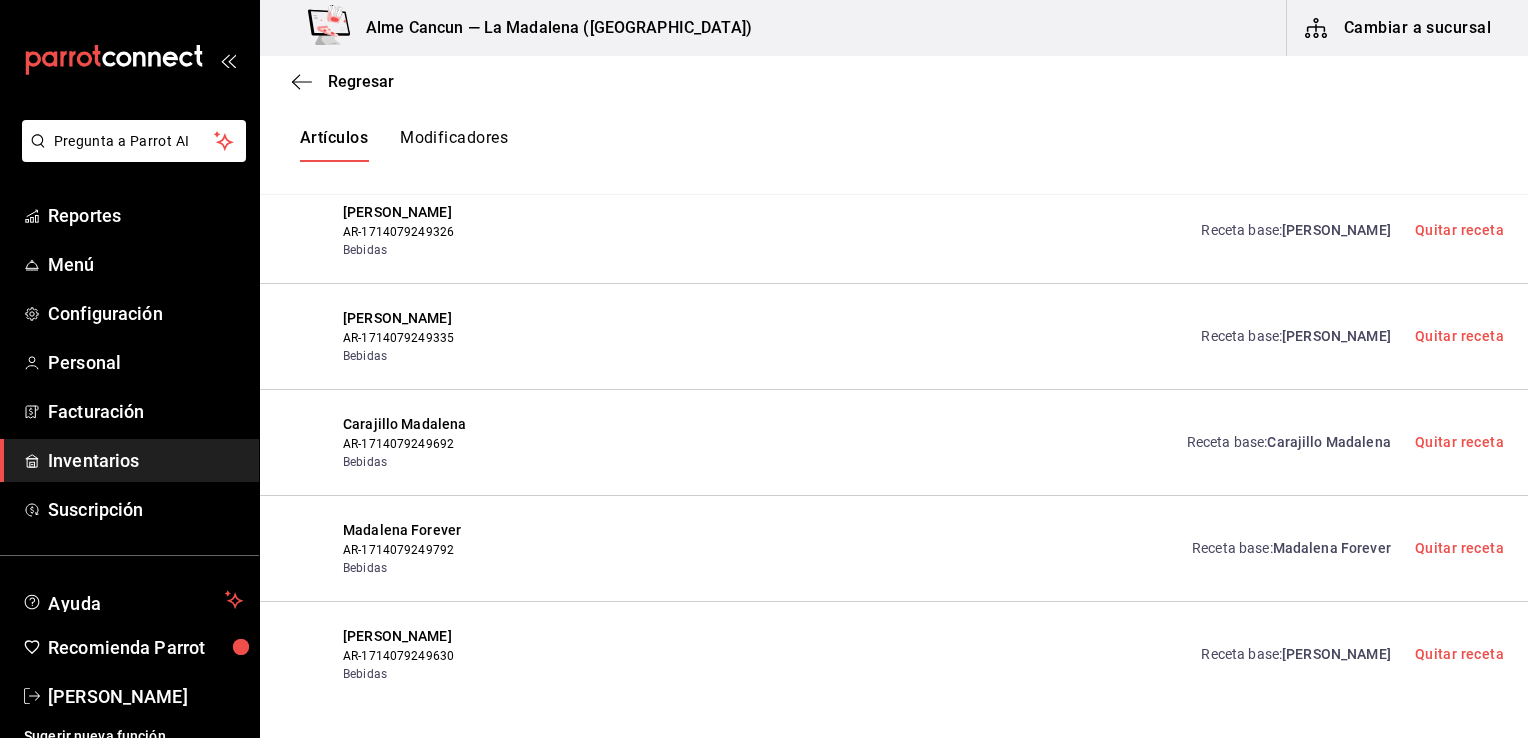 scroll, scrollTop: 0, scrollLeft: 0, axis: both 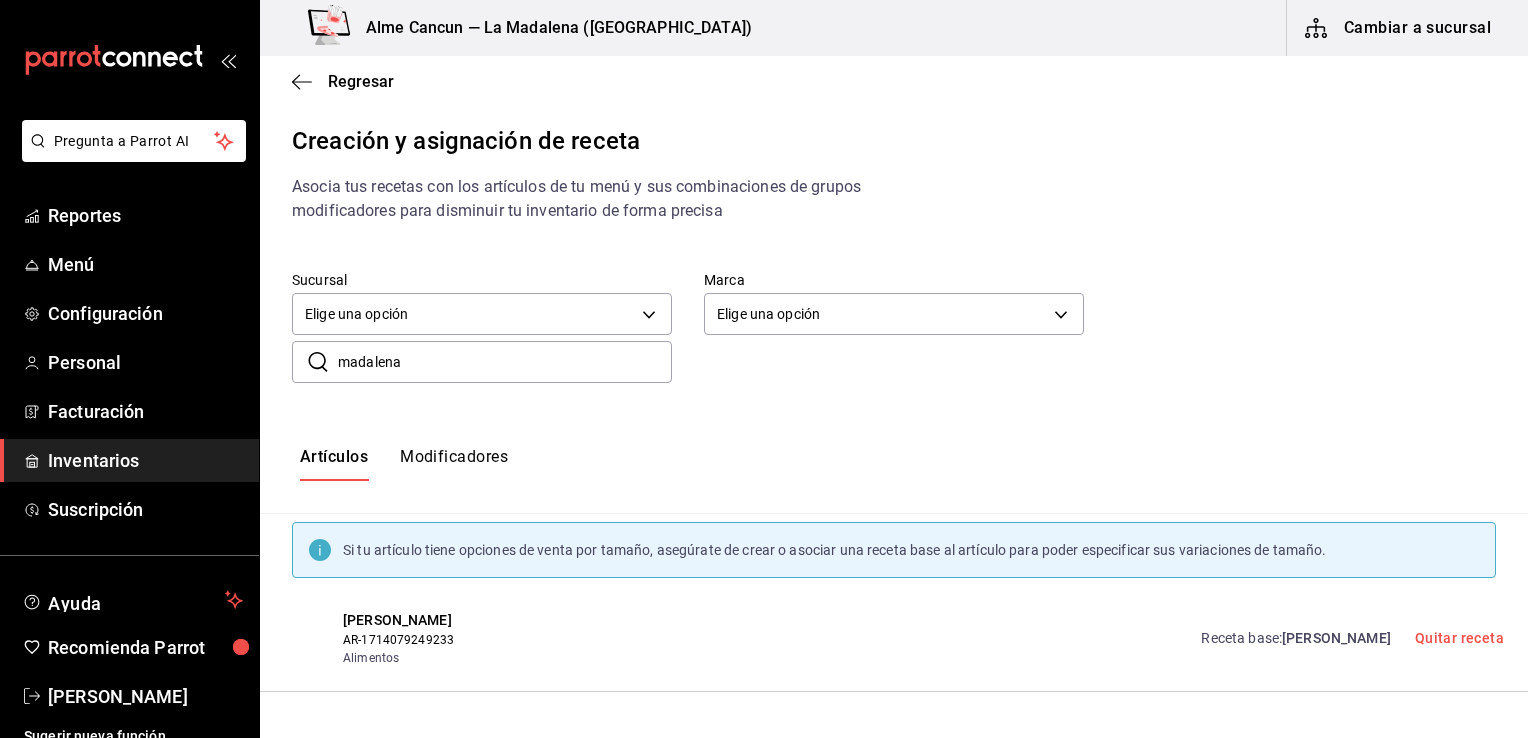 click on "madalena" at bounding box center (505, 362) 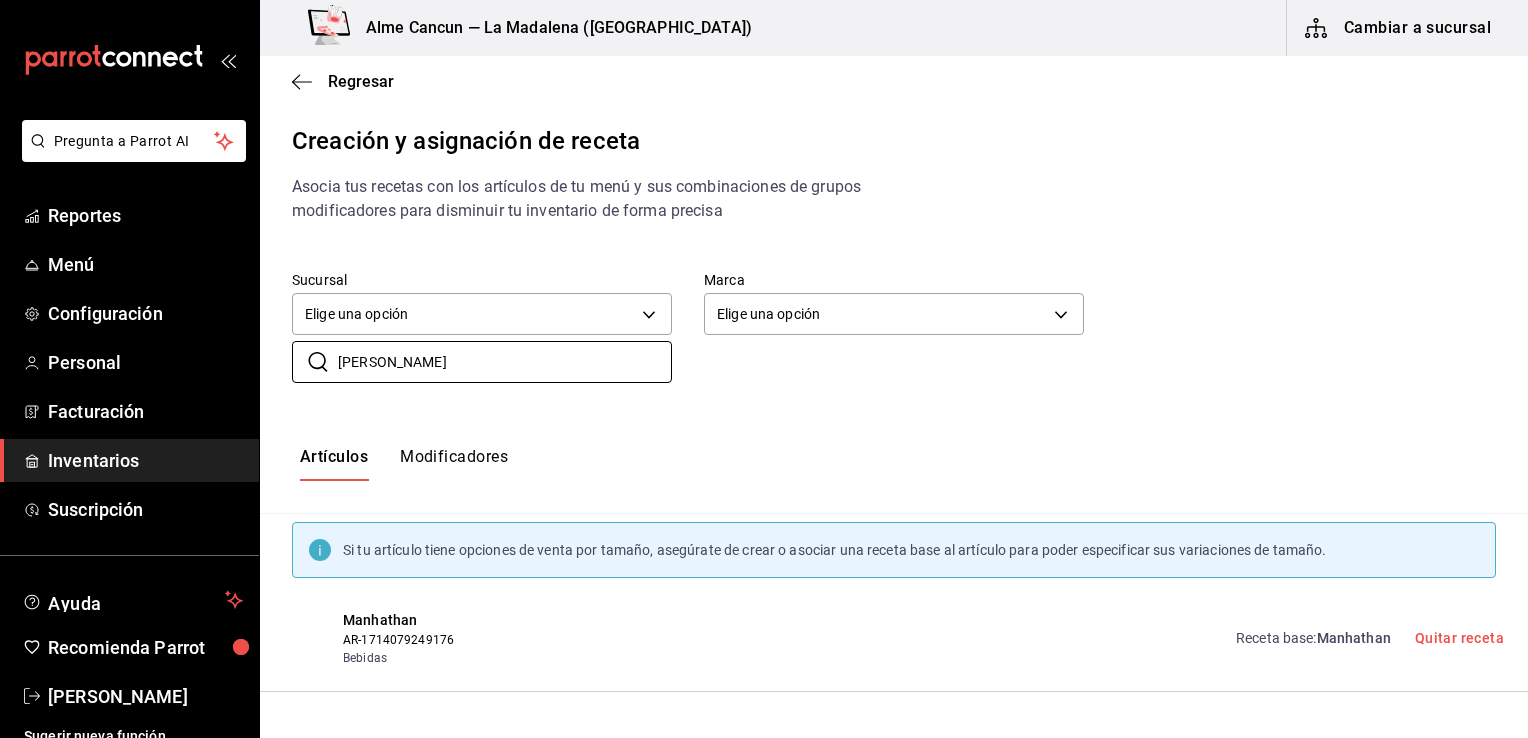 click on "Manhathan" at bounding box center (1354, 638) 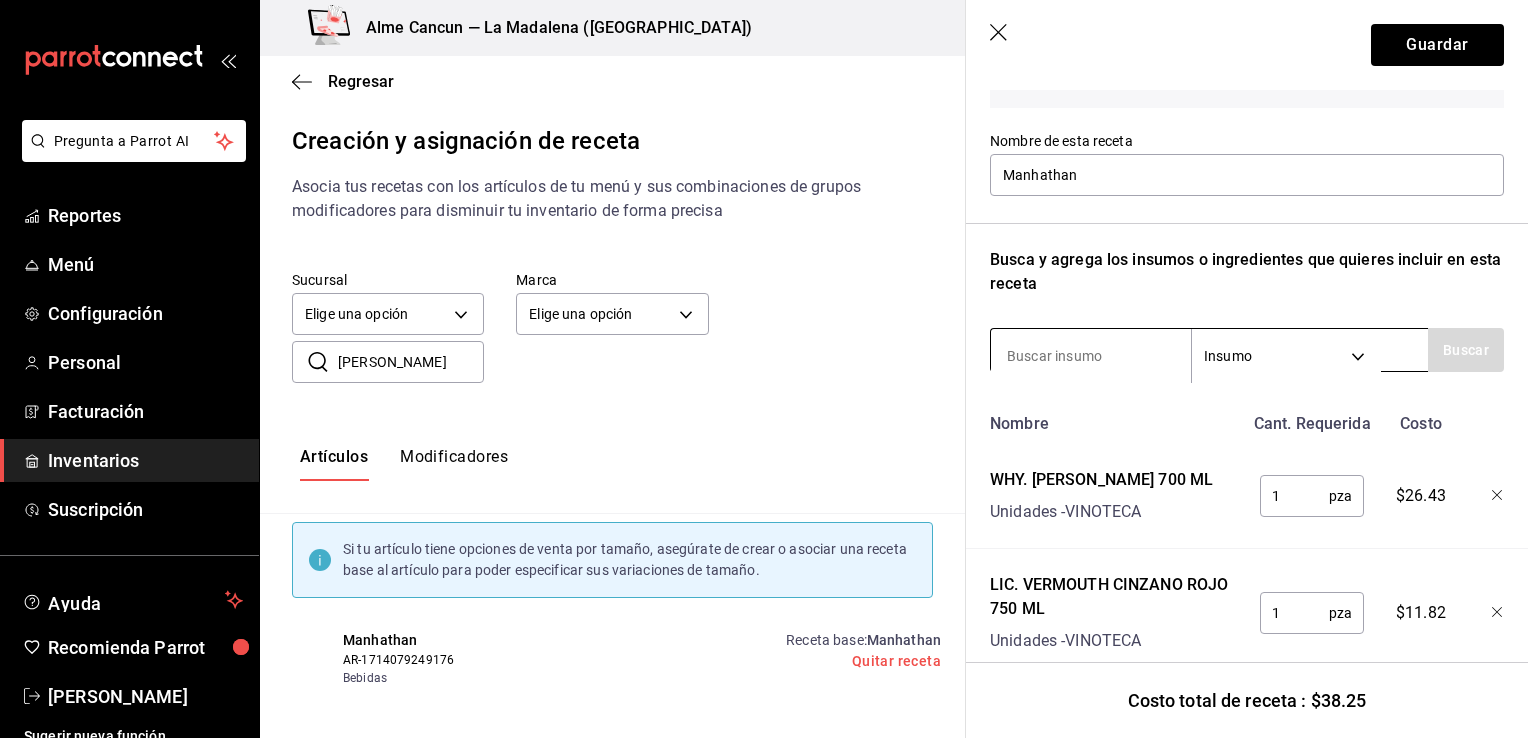 scroll, scrollTop: 200, scrollLeft: 0, axis: vertical 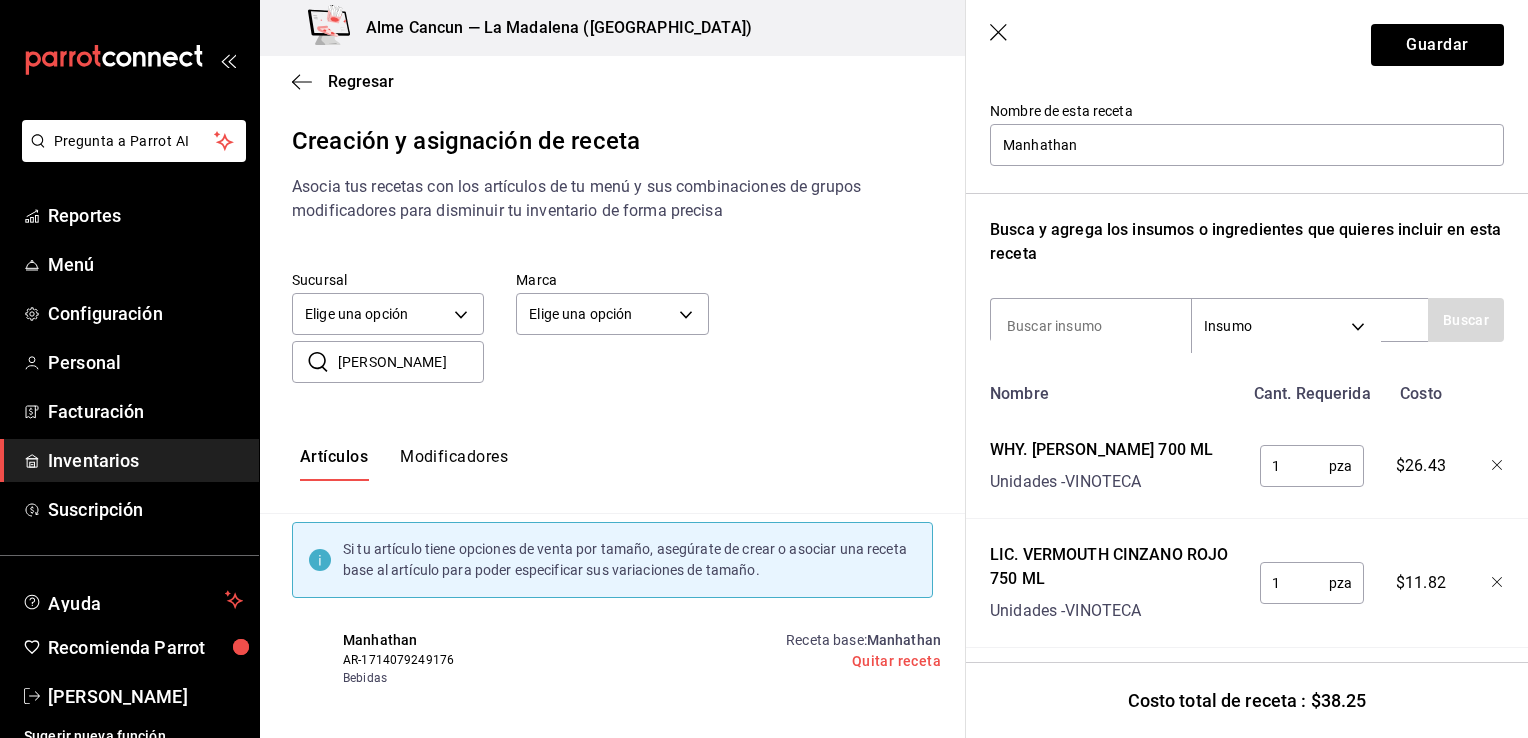 click 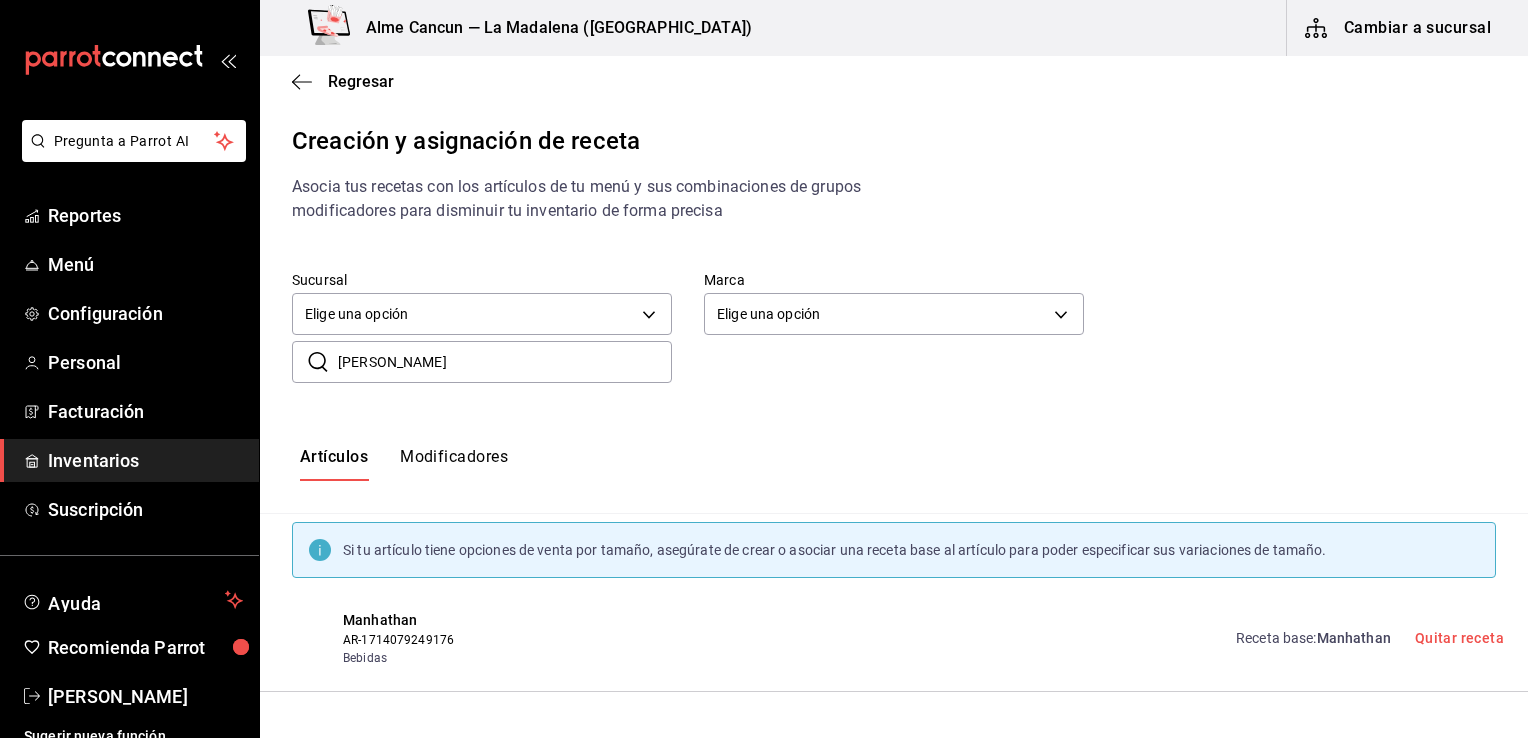 scroll, scrollTop: 0, scrollLeft: 0, axis: both 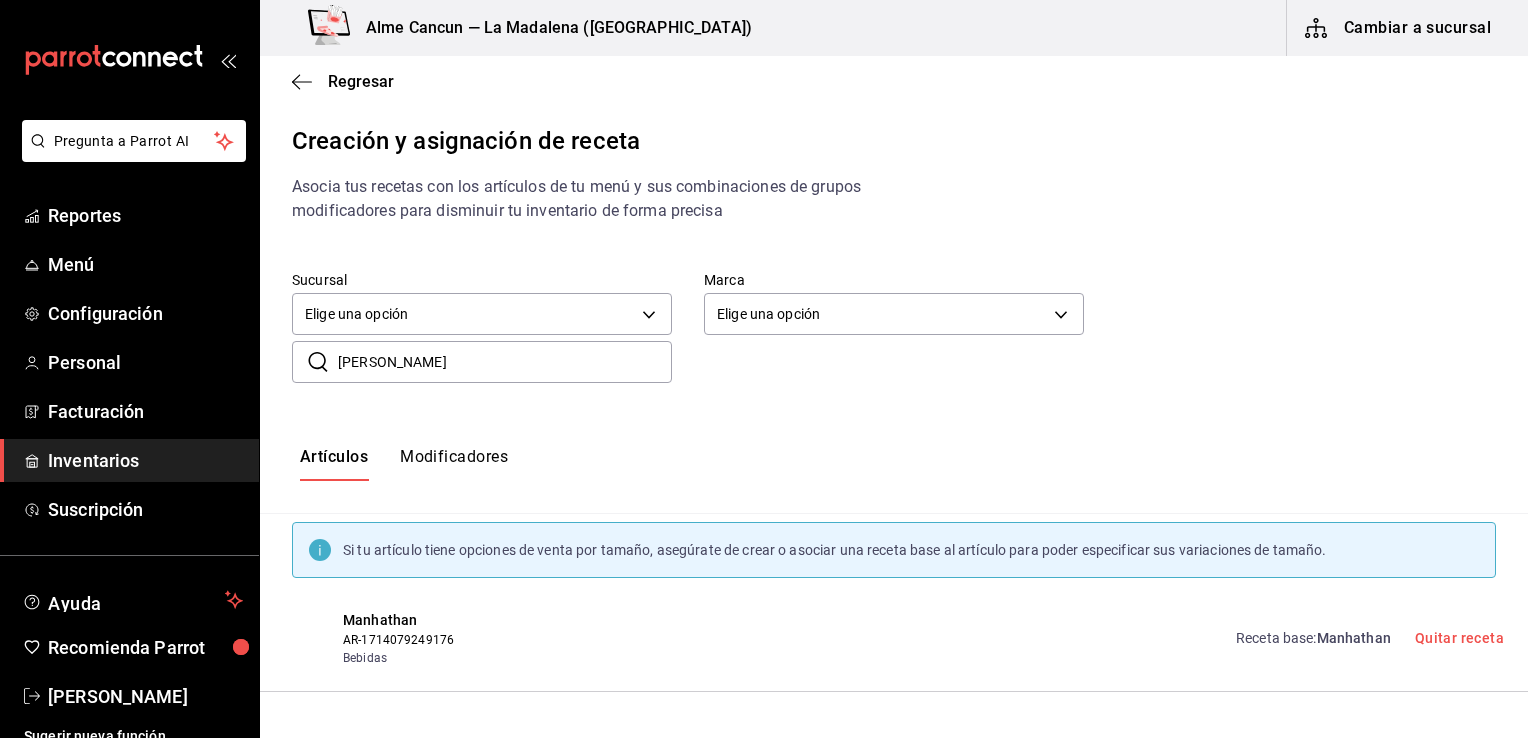 click on "[PERSON_NAME]" at bounding box center (505, 362) 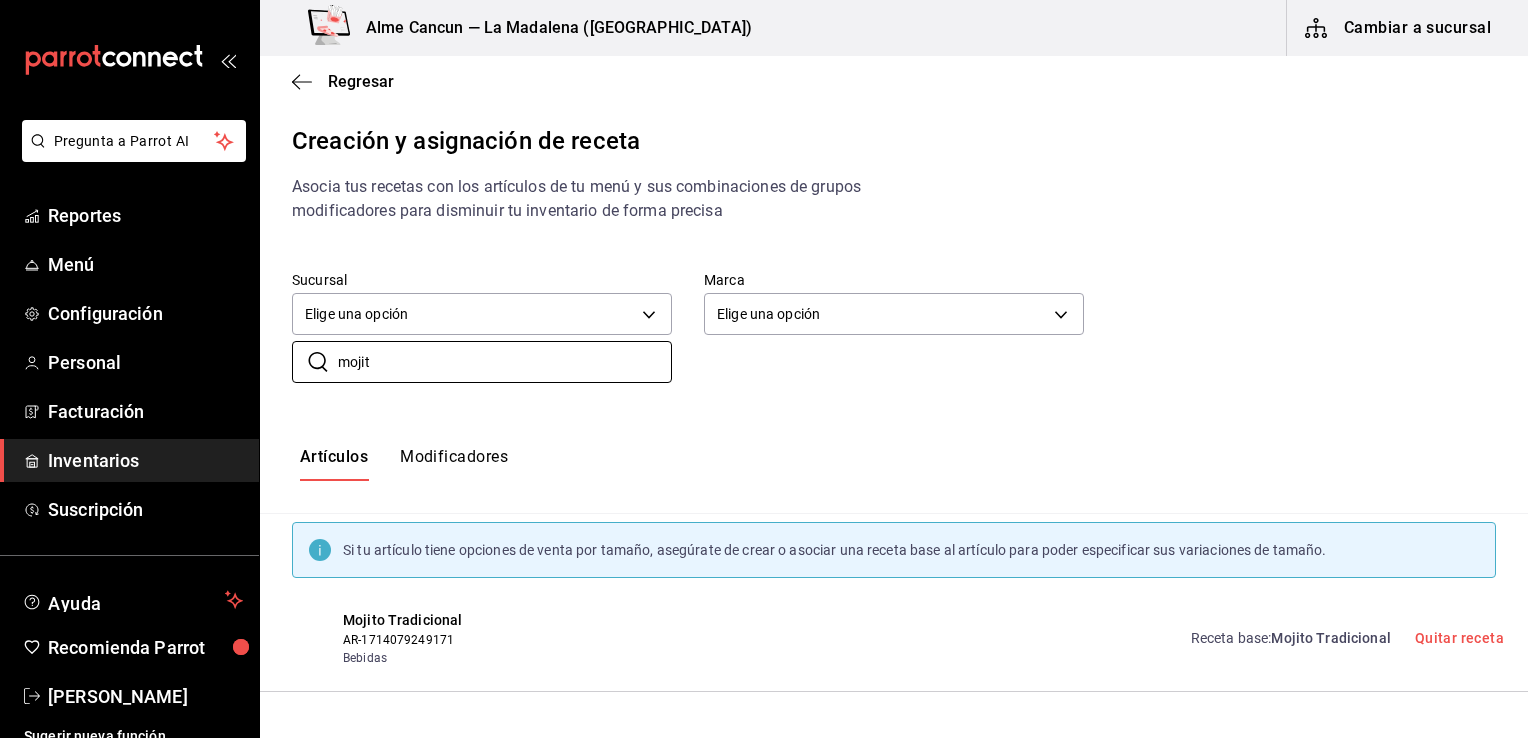 scroll, scrollTop: 92, scrollLeft: 0, axis: vertical 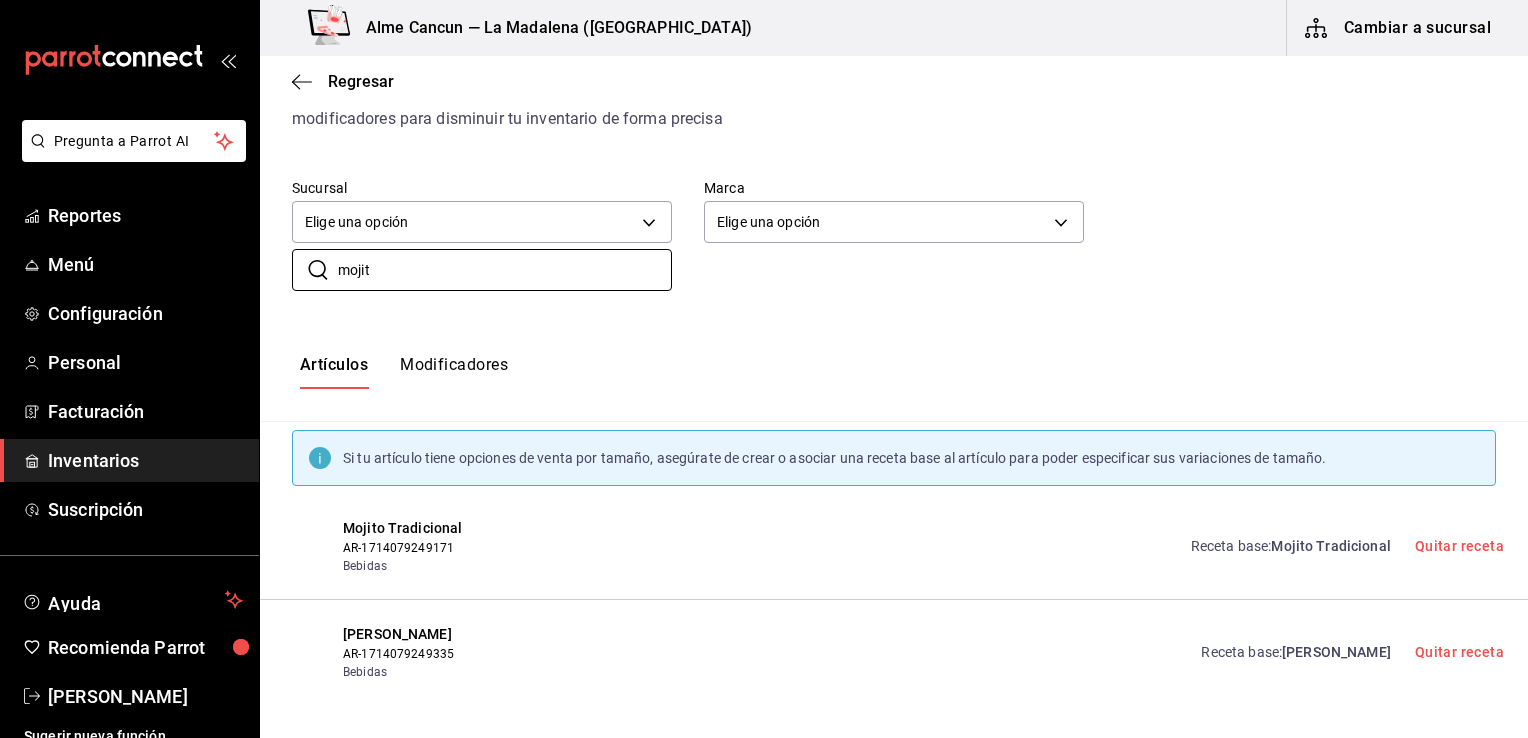 click on "[PERSON_NAME]" at bounding box center (1336, 652) 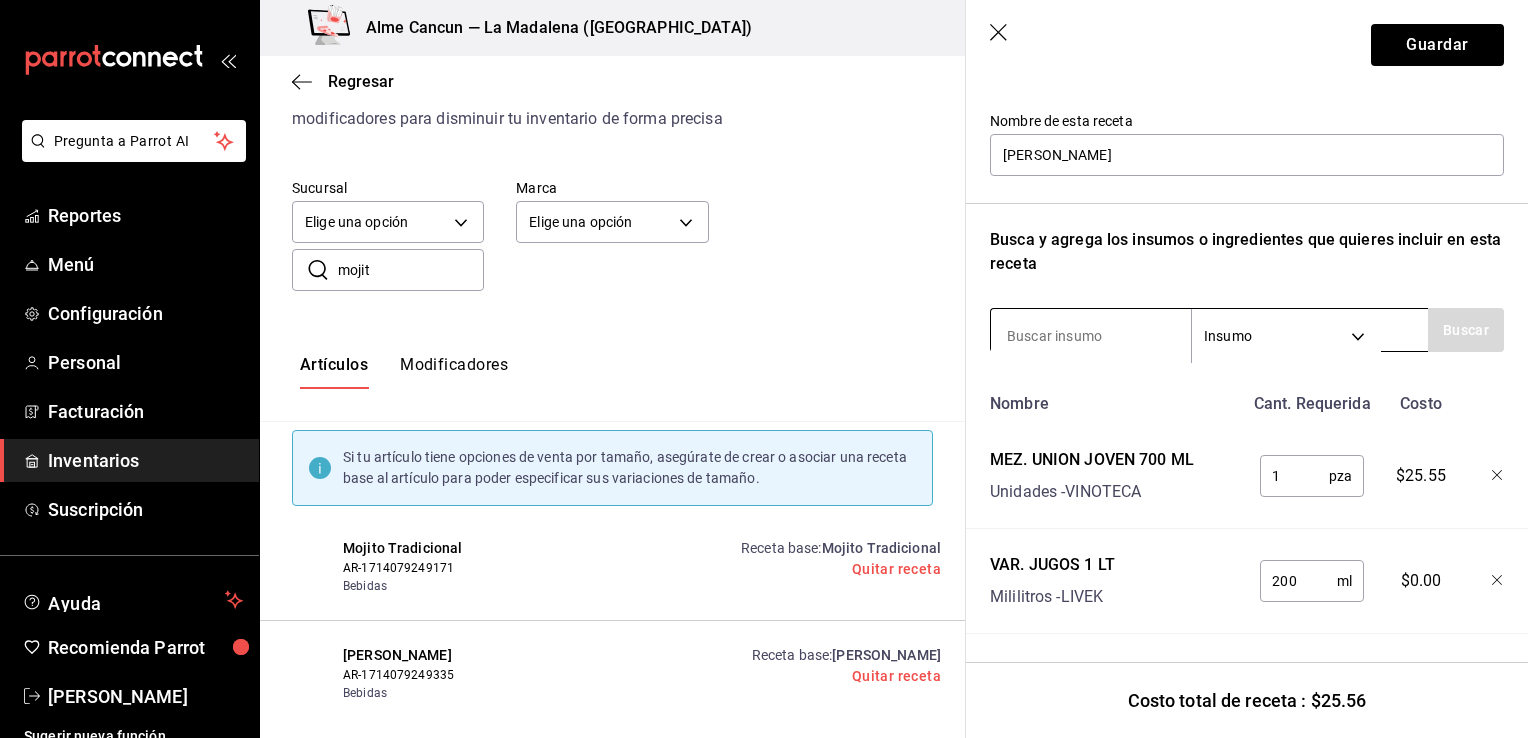 scroll, scrollTop: 204, scrollLeft: 0, axis: vertical 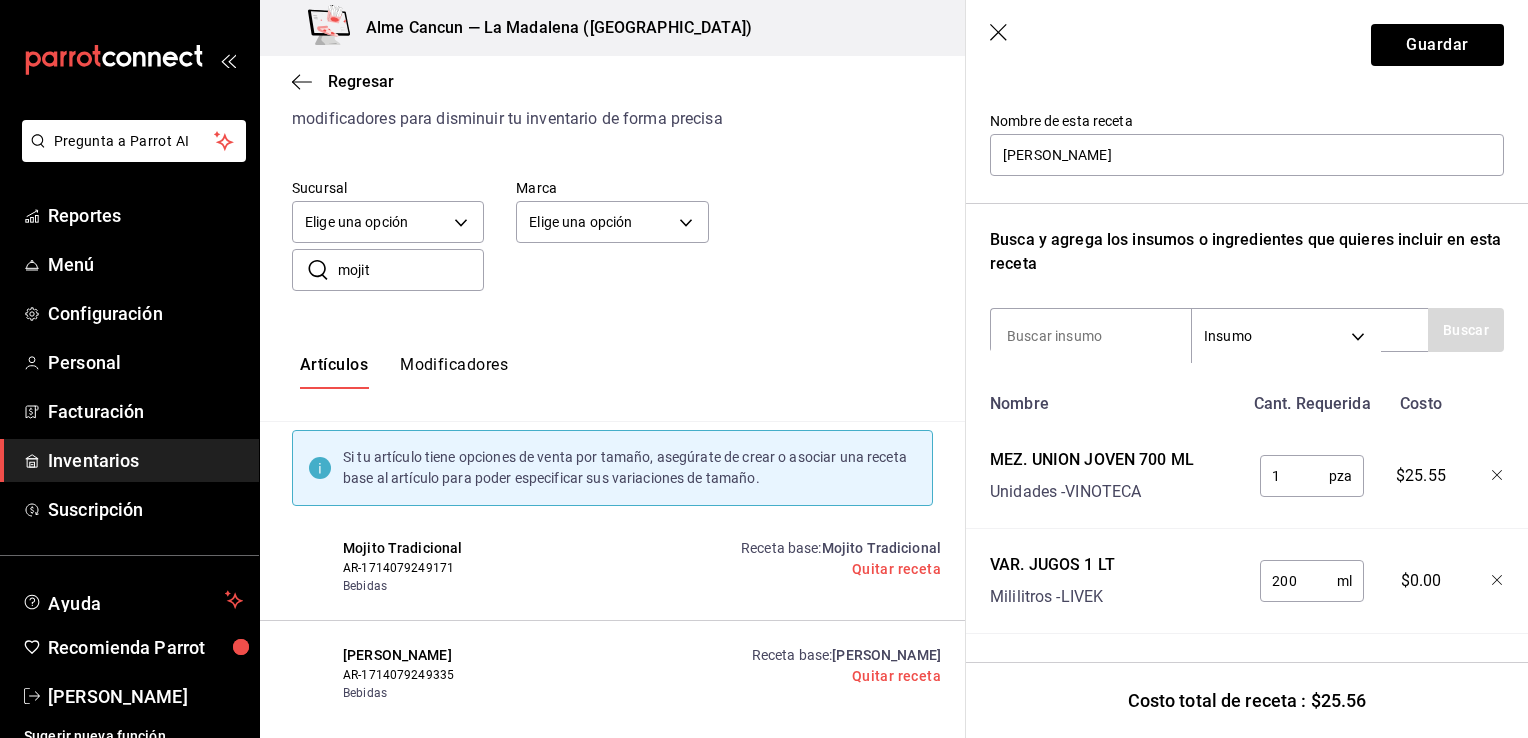 click 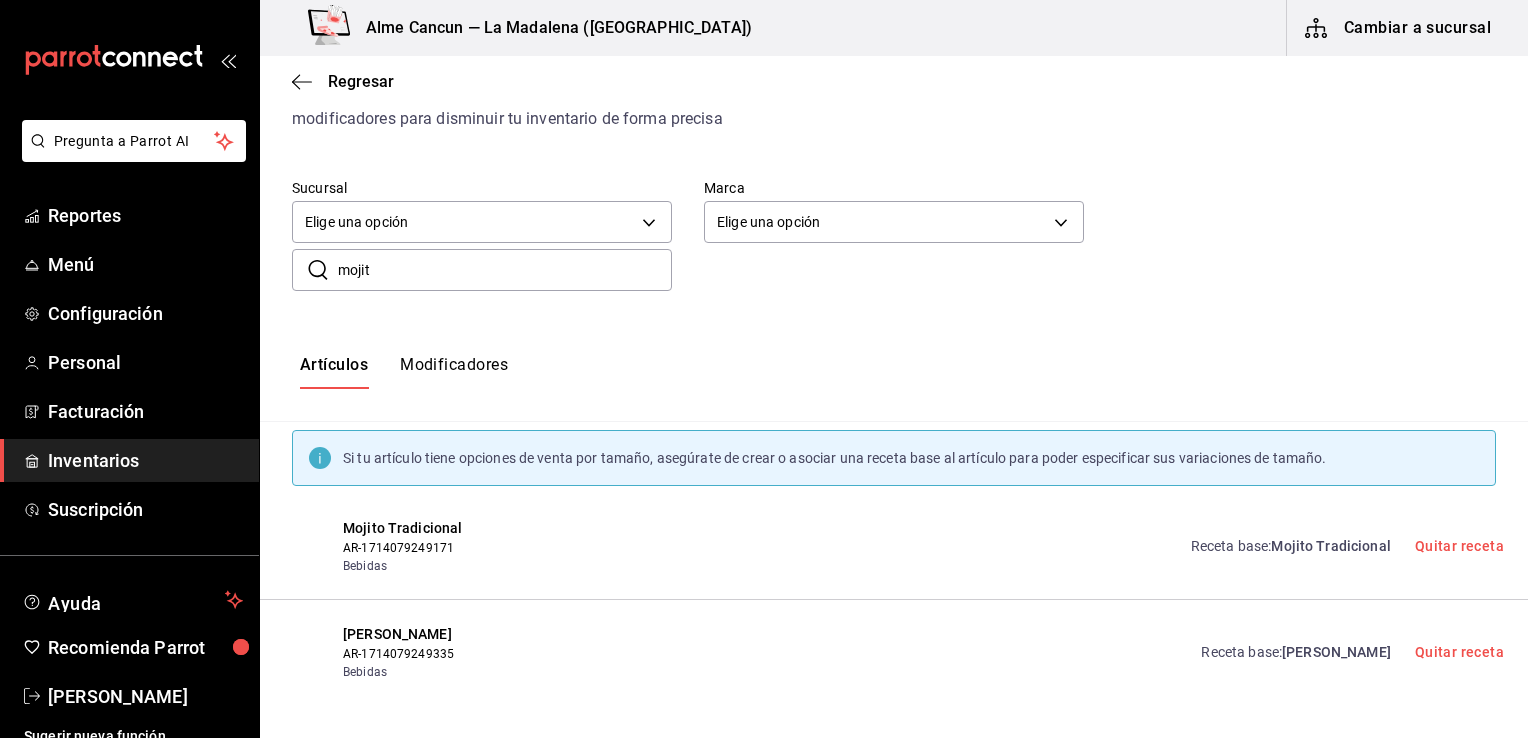 click on "mojit" at bounding box center (505, 270) 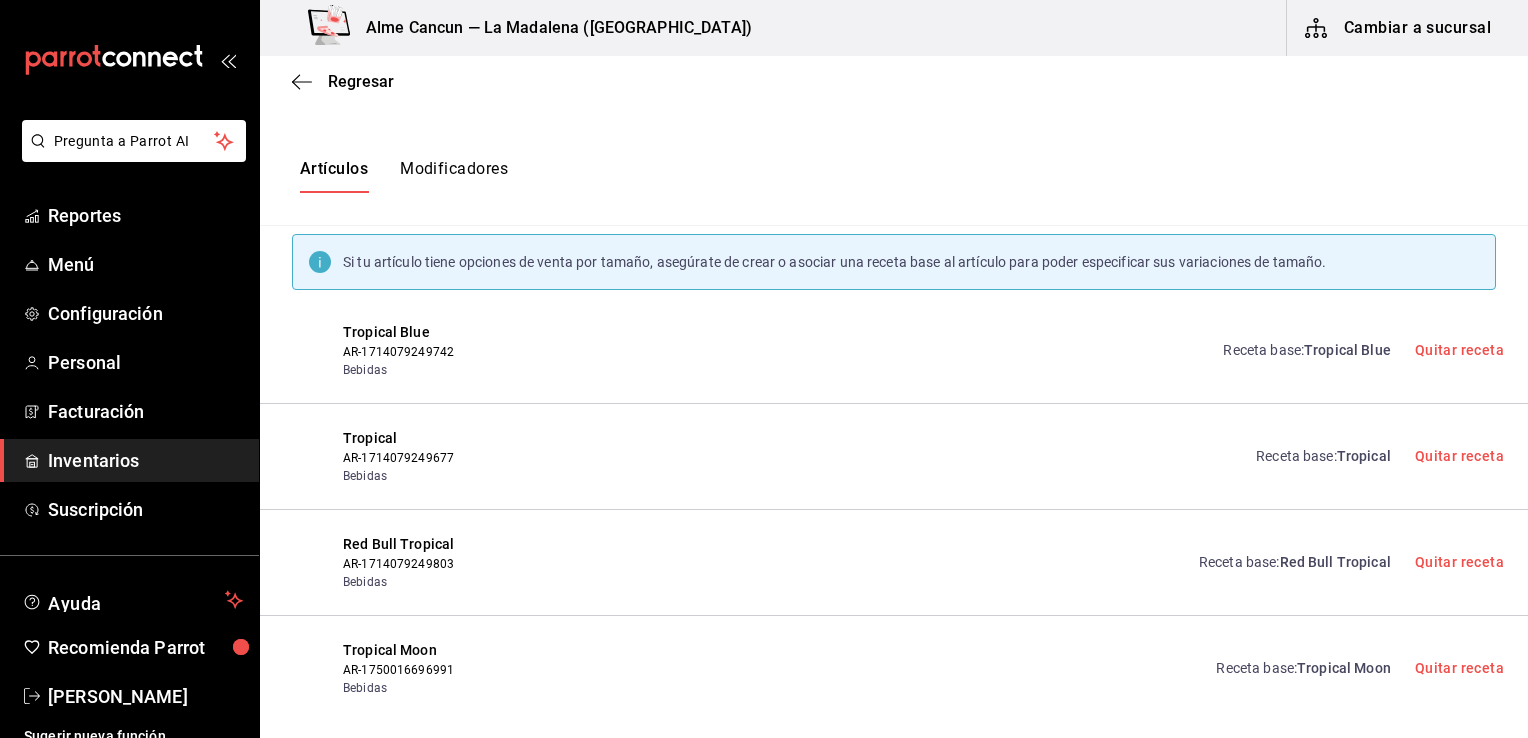 scroll, scrollTop: 304, scrollLeft: 0, axis: vertical 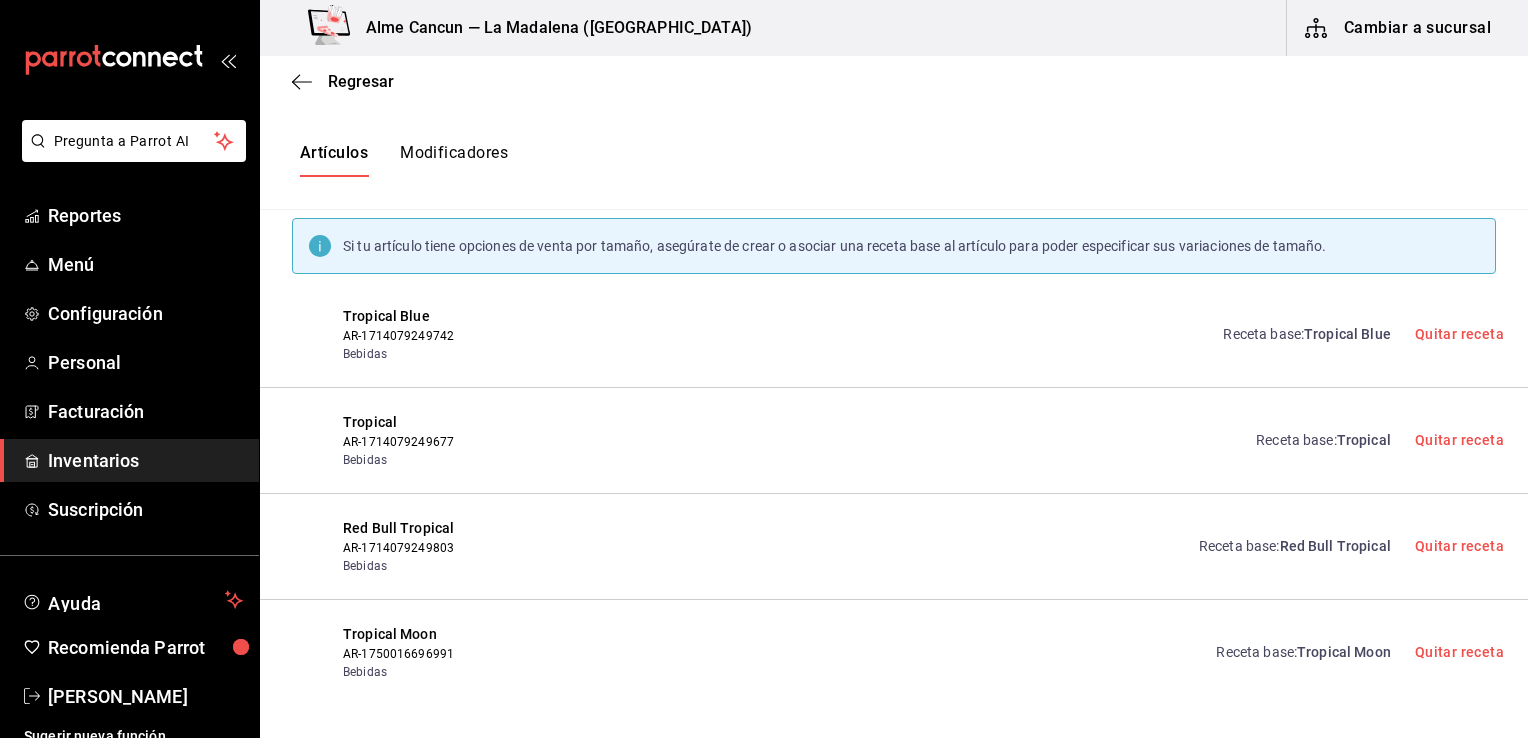 click on "Receta base :  Tropical" at bounding box center [1323, 440] 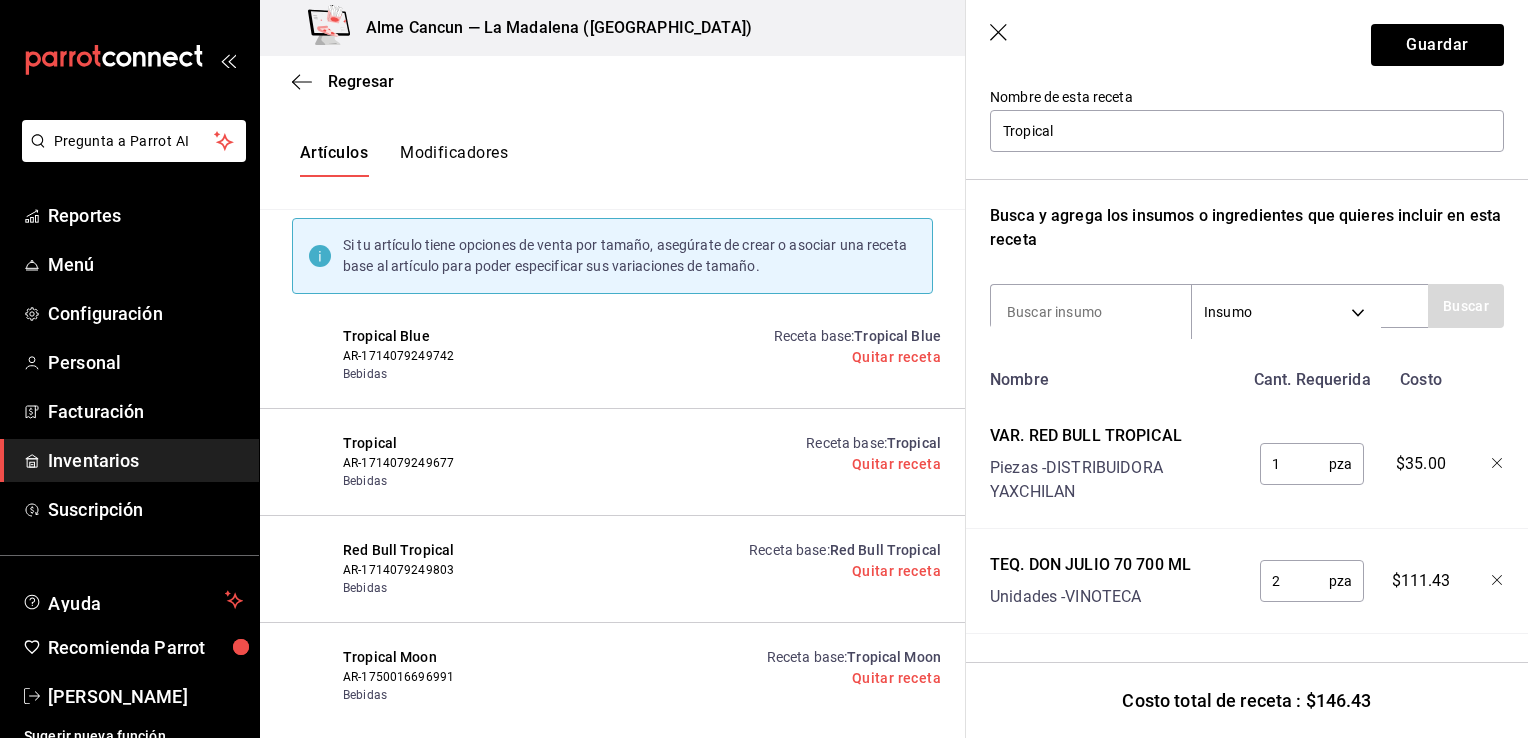 scroll, scrollTop: 228, scrollLeft: 0, axis: vertical 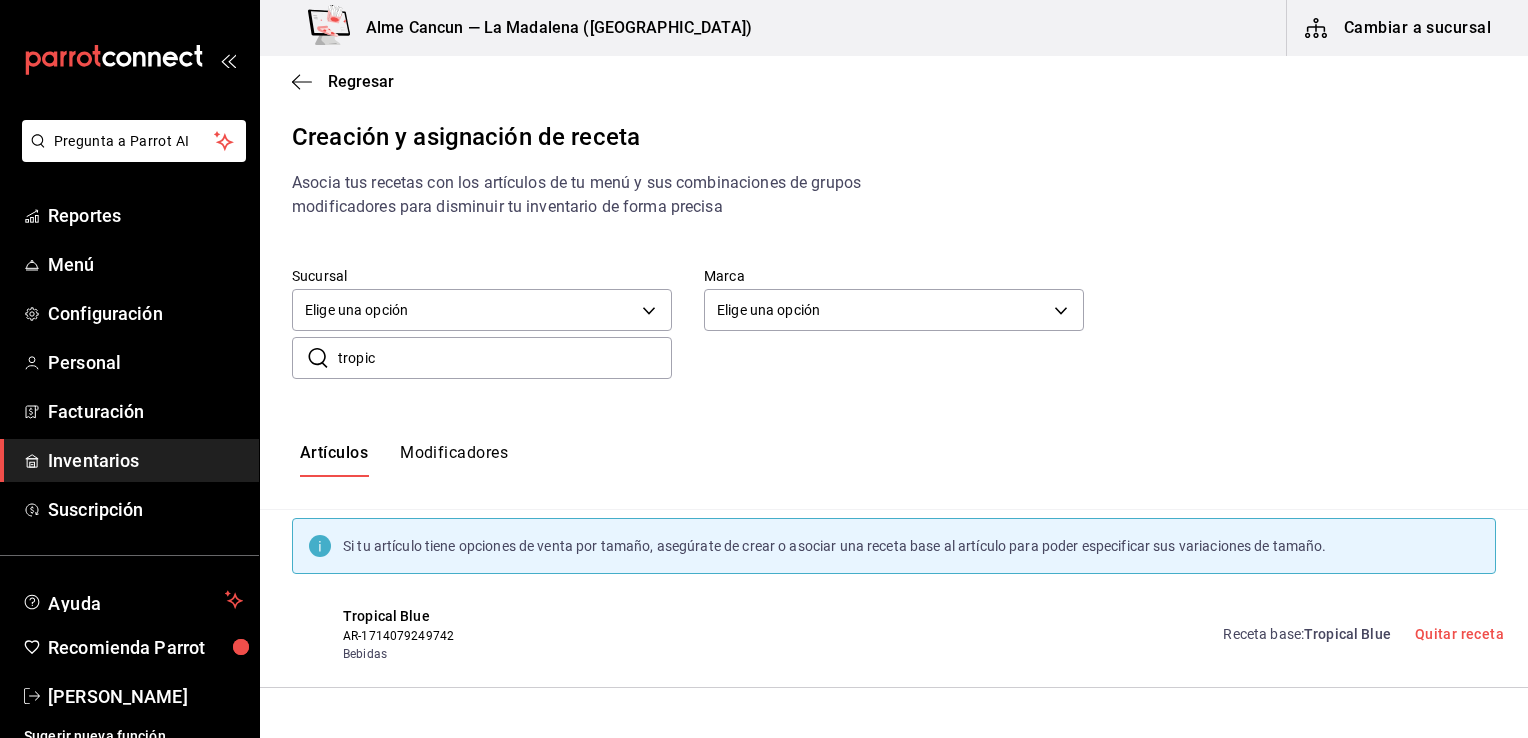 click on "tropic" at bounding box center (505, 358) 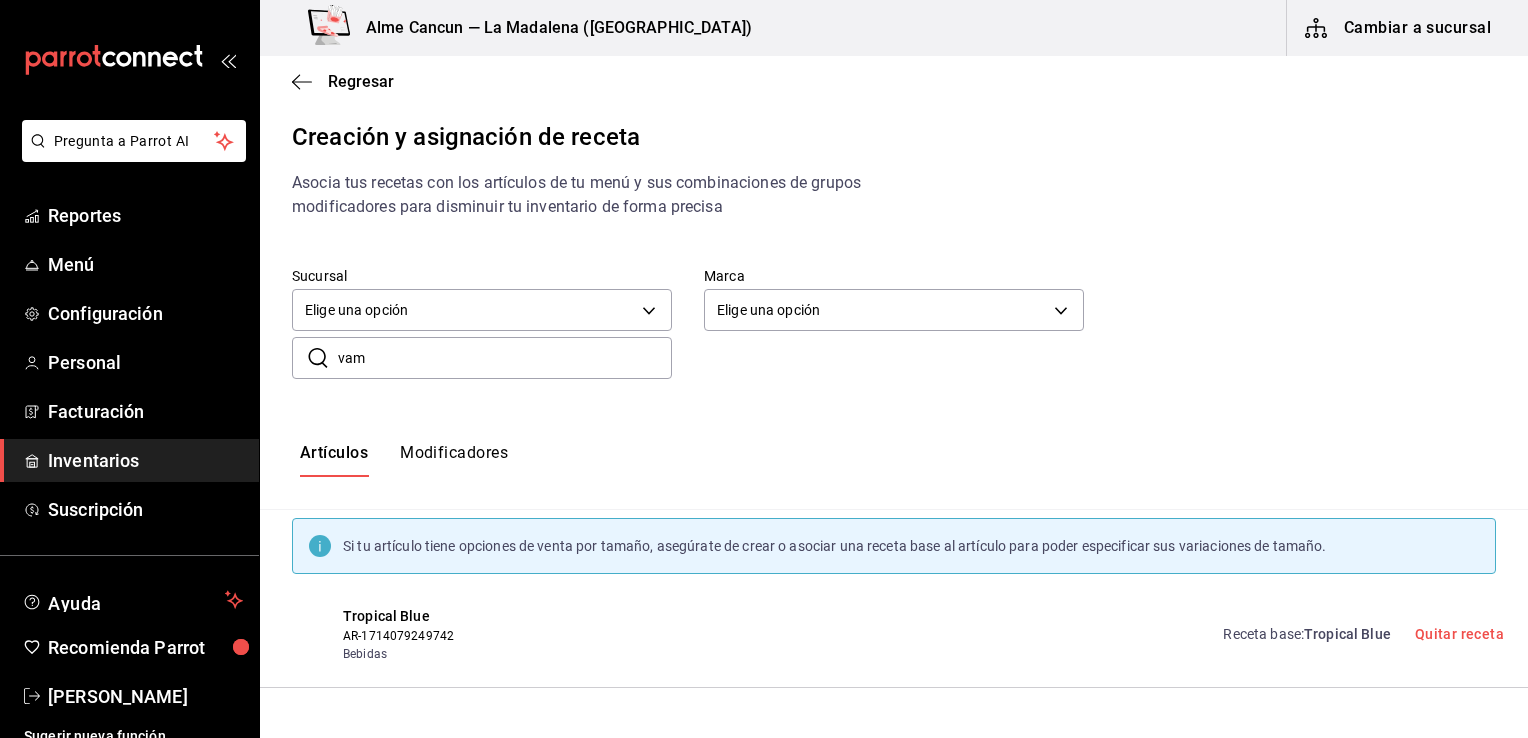 scroll, scrollTop: 0, scrollLeft: 0, axis: both 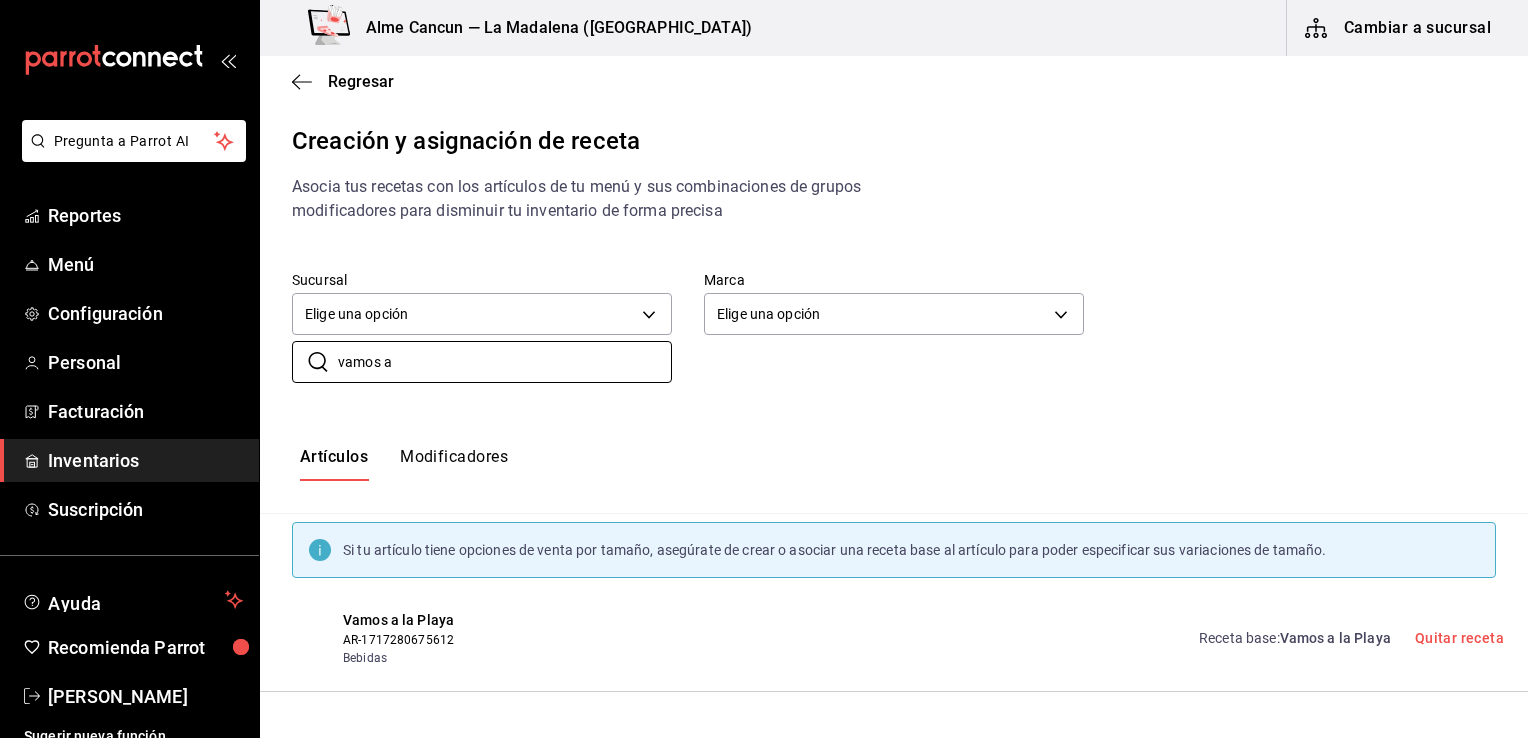 type on "vamos a" 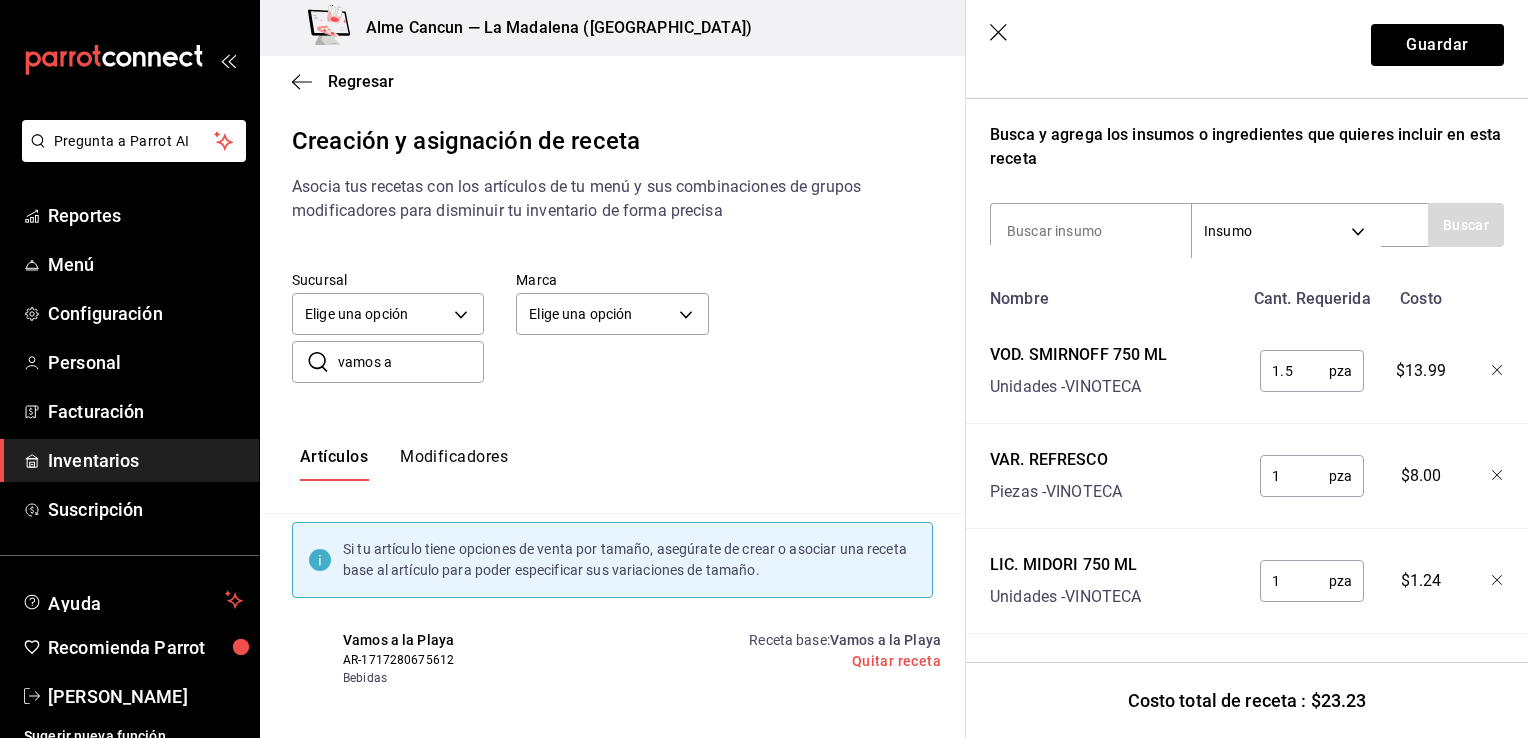 scroll, scrollTop: 309, scrollLeft: 0, axis: vertical 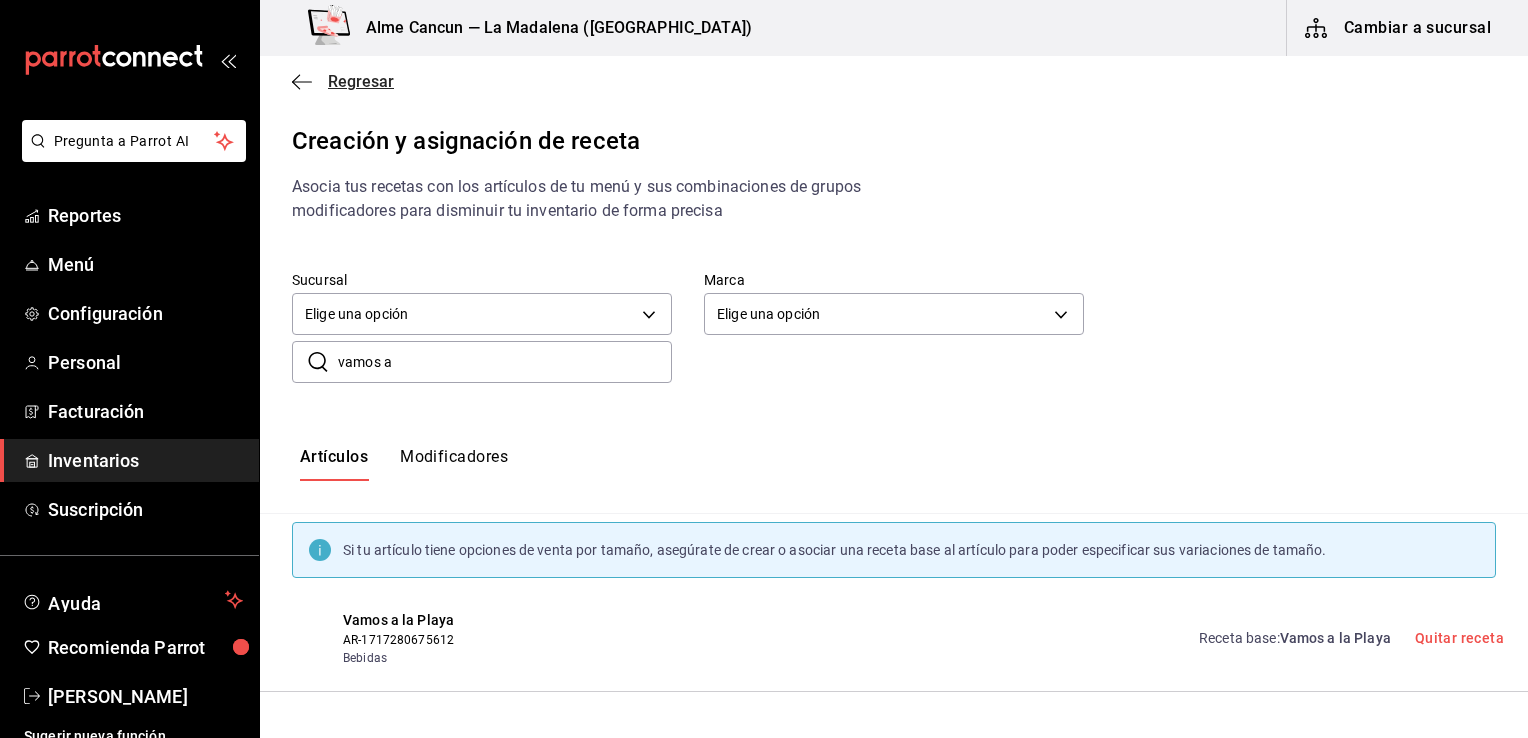 click on "Regresar" at bounding box center (361, 81) 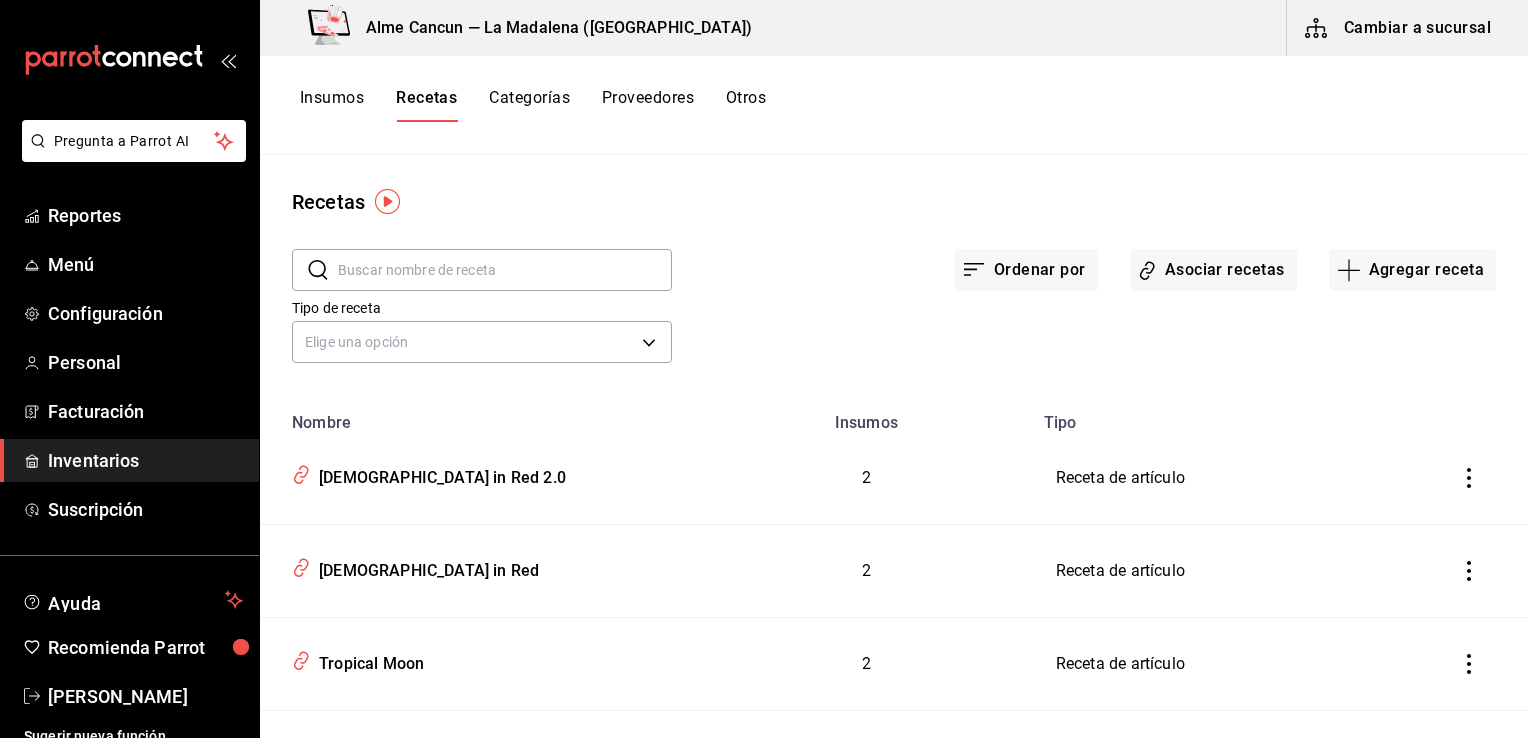 click on "Insumos" at bounding box center (332, 105) 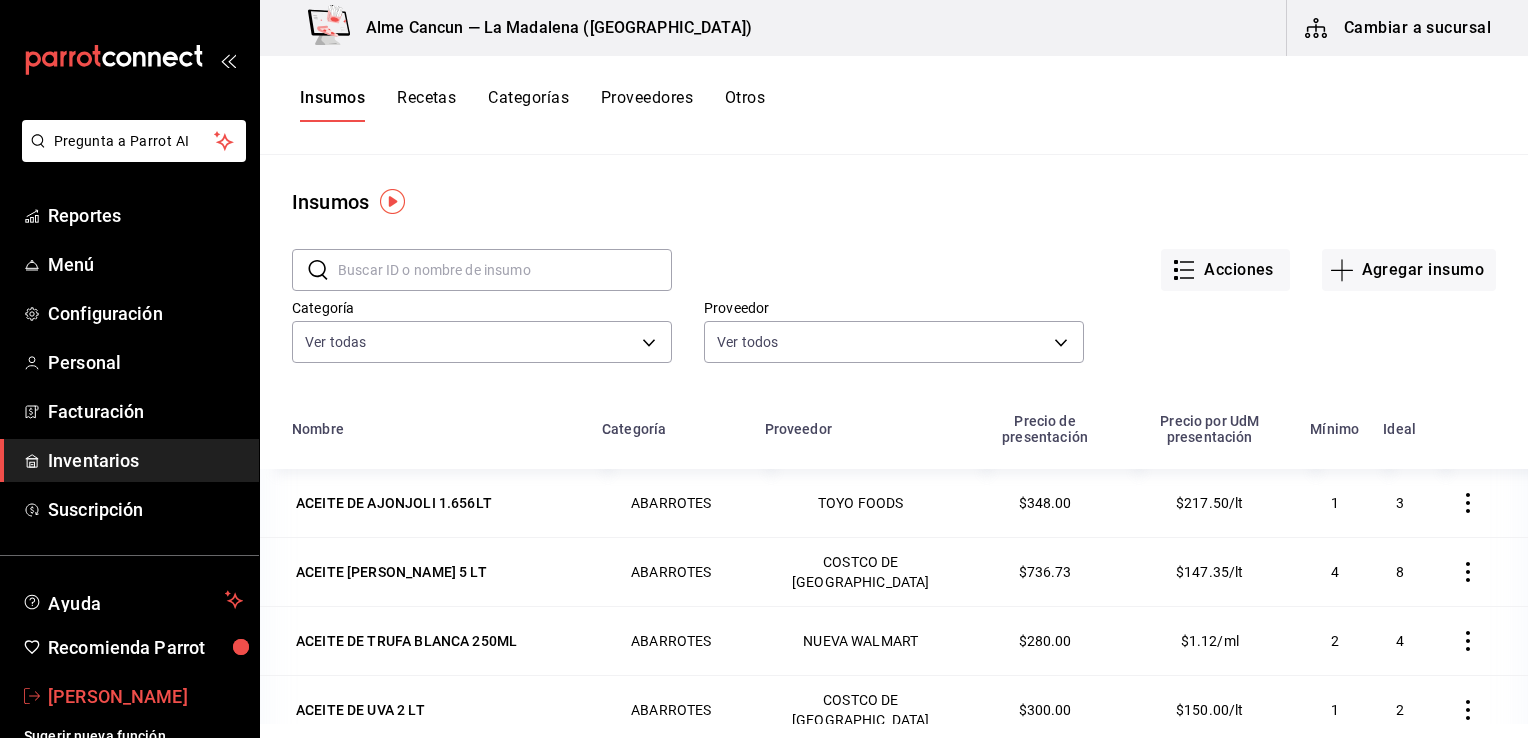 click on "[PERSON_NAME]" at bounding box center (145, 696) 